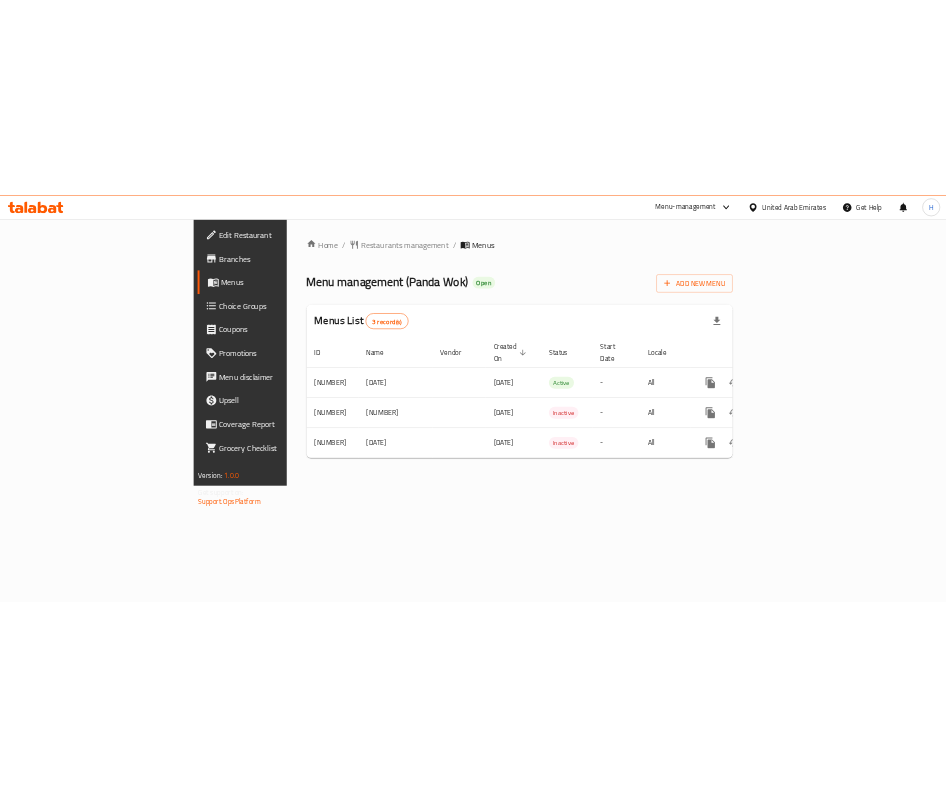 scroll, scrollTop: 0, scrollLeft: 0, axis: both 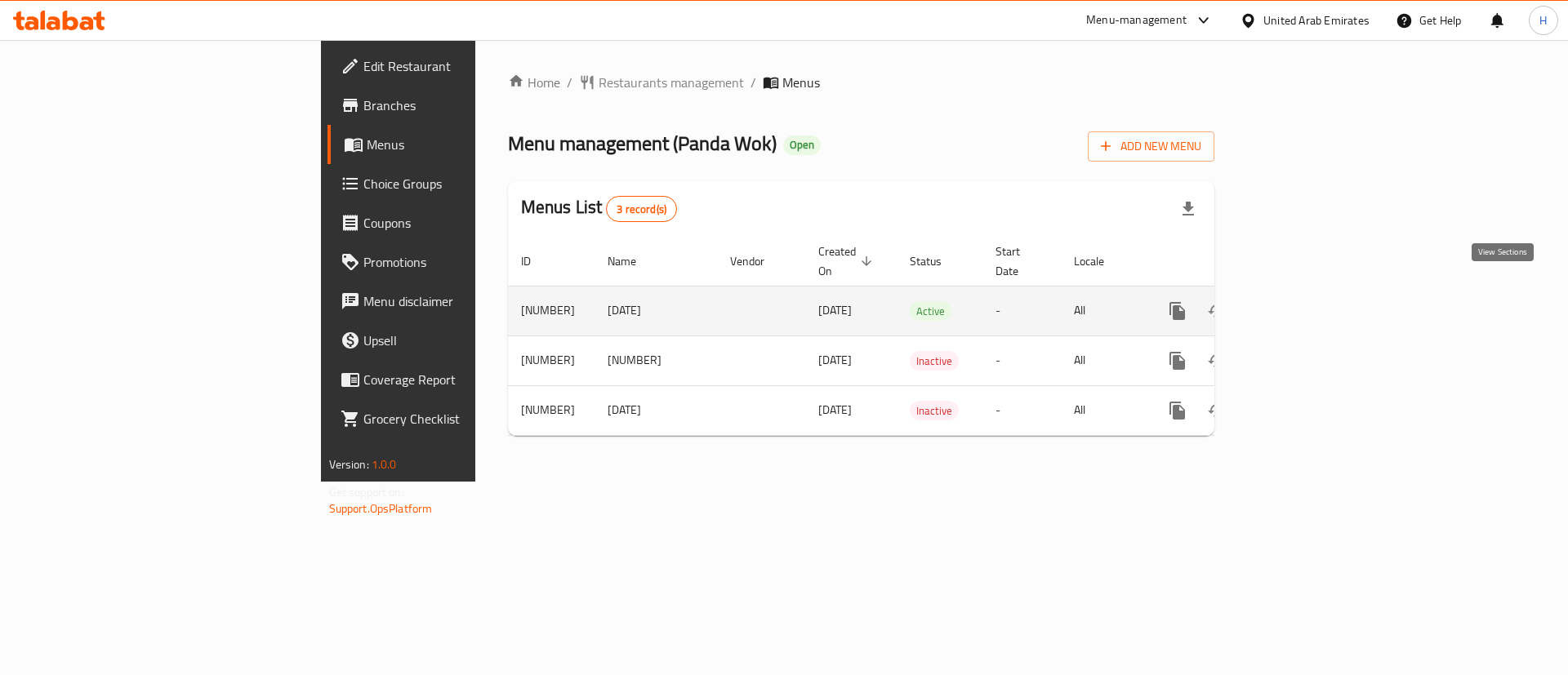 click at bounding box center (1295, 311) 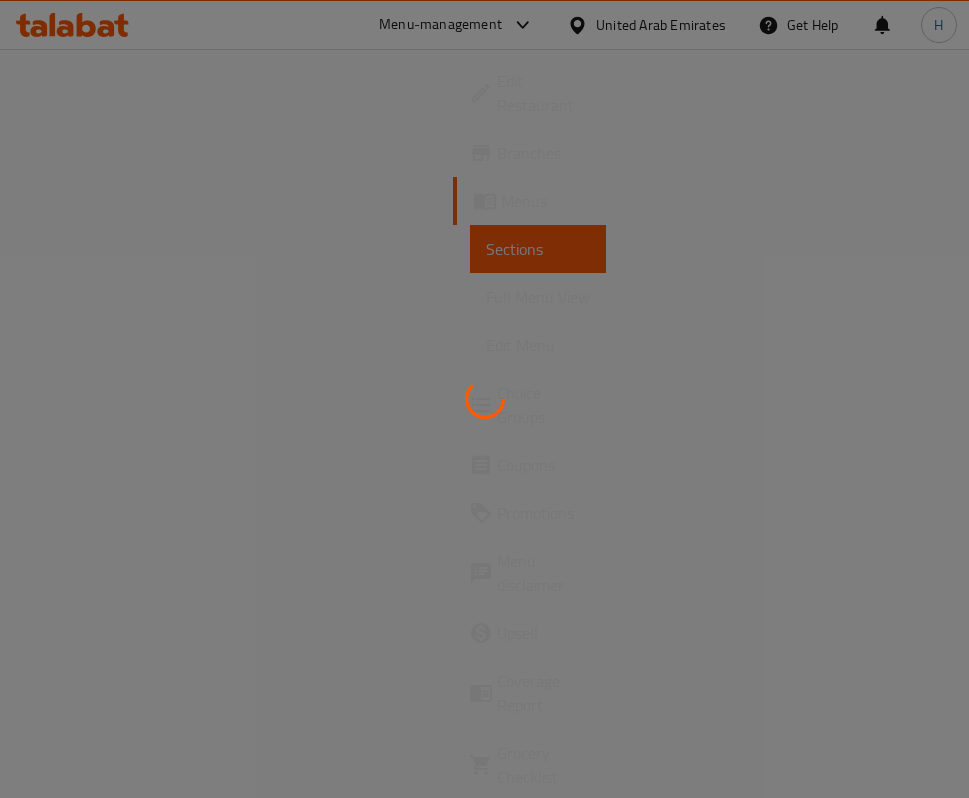 click at bounding box center [484, 399] 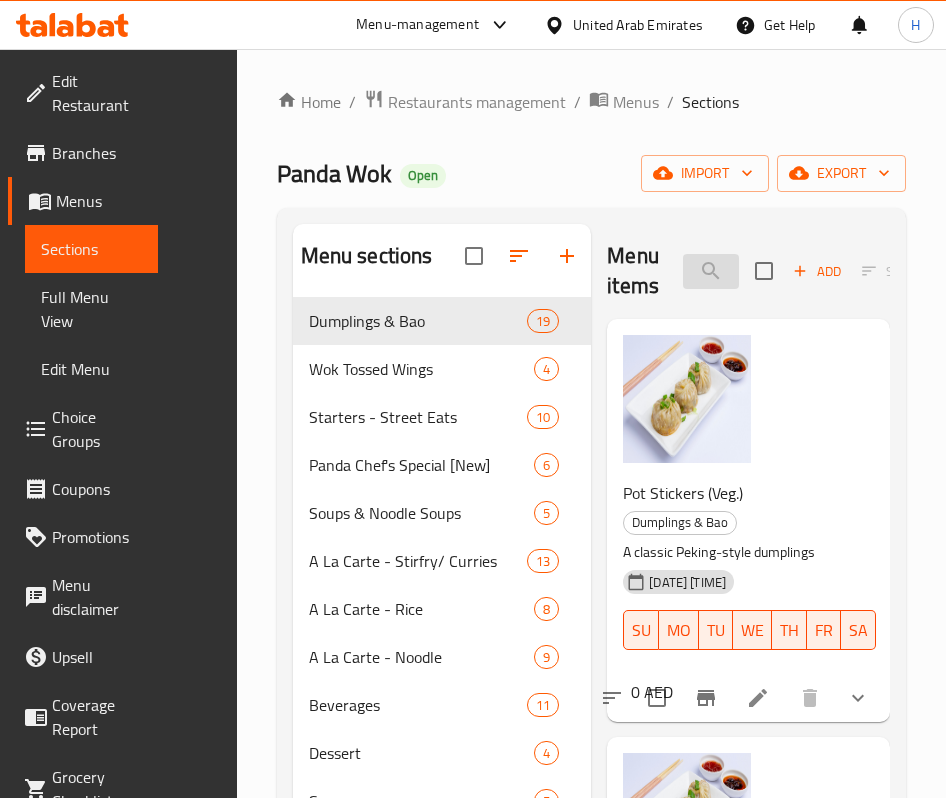 click at bounding box center [711, 271] 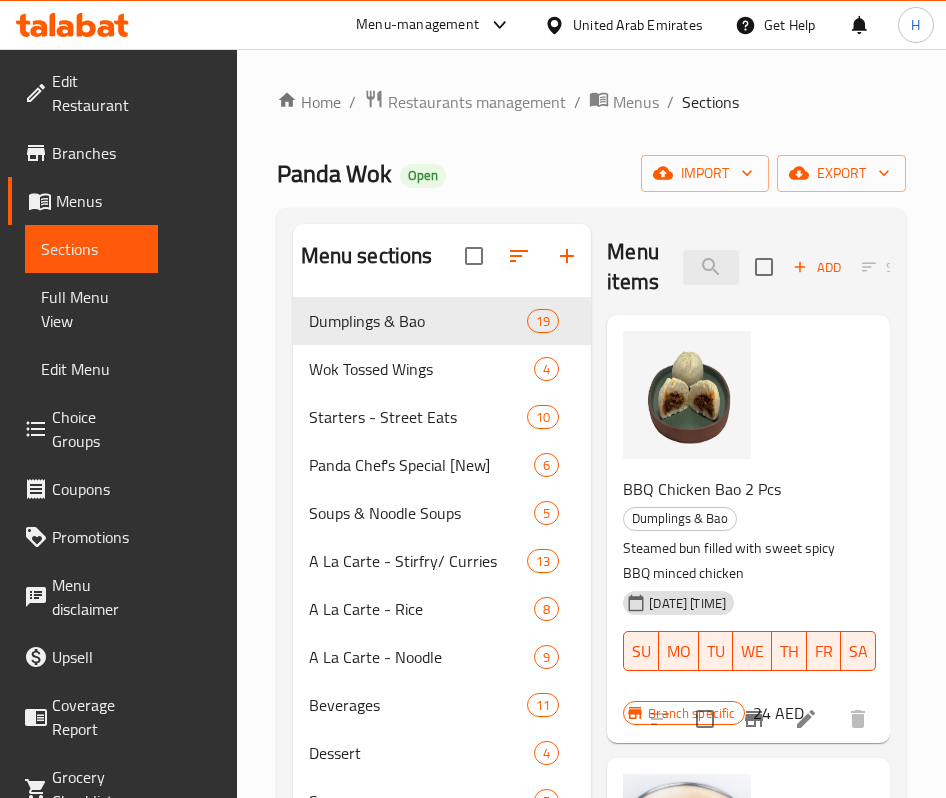 scroll, scrollTop: 5, scrollLeft: 0, axis: vertical 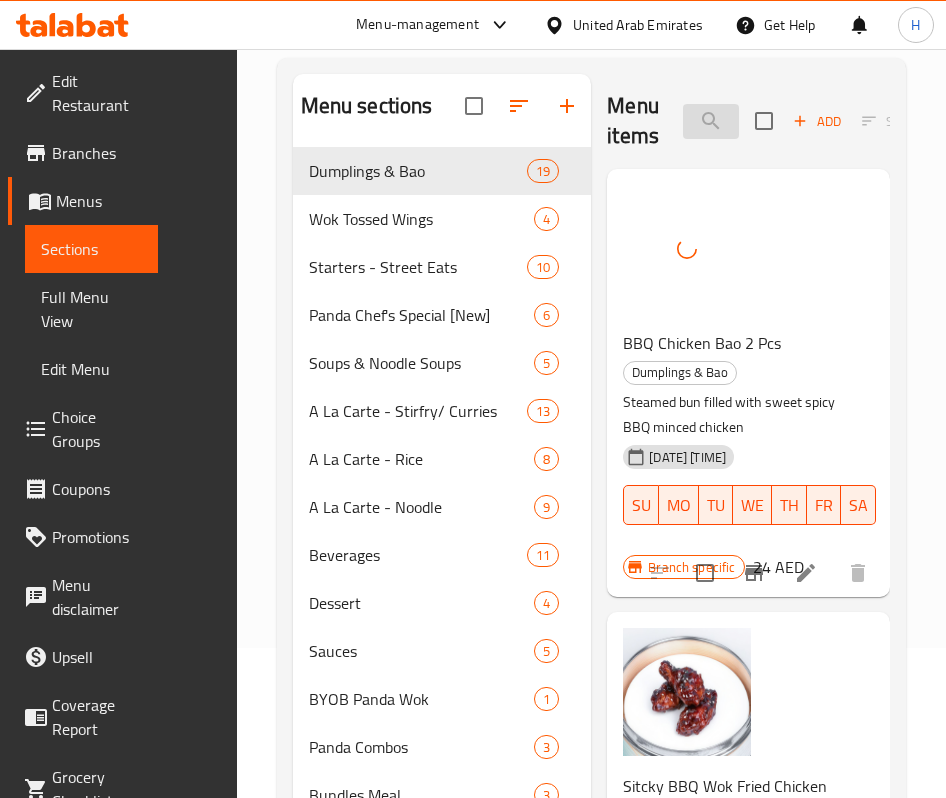 click on "bbq" at bounding box center (711, 121) 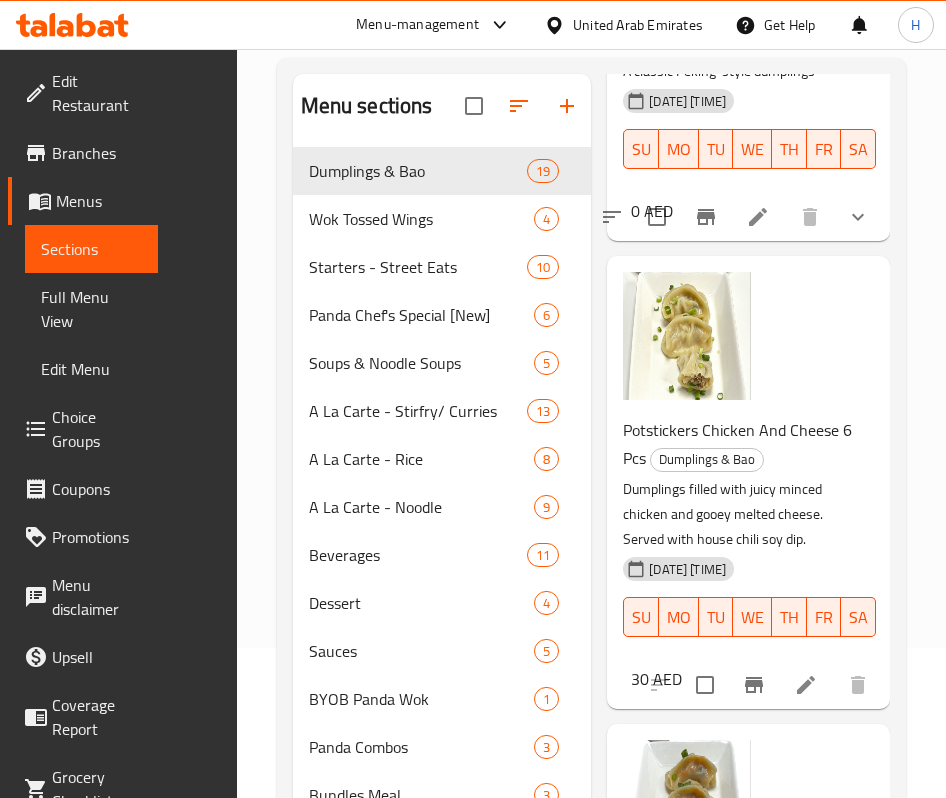 scroll, scrollTop: 0, scrollLeft: 0, axis: both 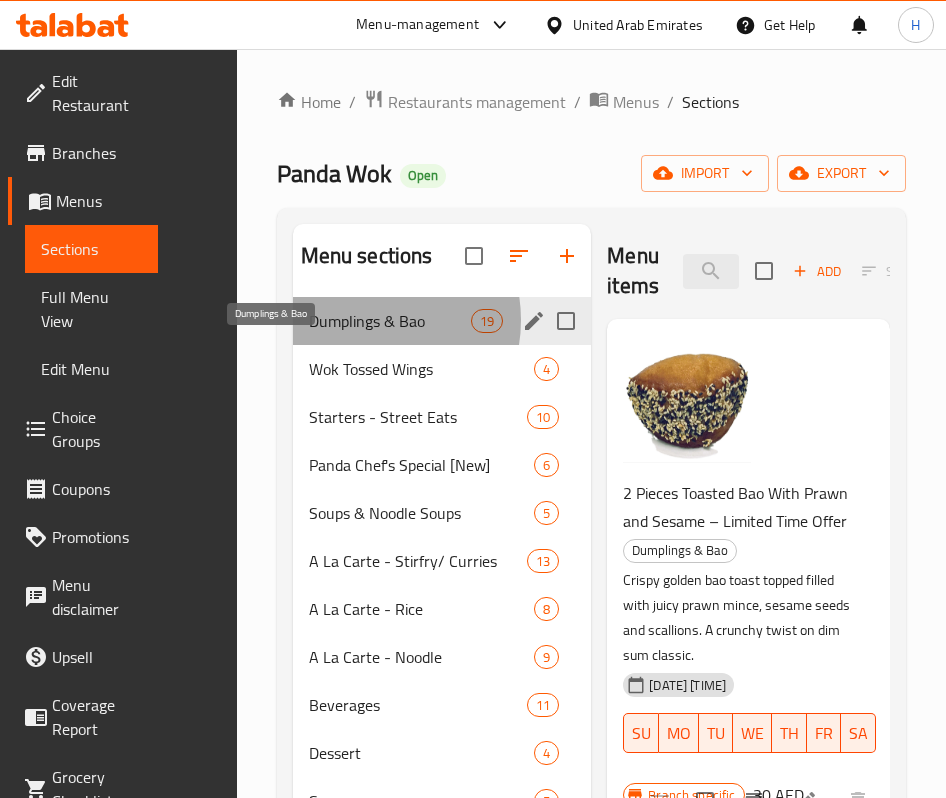 click on "Dumplings & Bao" at bounding box center [390, 321] 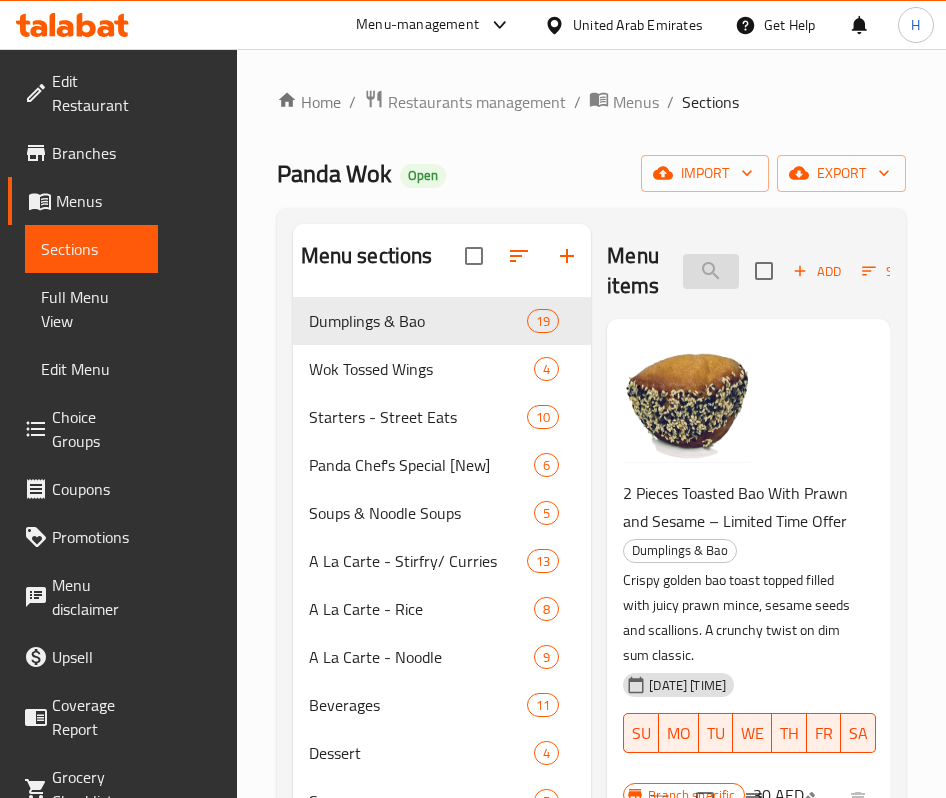 click on "bao" at bounding box center (711, 271) 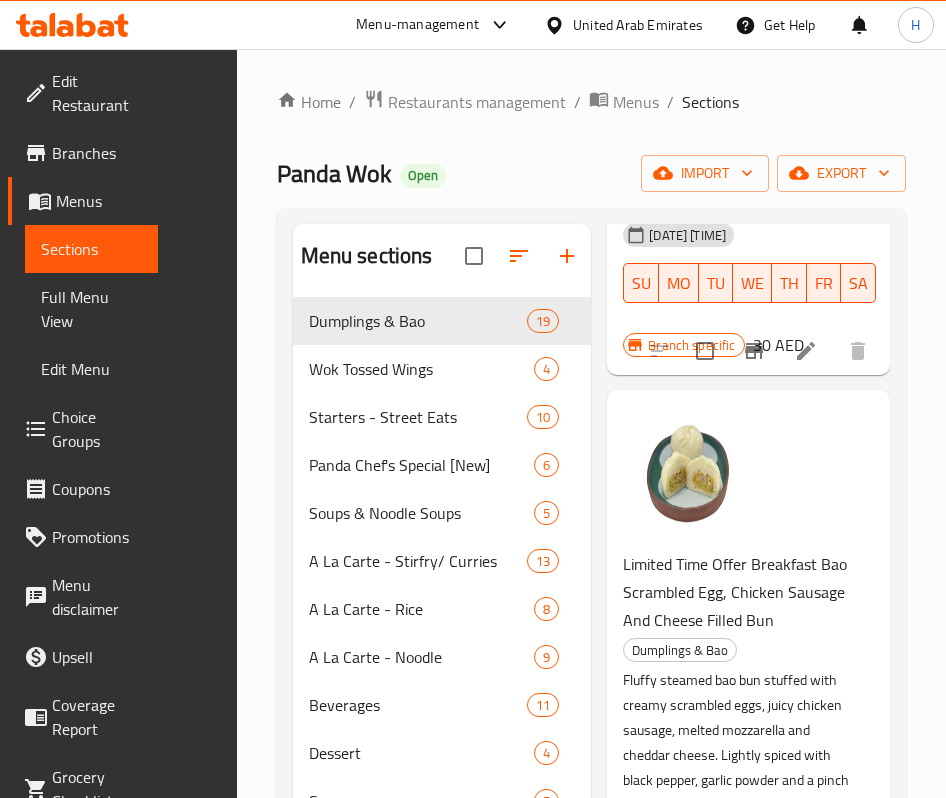 scroll, scrollTop: 32, scrollLeft: 0, axis: vertical 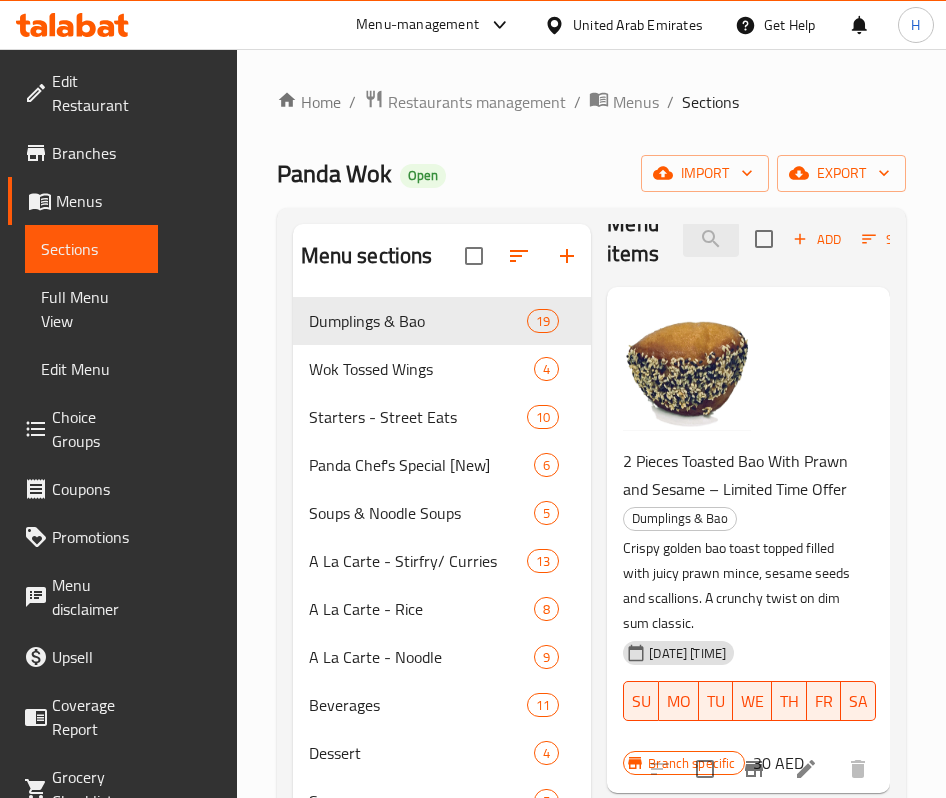 type on "biscof" 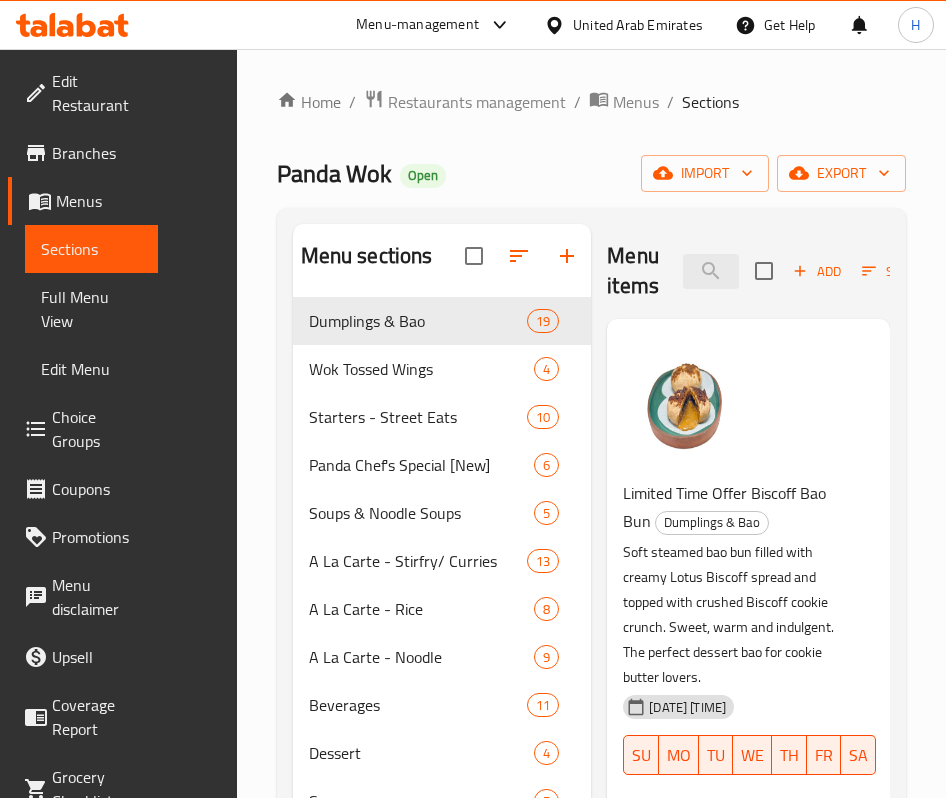 scroll, scrollTop: 0, scrollLeft: 0, axis: both 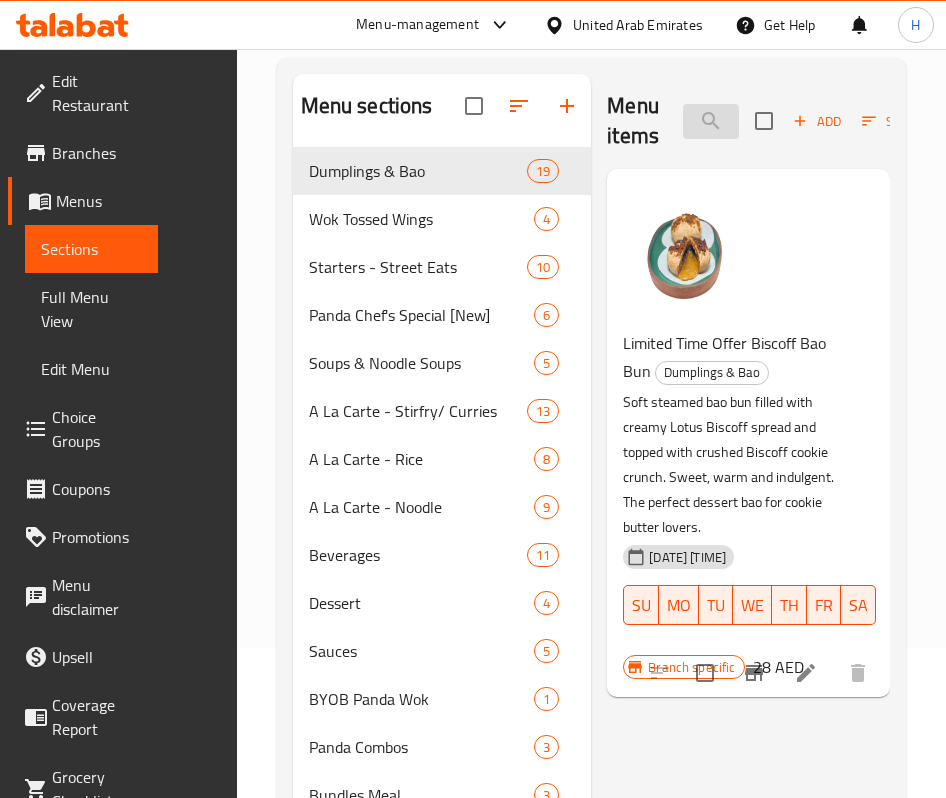 click on "biscof" at bounding box center [711, 121] 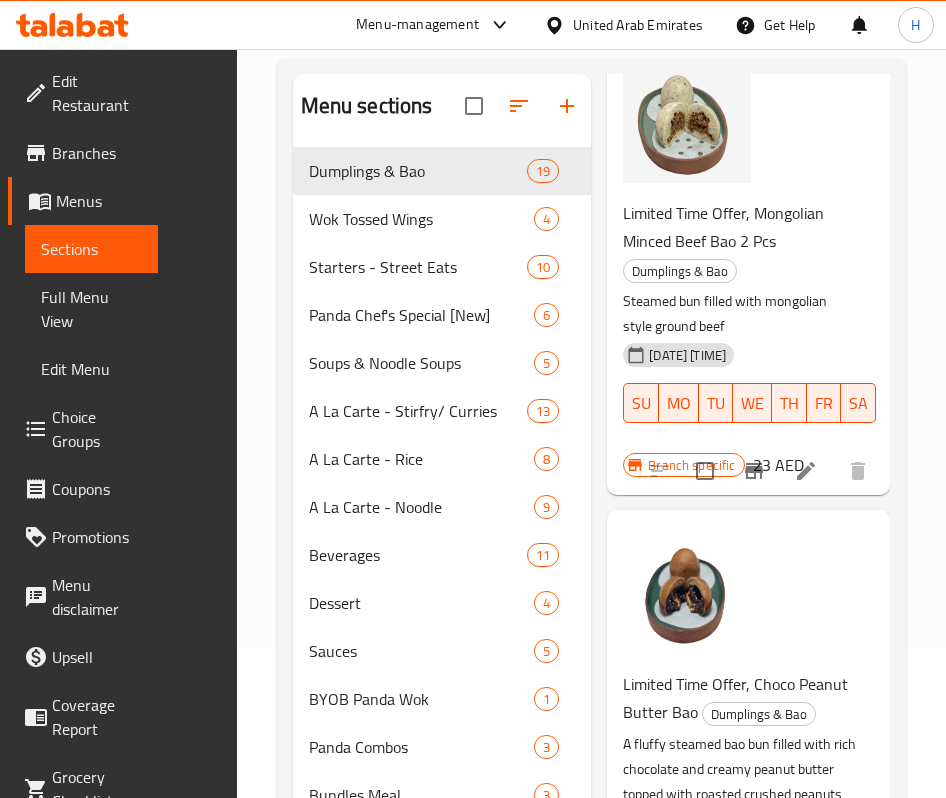 scroll, scrollTop: 7282, scrollLeft: 0, axis: vertical 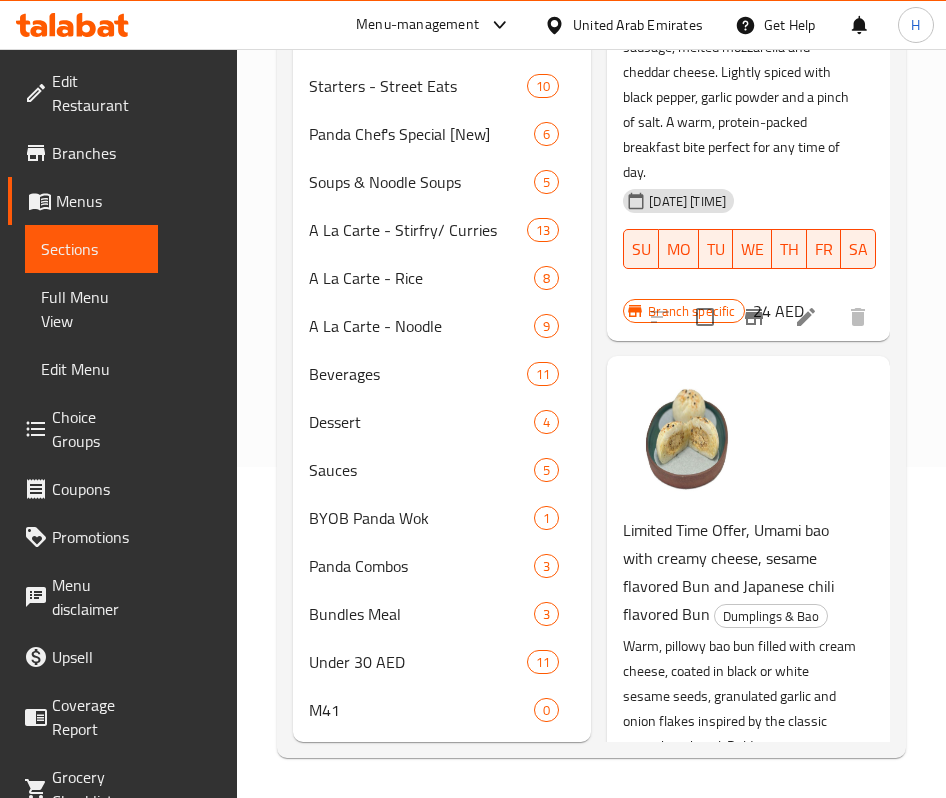 click on "Warm, pillowy bao bun filled with cream cheese, coated in black or white sesame seeds, granulated garlic and onion flakes inspired by the classic everything bagel. Bold savory twist on the traditional bao" at bounding box center (740, 709) 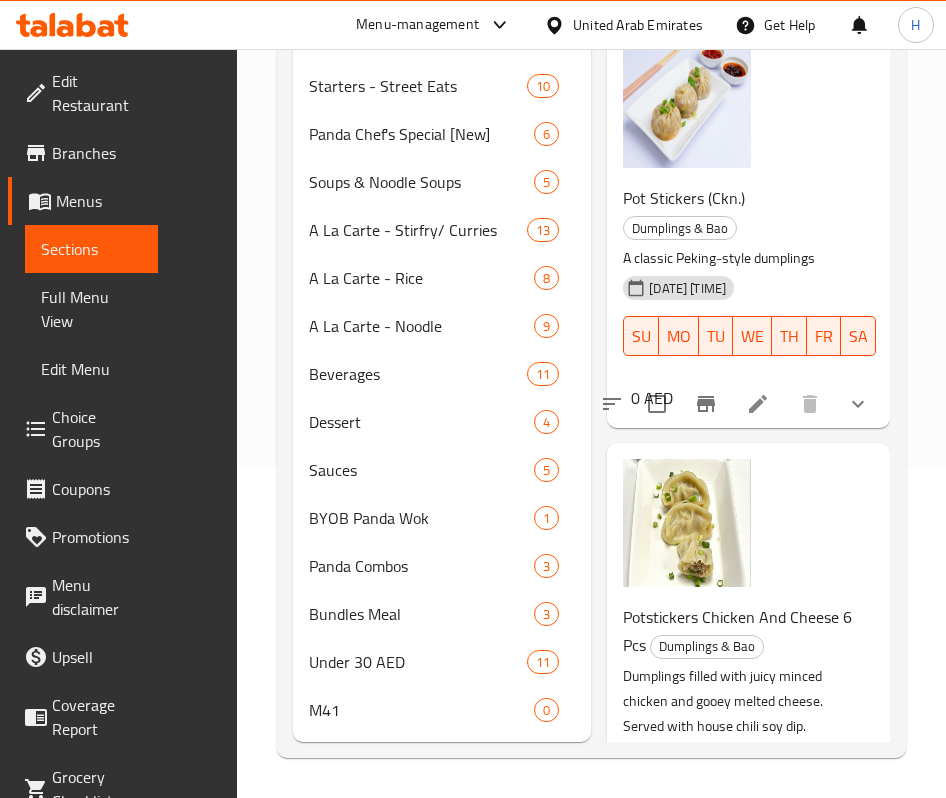 scroll, scrollTop: 0, scrollLeft: 0, axis: both 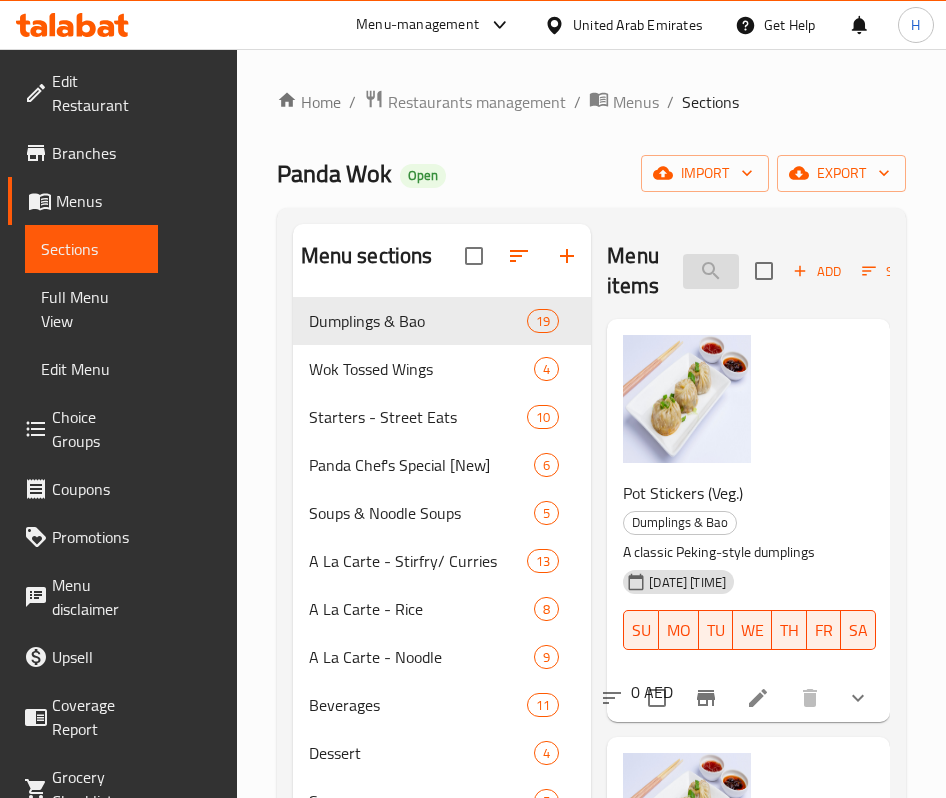 click at bounding box center [711, 271] 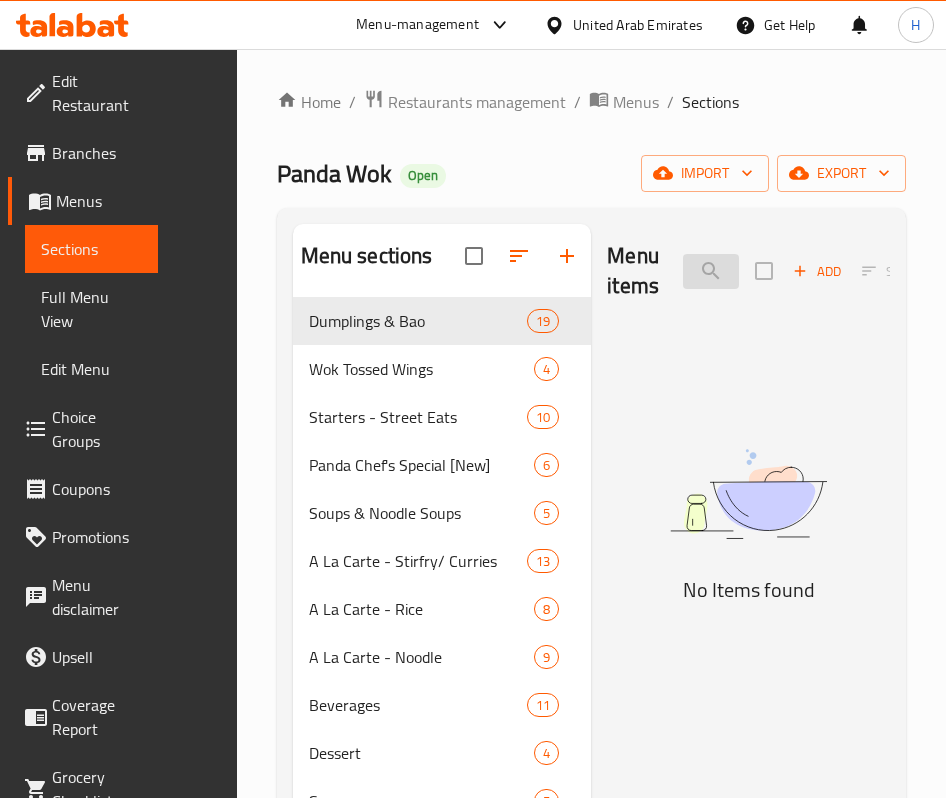 click on "cantonese style c" at bounding box center (711, 271) 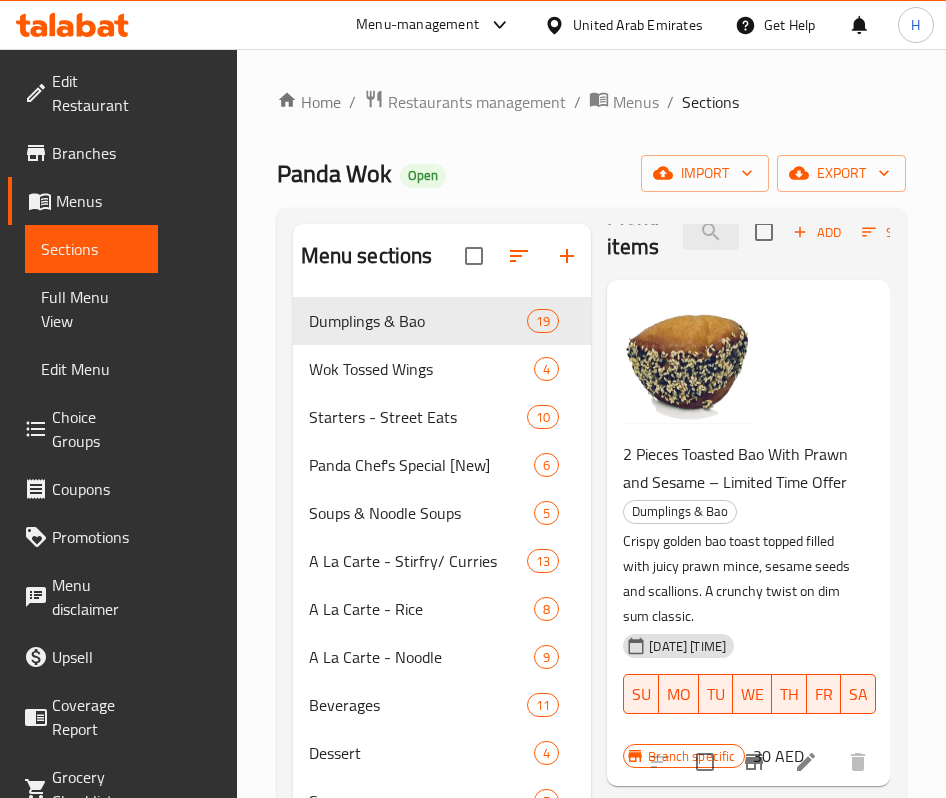 scroll, scrollTop: 0, scrollLeft: 0, axis: both 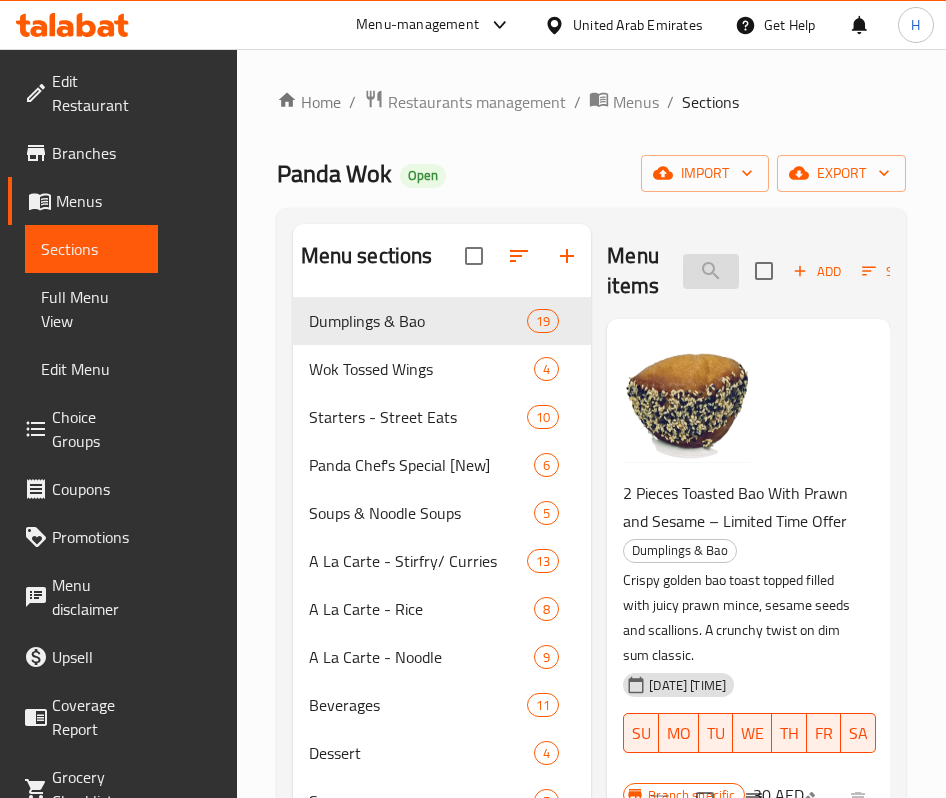 click on "crispy" at bounding box center (711, 271) 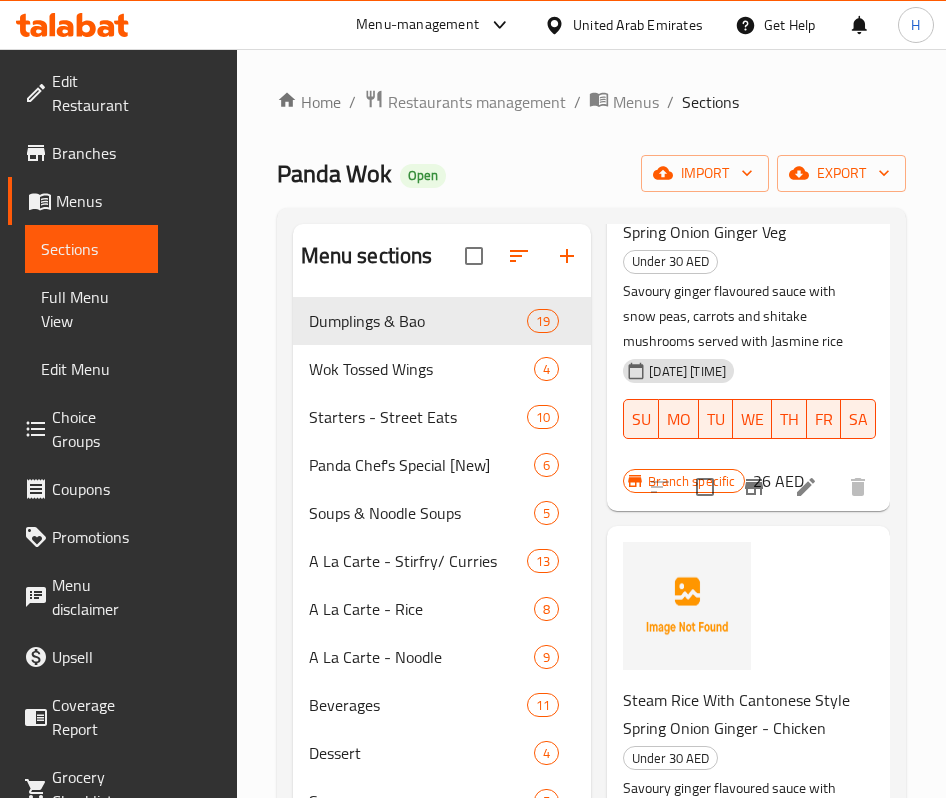 scroll, scrollTop: 2216, scrollLeft: 0, axis: vertical 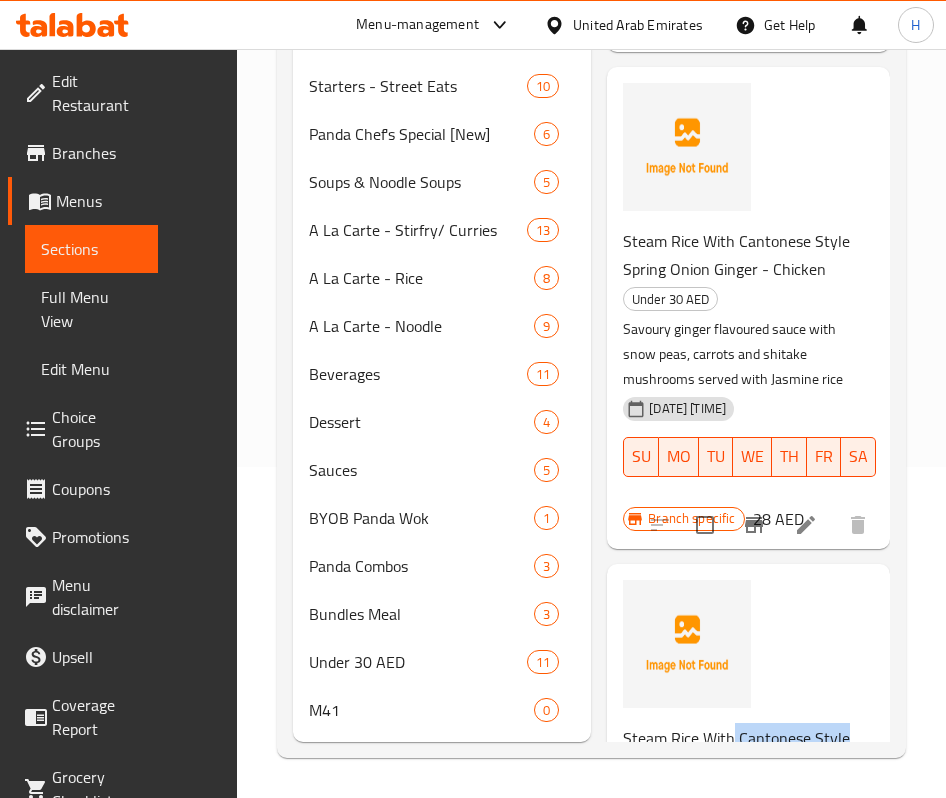 copy on "Cantonese Style" 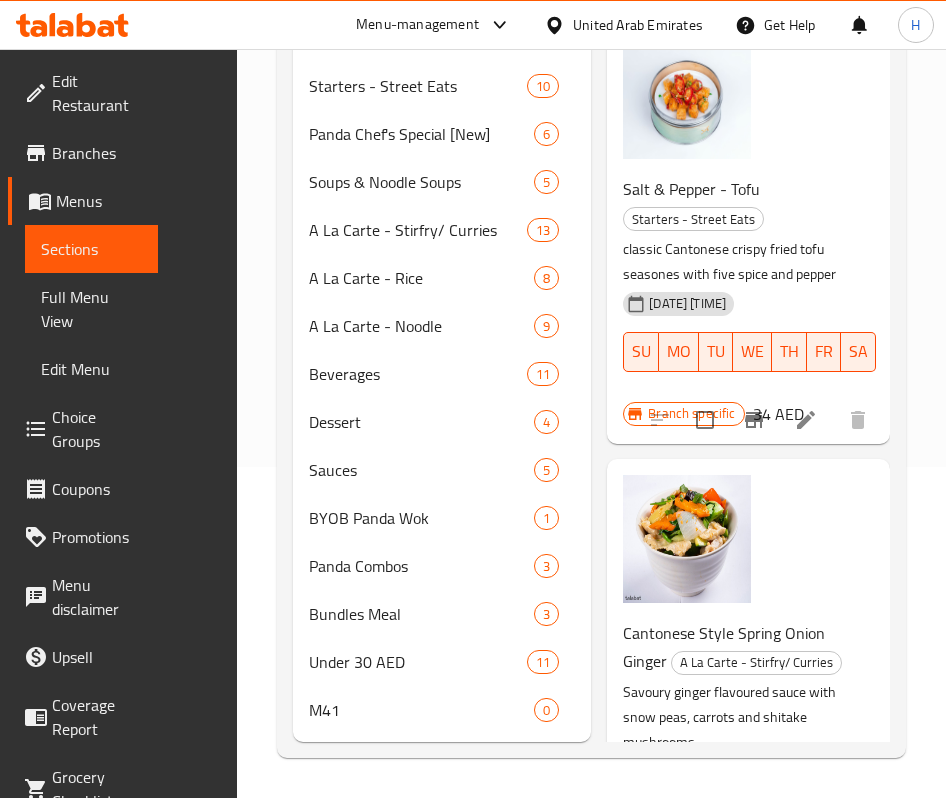 scroll, scrollTop: 0, scrollLeft: 0, axis: both 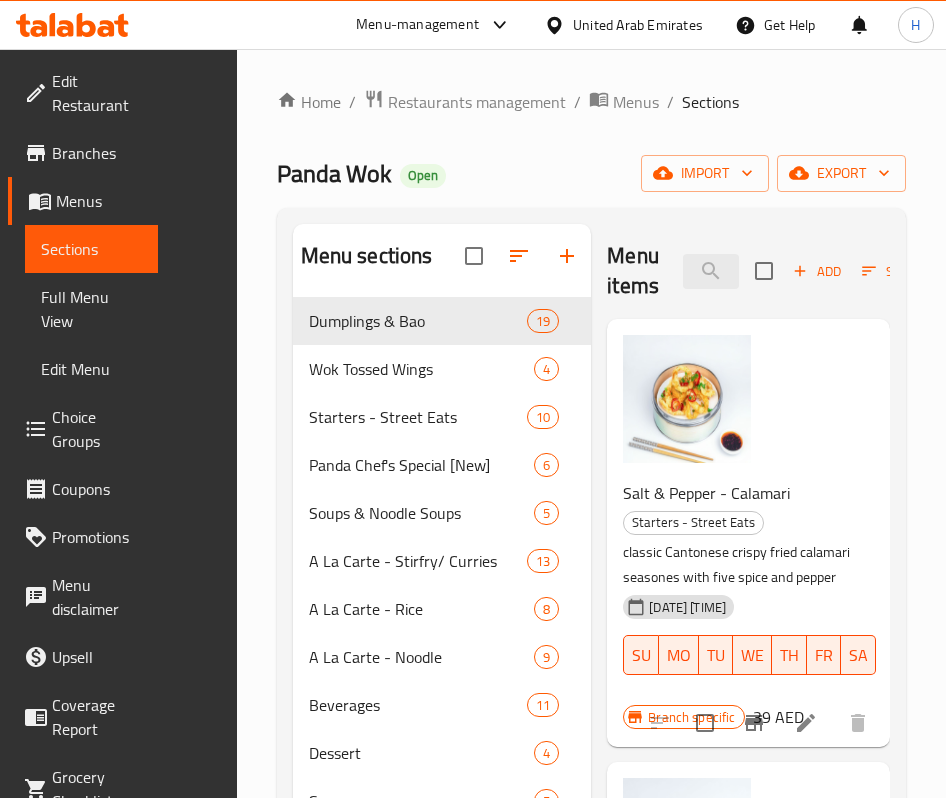 click on "Menu items cantones Add Sort Manage items" at bounding box center [748, 271] 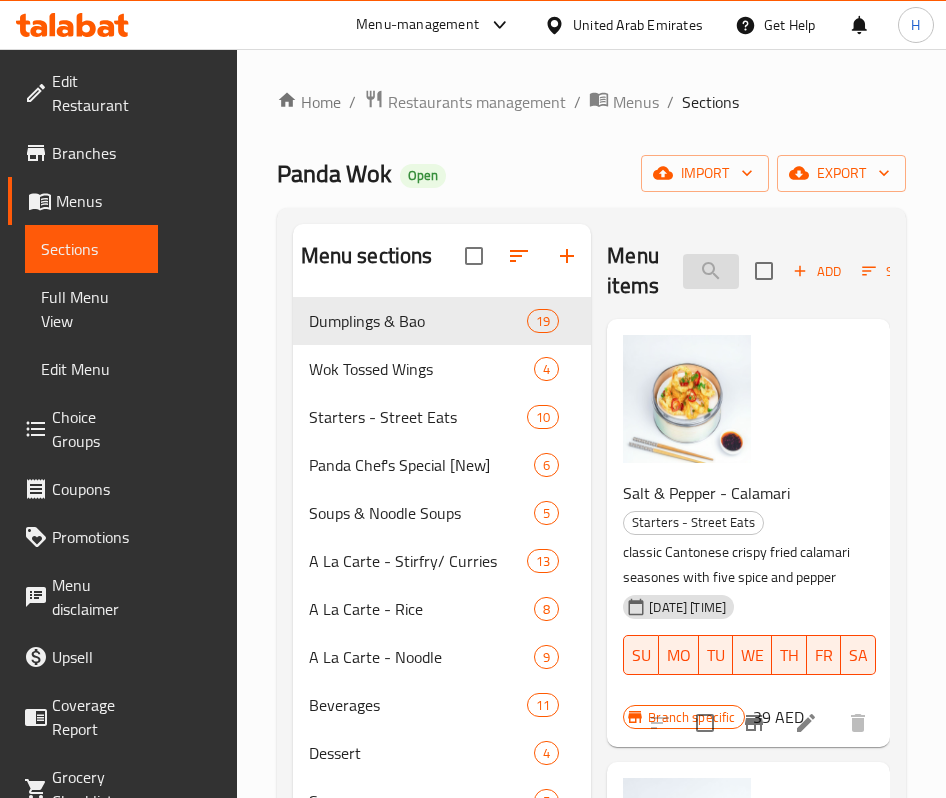 click on "cantones" at bounding box center [711, 271] 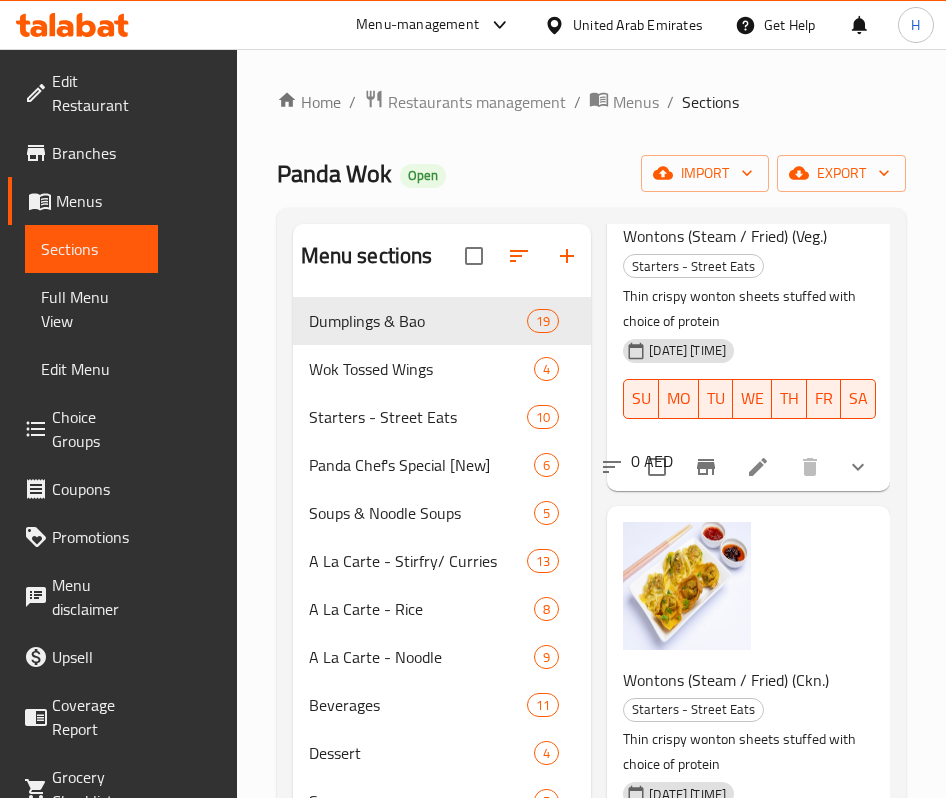 scroll, scrollTop: 833, scrollLeft: 0, axis: vertical 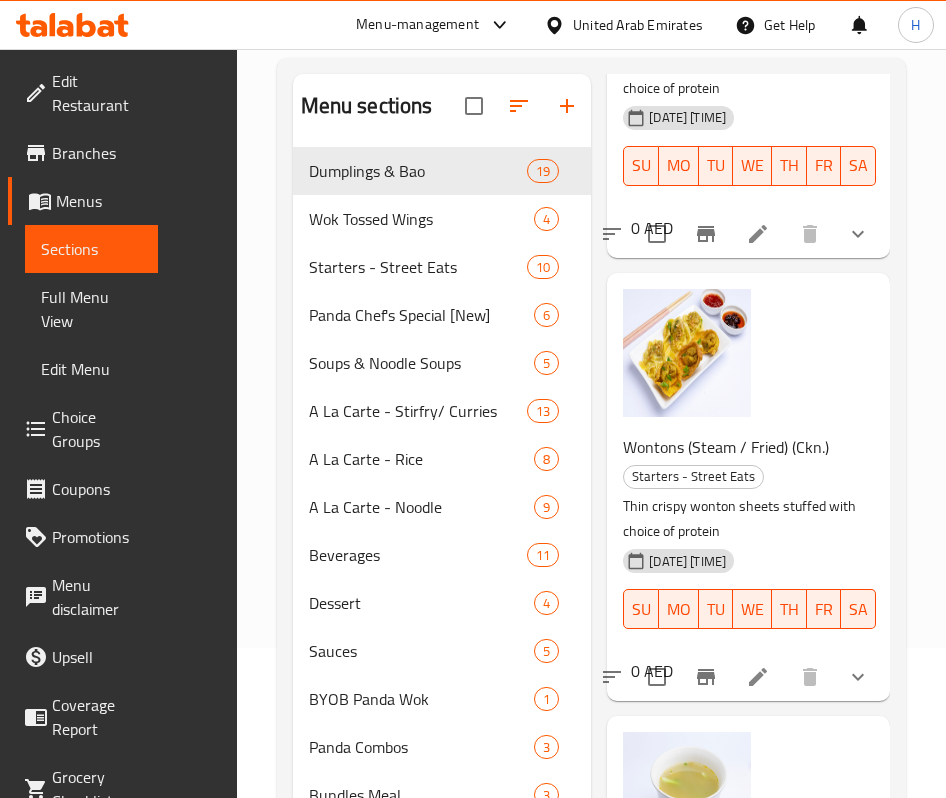 click at bounding box center [858, 677] 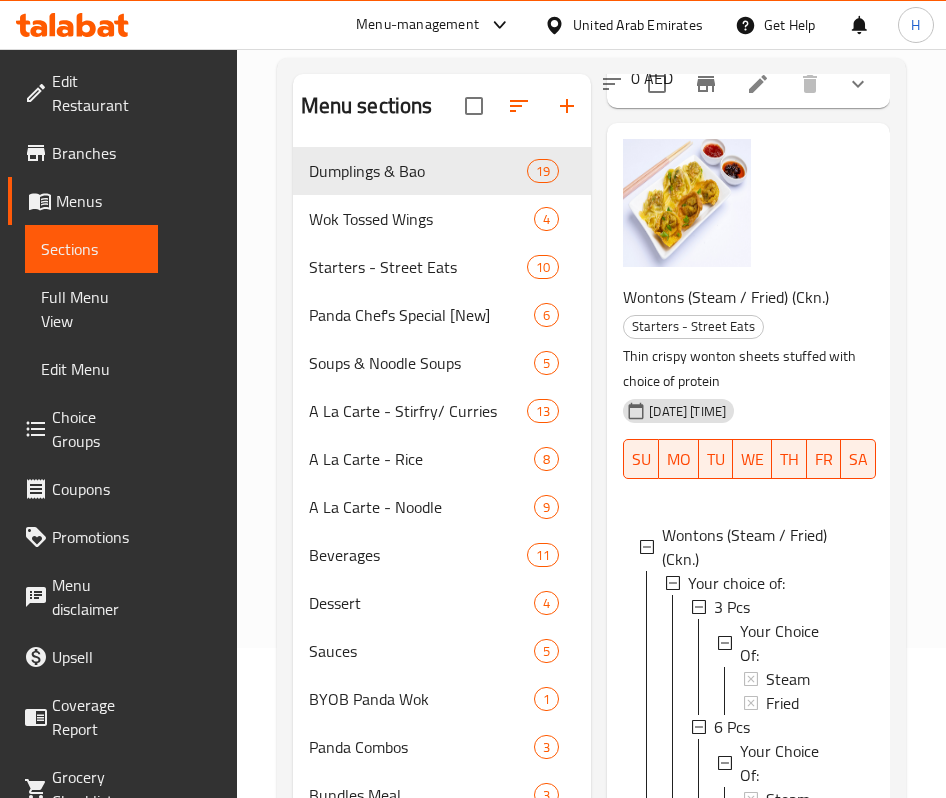 scroll, scrollTop: 1152, scrollLeft: 0, axis: vertical 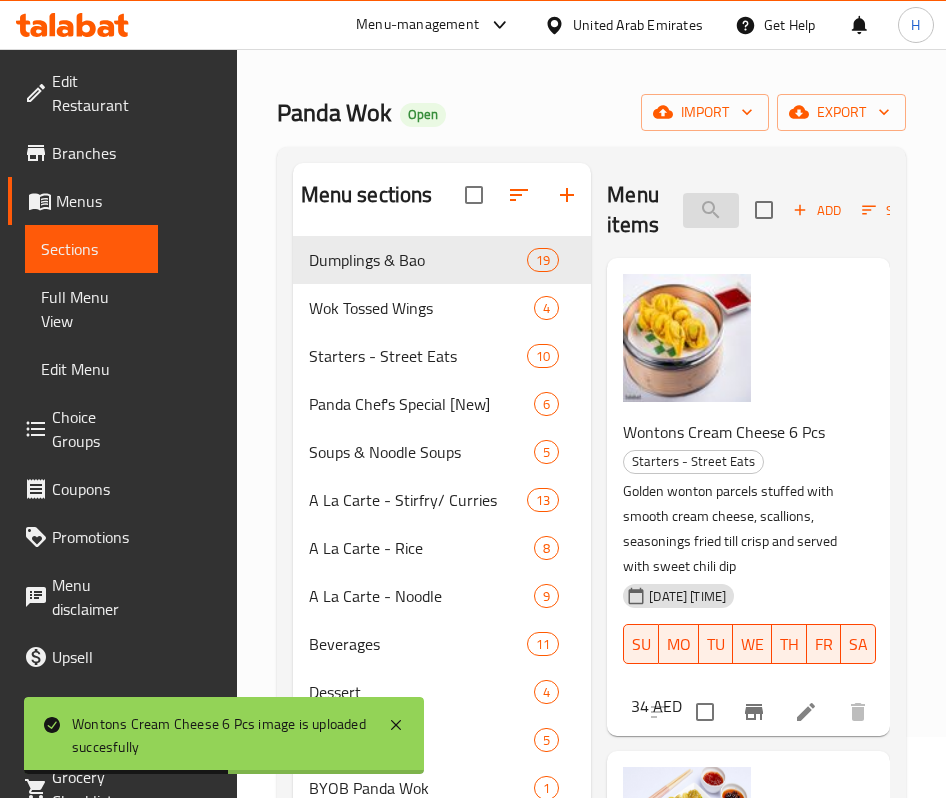 click on "wonton" at bounding box center (711, 210) 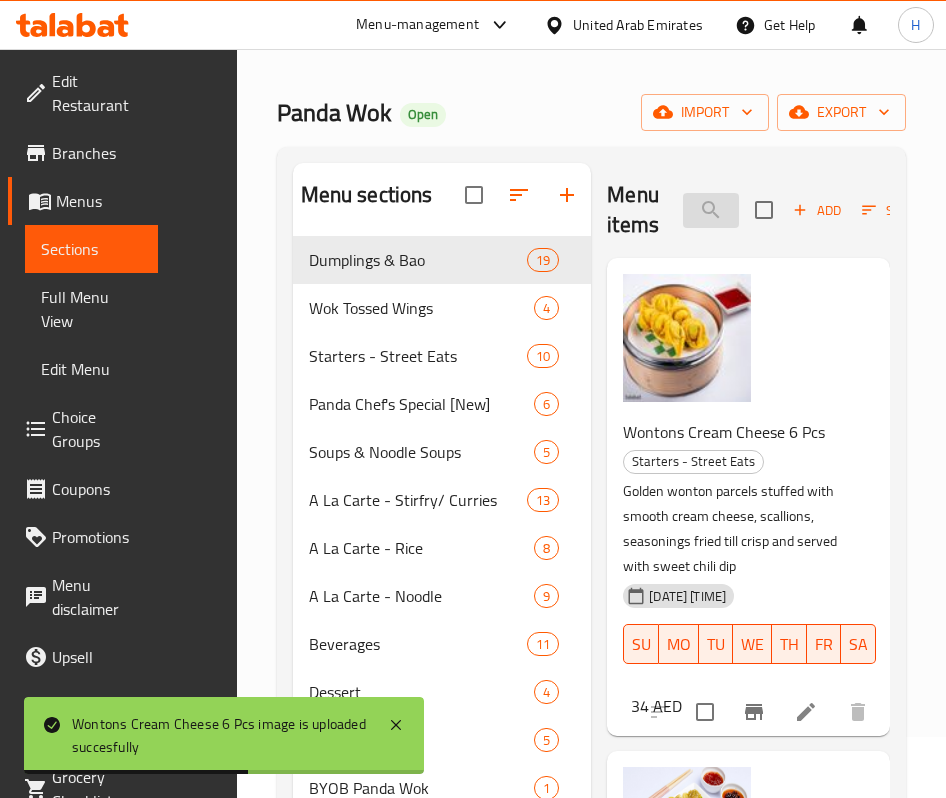 click on "wonton" at bounding box center (711, 210) 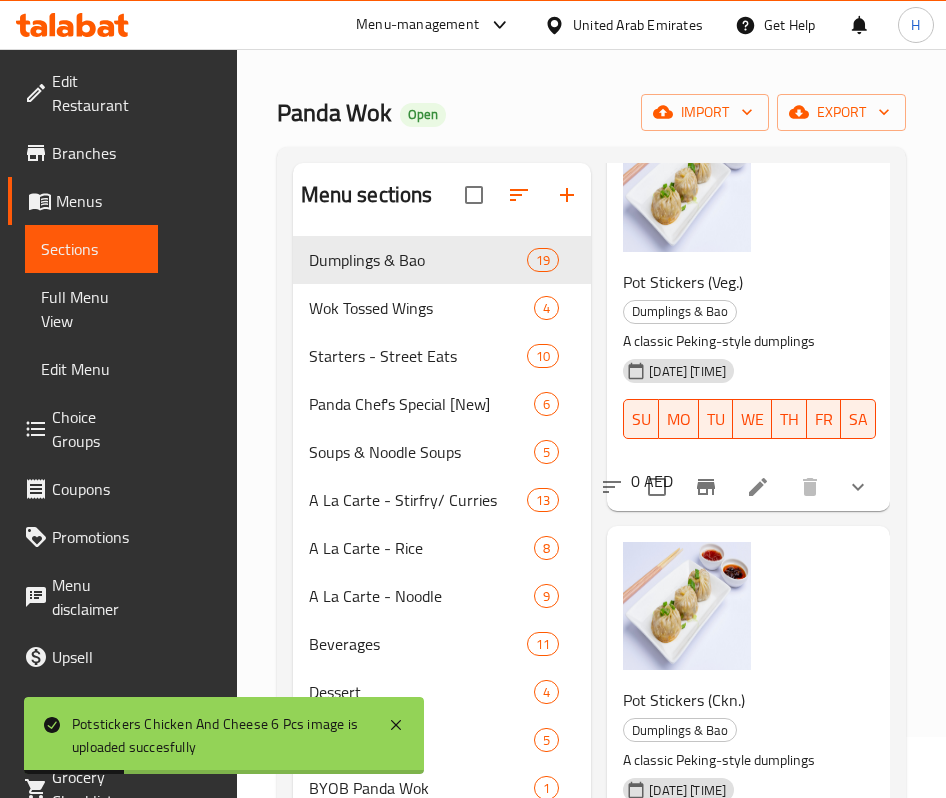 scroll, scrollTop: 0, scrollLeft: 0, axis: both 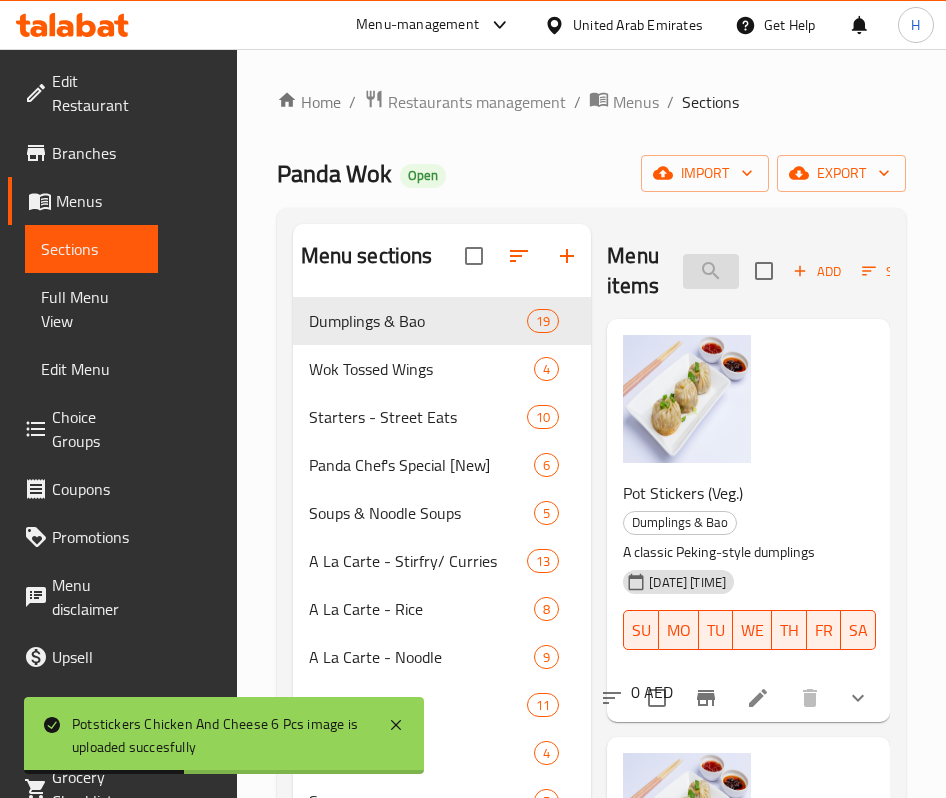 click on "chicken" at bounding box center (711, 271) 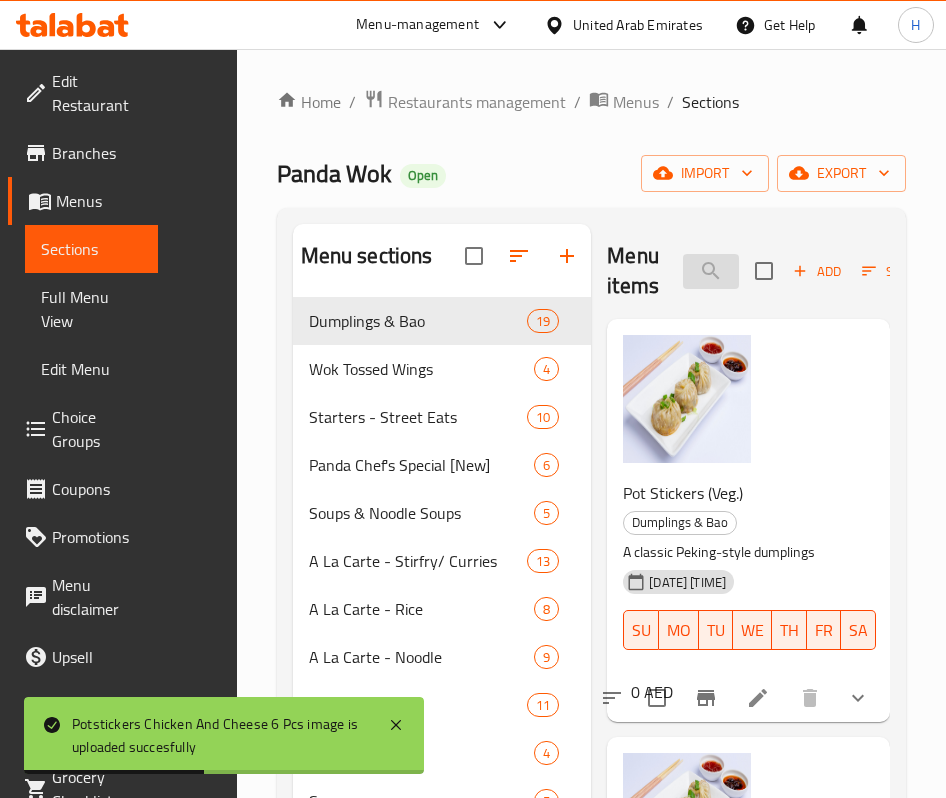 click on "chicken" at bounding box center [711, 271] 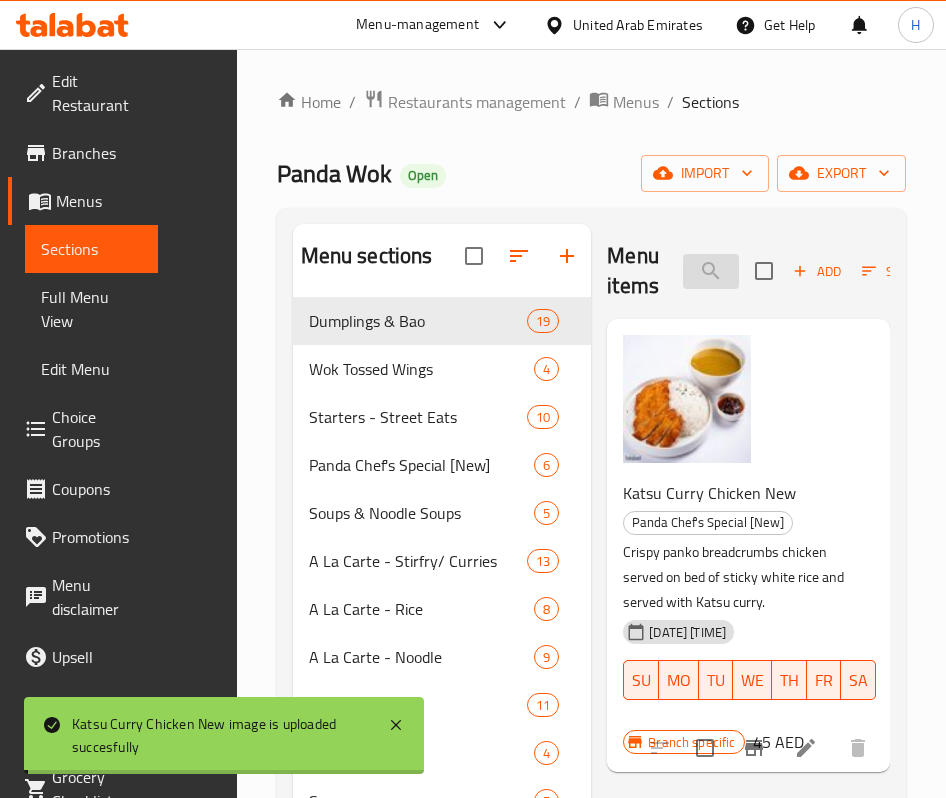 click on "katsu" at bounding box center [711, 271] 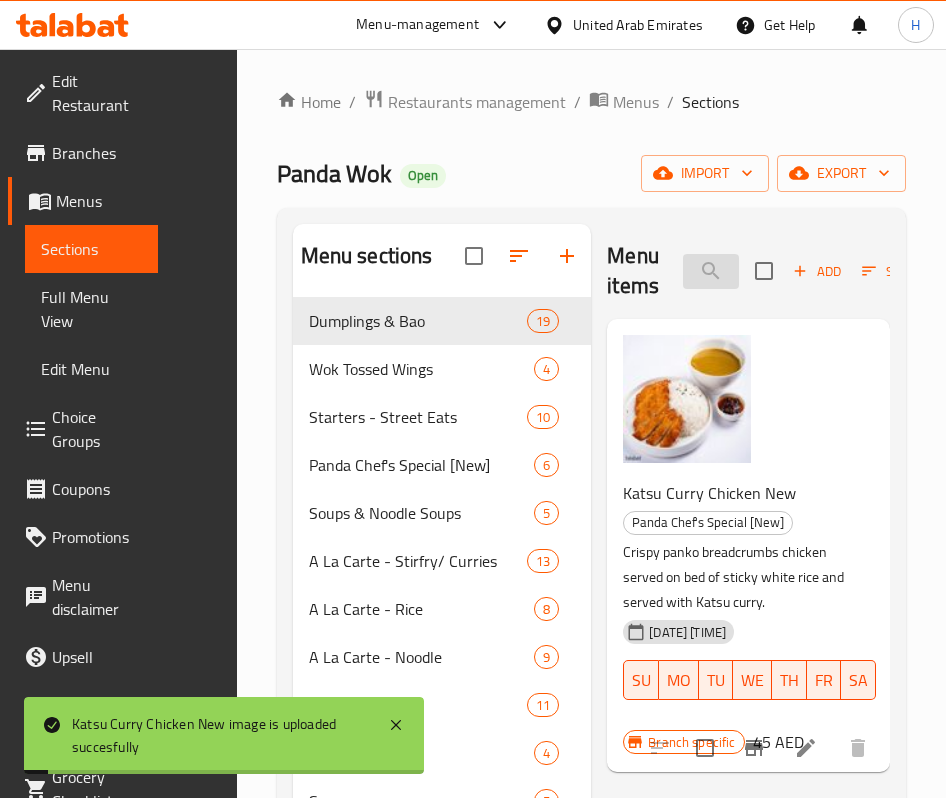 click on "katsu" at bounding box center (711, 271) 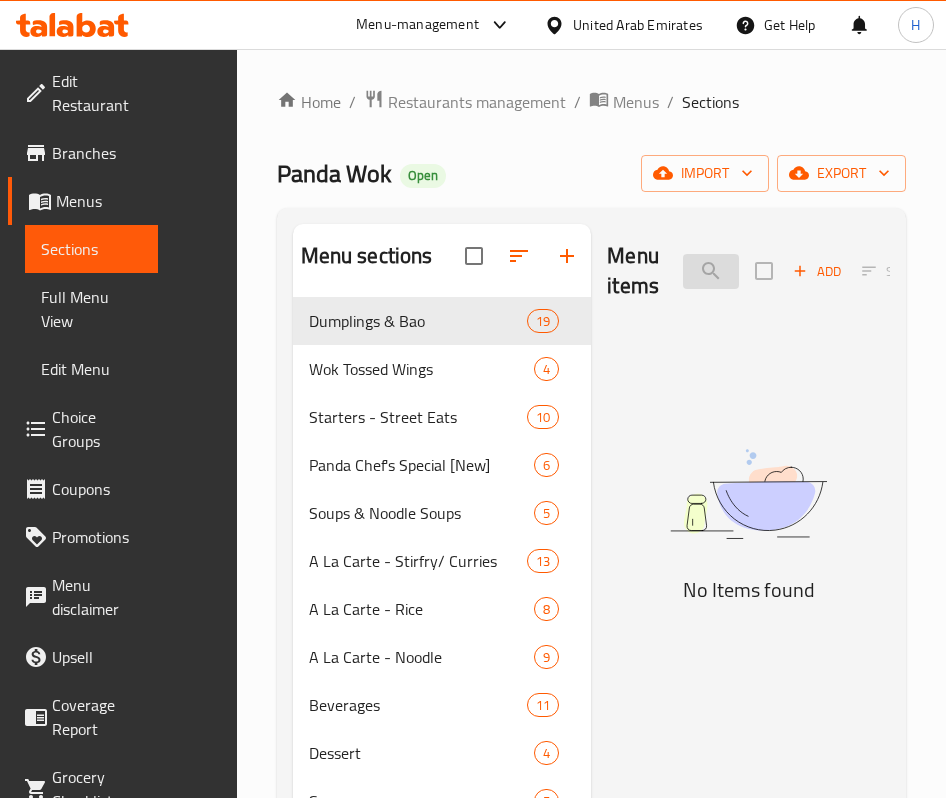 type on "c" 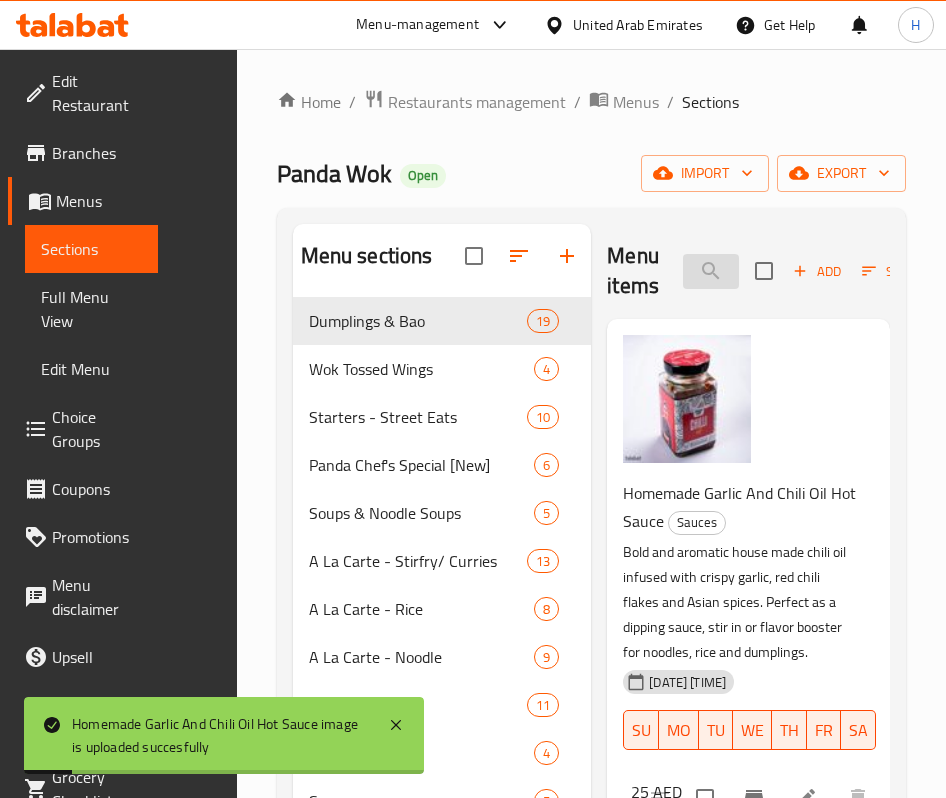 click on "oil" at bounding box center (711, 271) 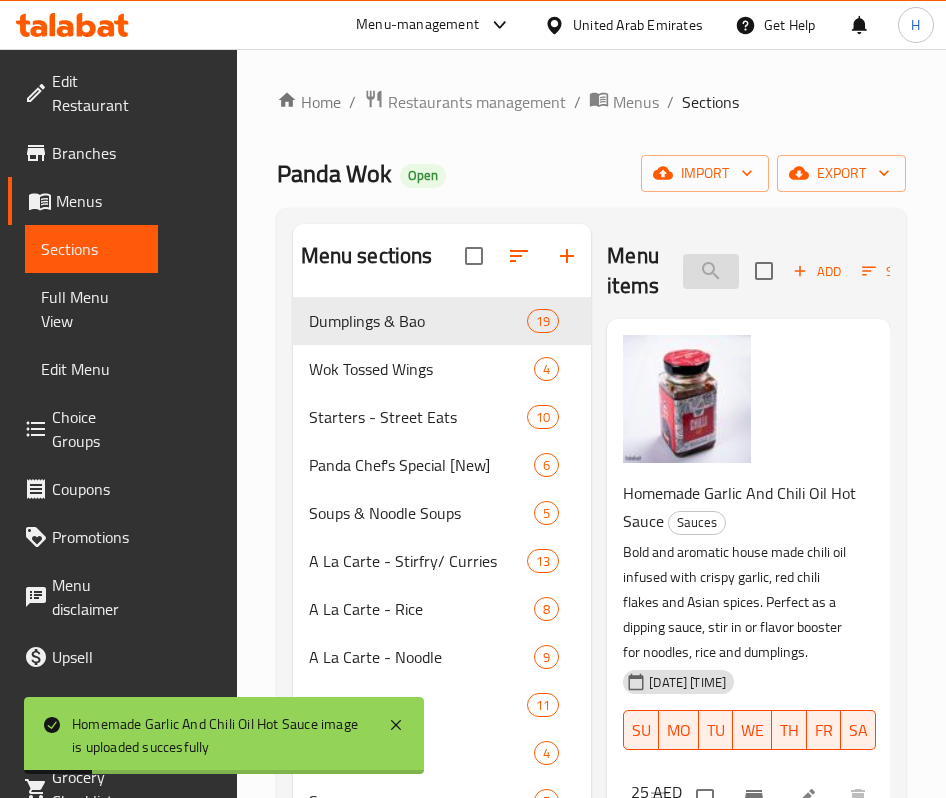 click on "oil" at bounding box center [711, 271] 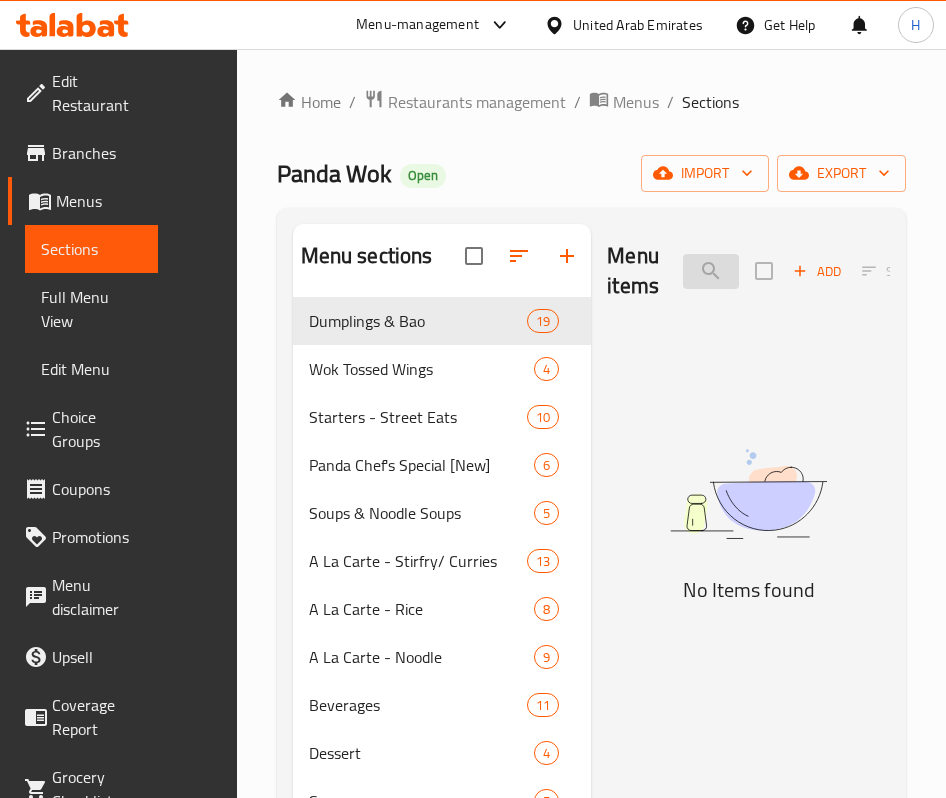 drag, startPoint x: 636, startPoint y: 277, endPoint x: 552, endPoint y: 271, distance: 84.21401 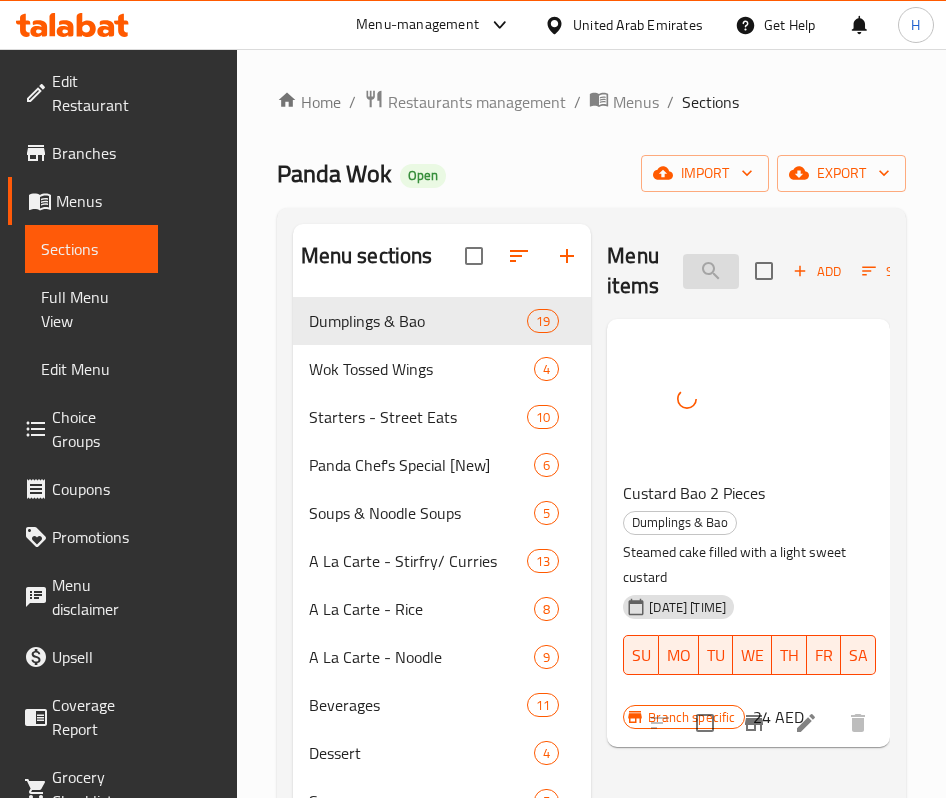 click on "custard" at bounding box center (711, 271) 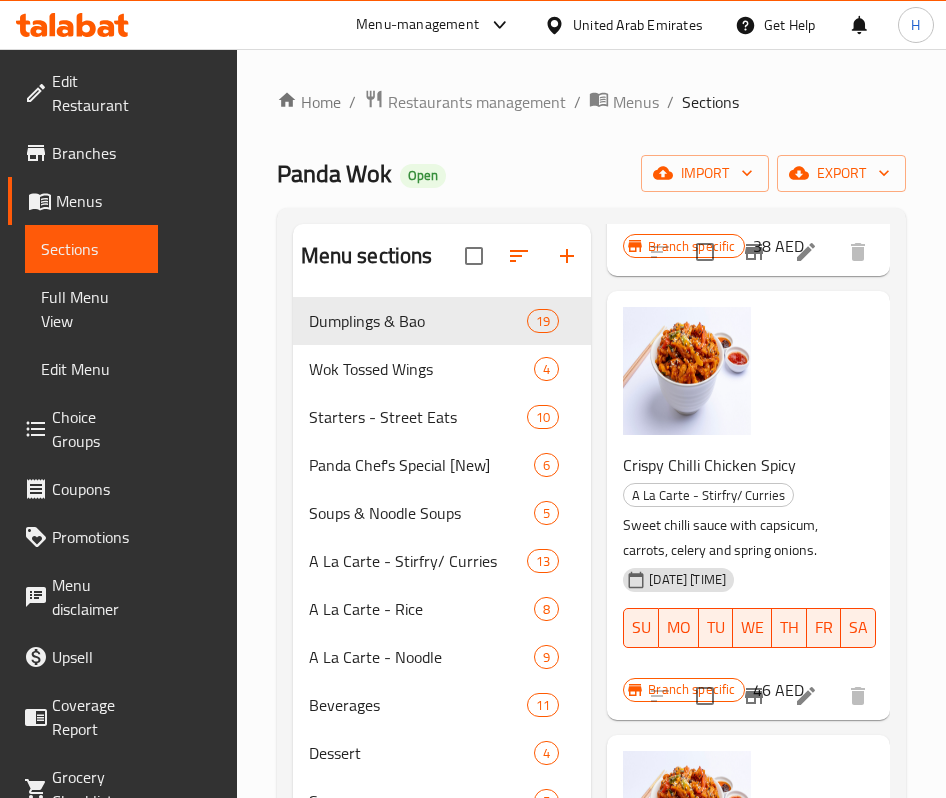 scroll, scrollTop: 473, scrollLeft: 0, axis: vertical 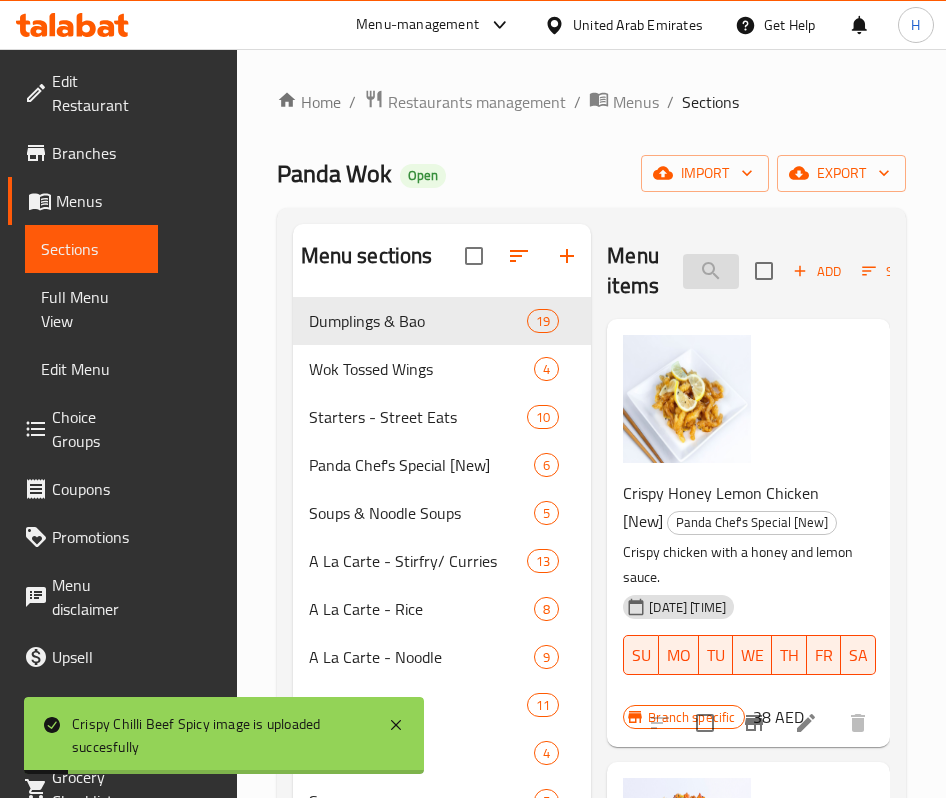 click on "crispy ch" at bounding box center (711, 271) 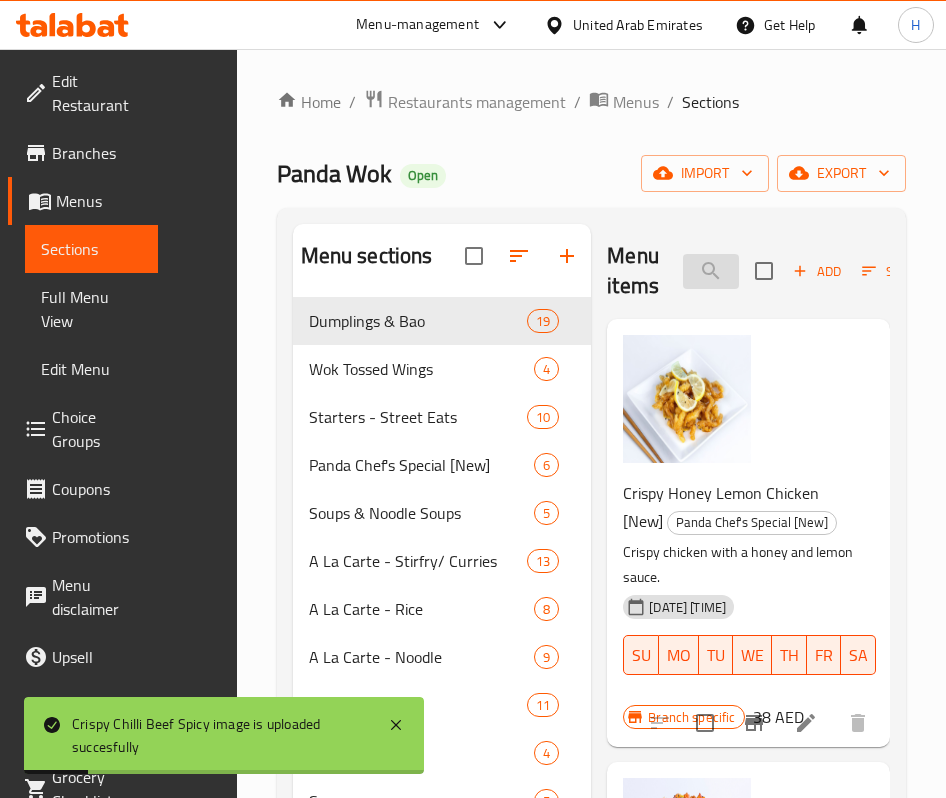 click on "crispy ch" at bounding box center [711, 271] 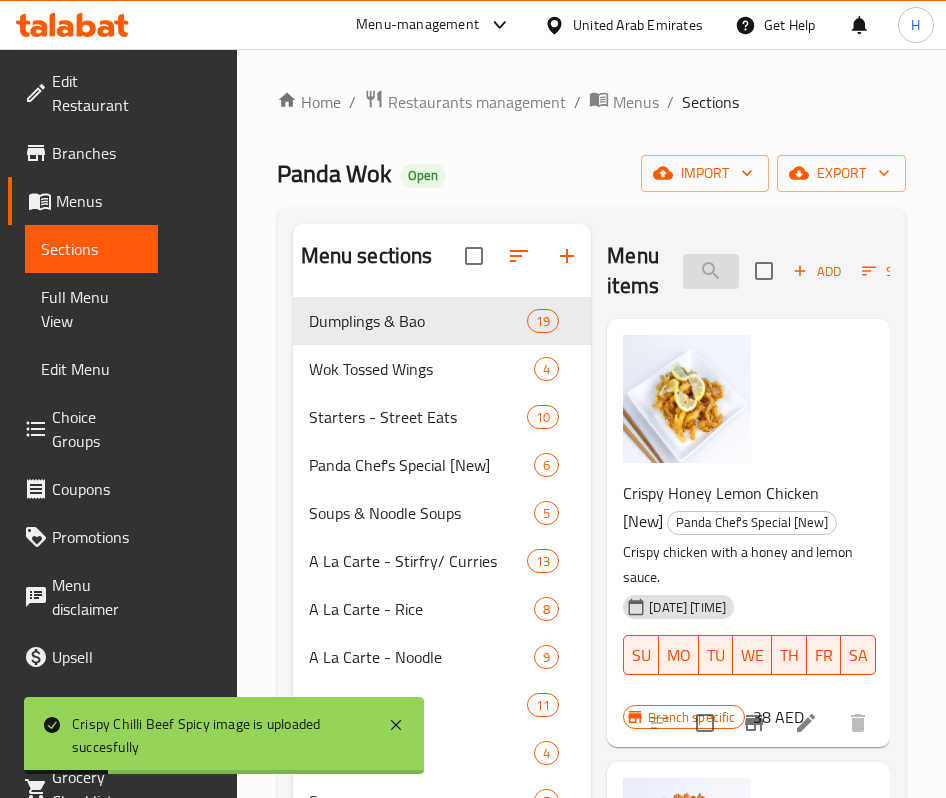 click on "crispy ch" at bounding box center (711, 271) 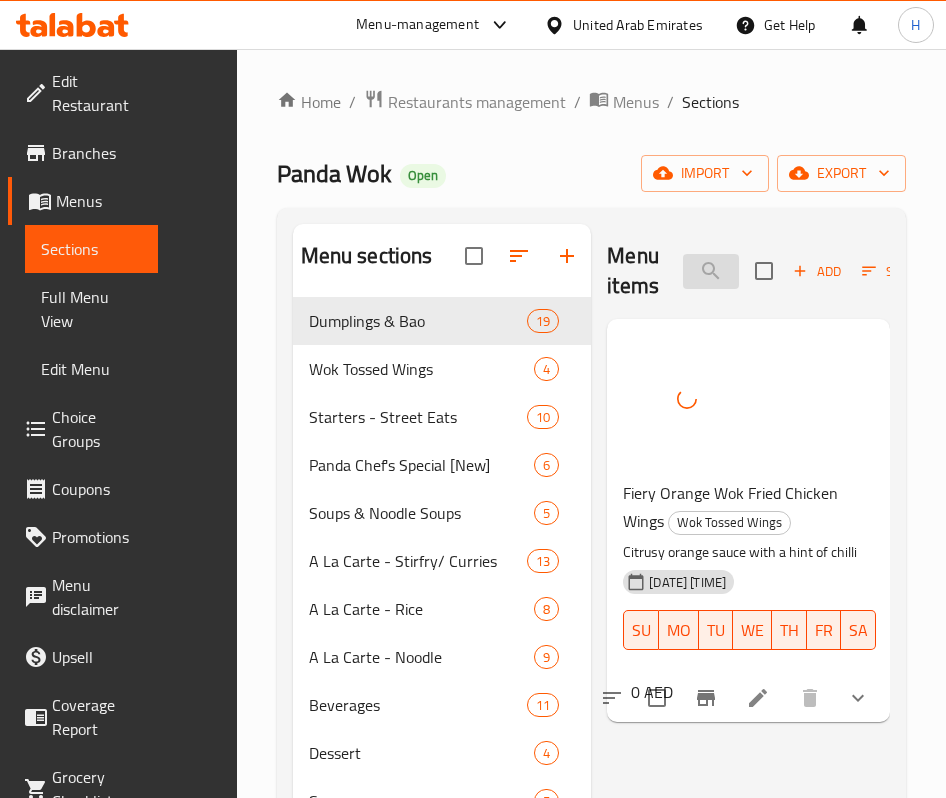 click on "fiery o" at bounding box center [711, 271] 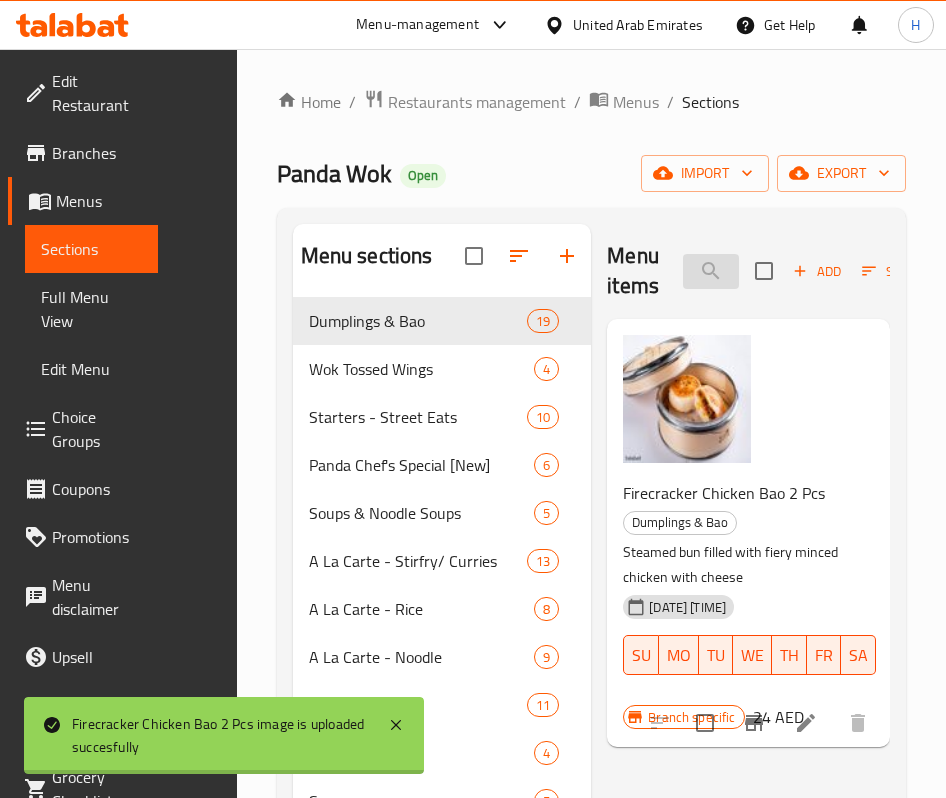 click on "firecrack" at bounding box center (711, 271) 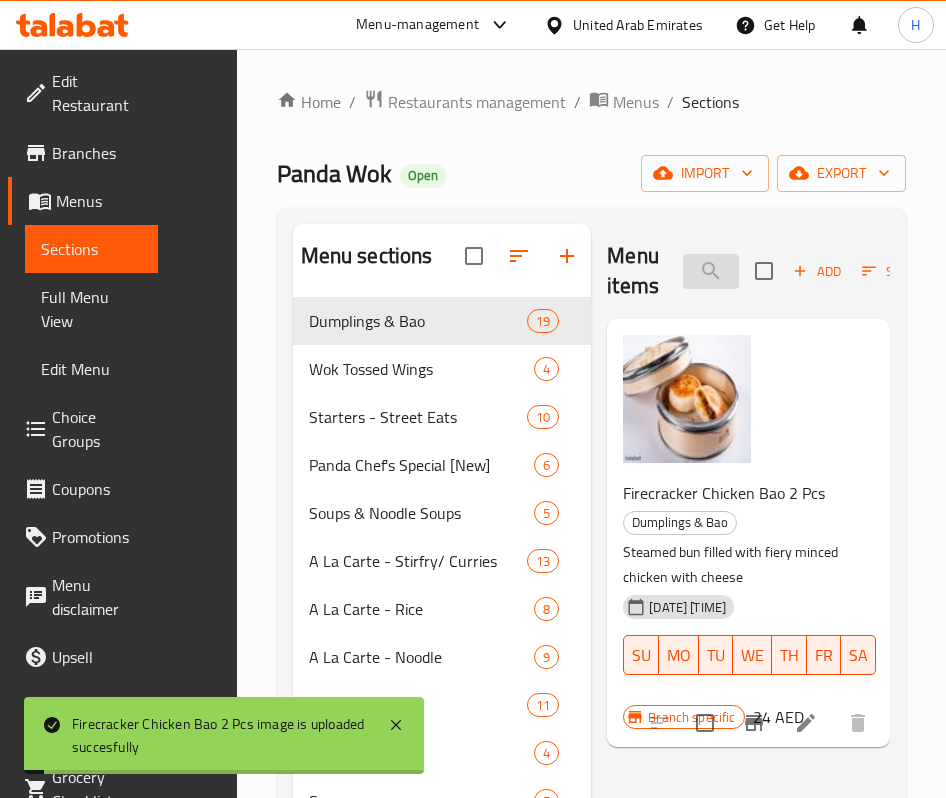 click on "firecrack" at bounding box center [711, 271] 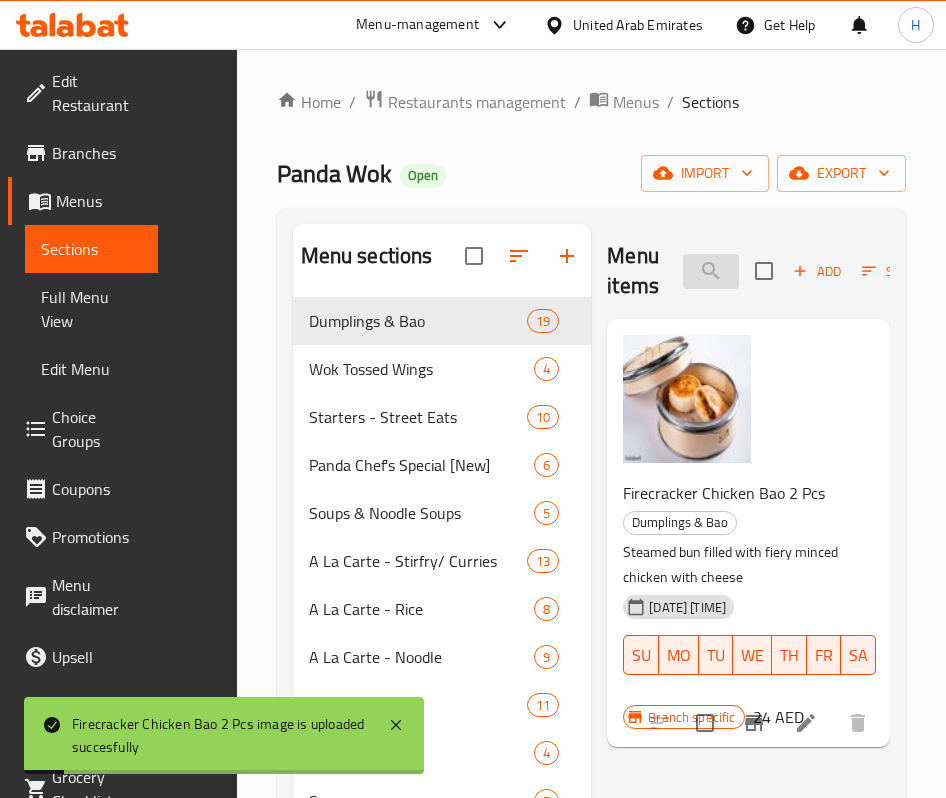 click on "firecrack" at bounding box center [711, 271] 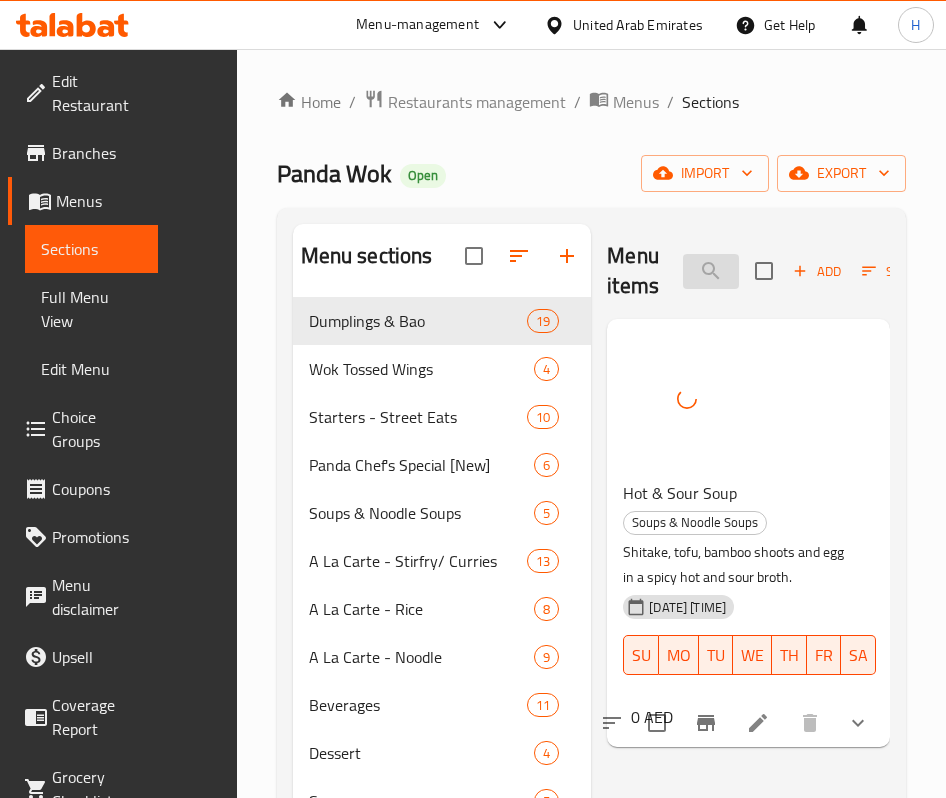 drag, startPoint x: 642, startPoint y: 261, endPoint x: 625, endPoint y: 266, distance: 17.720045 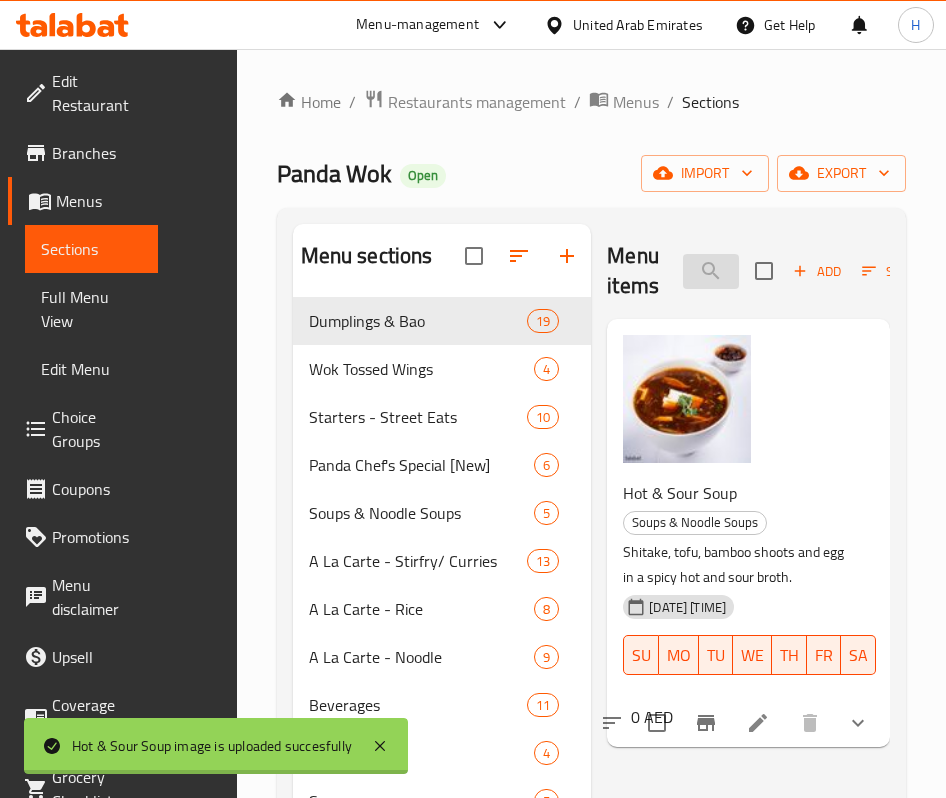 click on "hot and s" at bounding box center (711, 271) 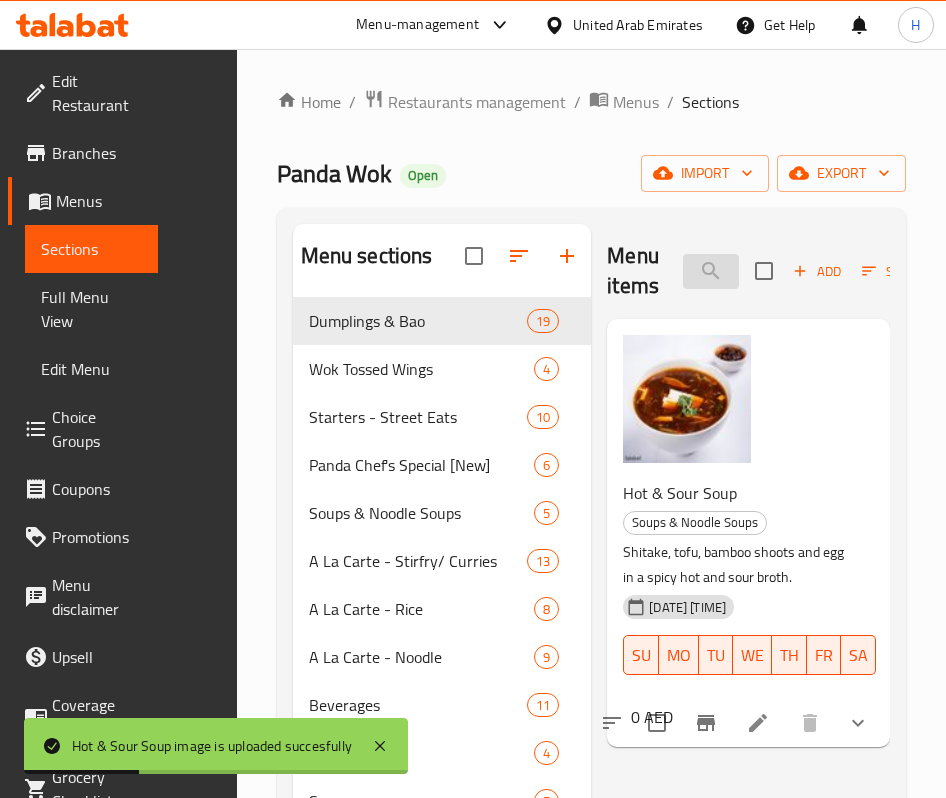 drag, startPoint x: 672, startPoint y: 267, endPoint x: 603, endPoint y: 271, distance: 69.115845 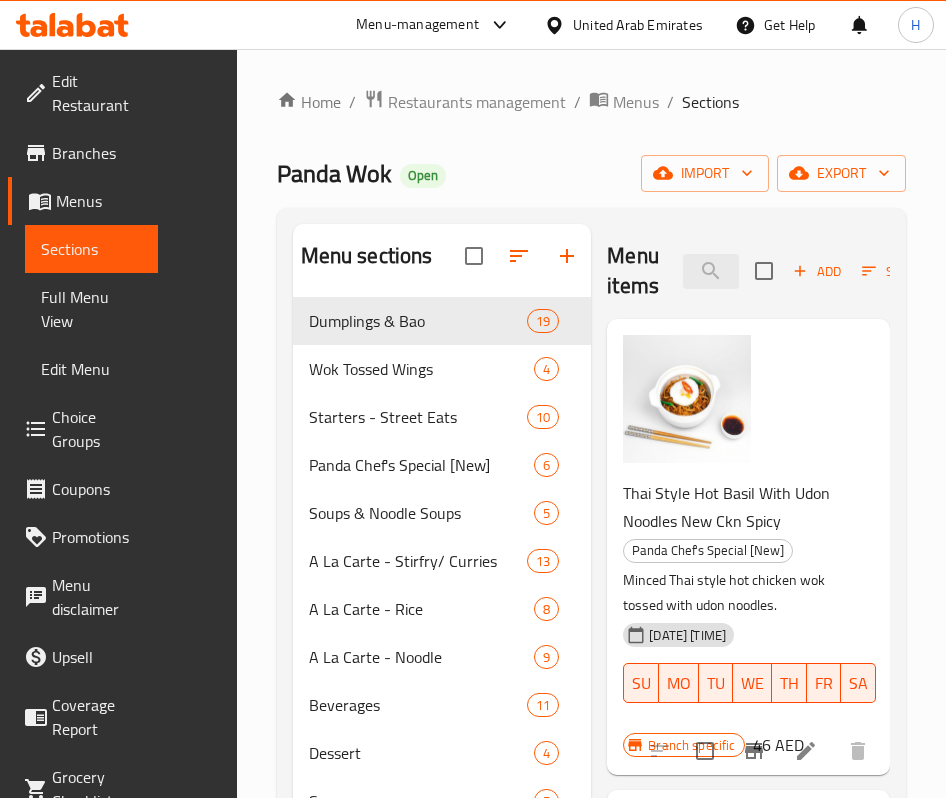 scroll, scrollTop: 150, scrollLeft: 0, axis: vertical 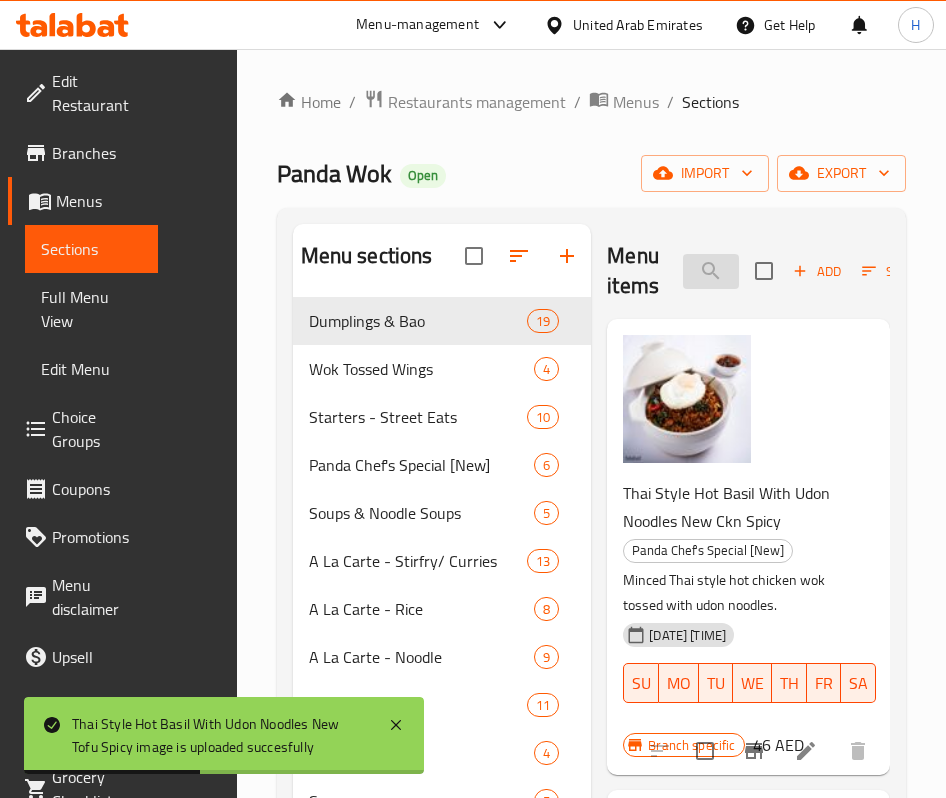 click on "hot basil" at bounding box center (711, 271) 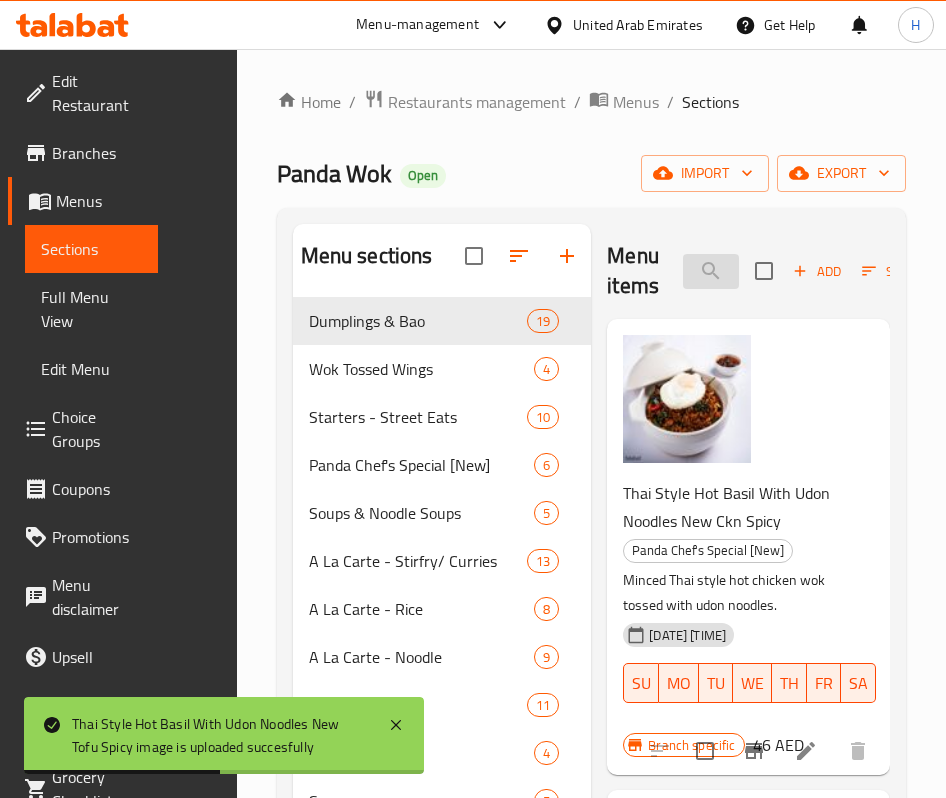click on "hot basil" at bounding box center (711, 271) 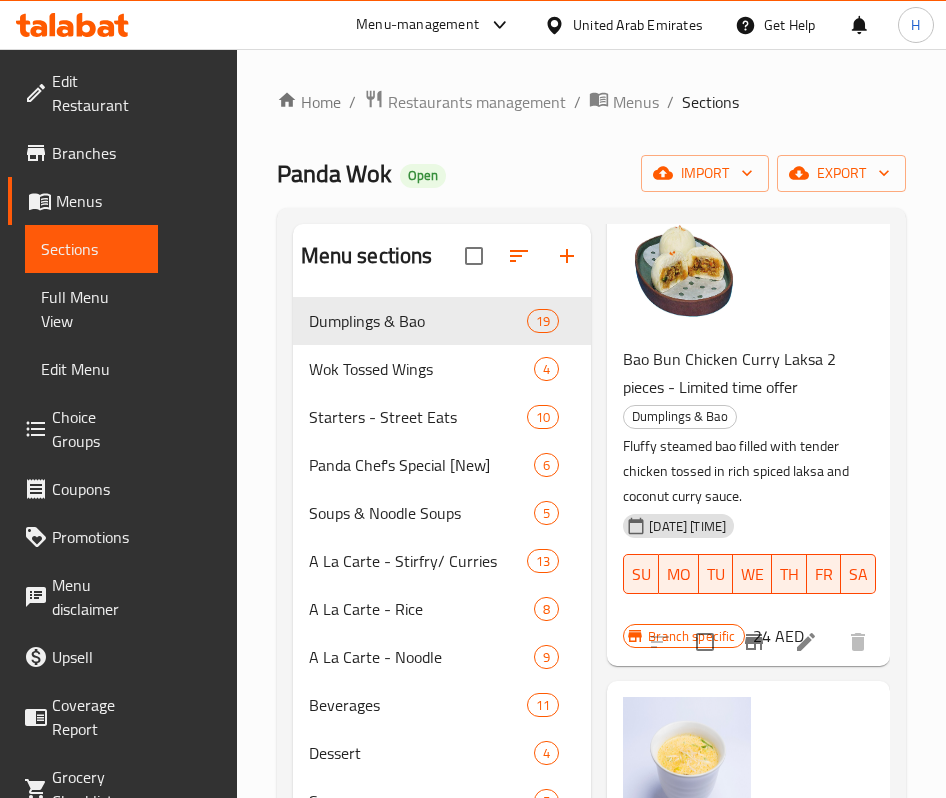 scroll, scrollTop: 300, scrollLeft: 0, axis: vertical 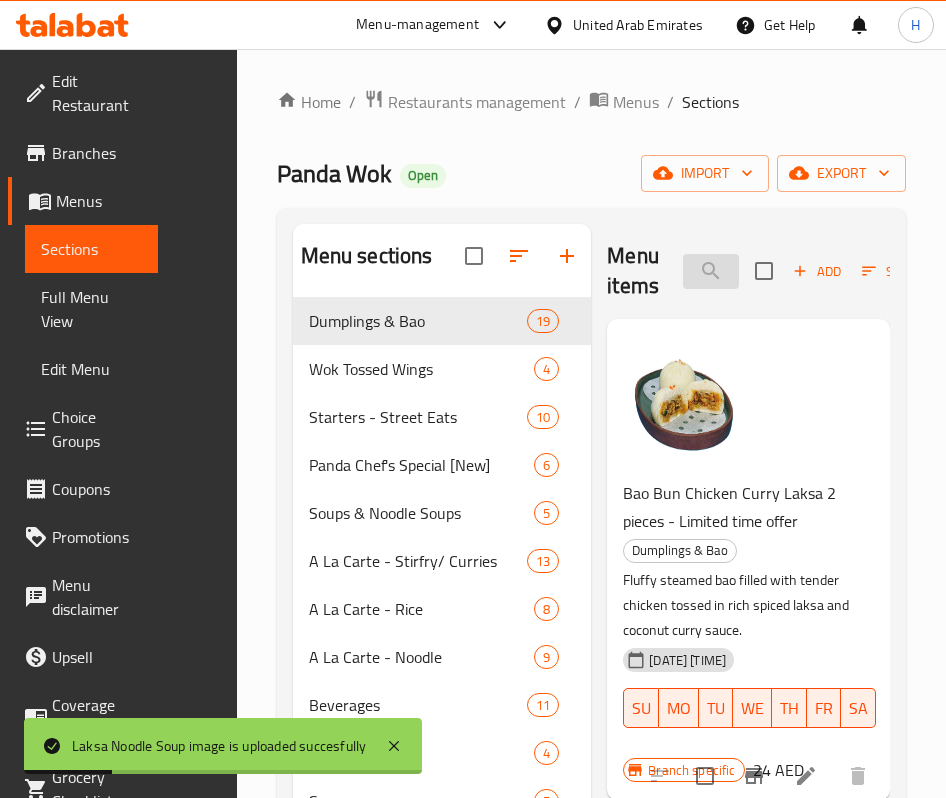 click on "laksa" at bounding box center [711, 271] 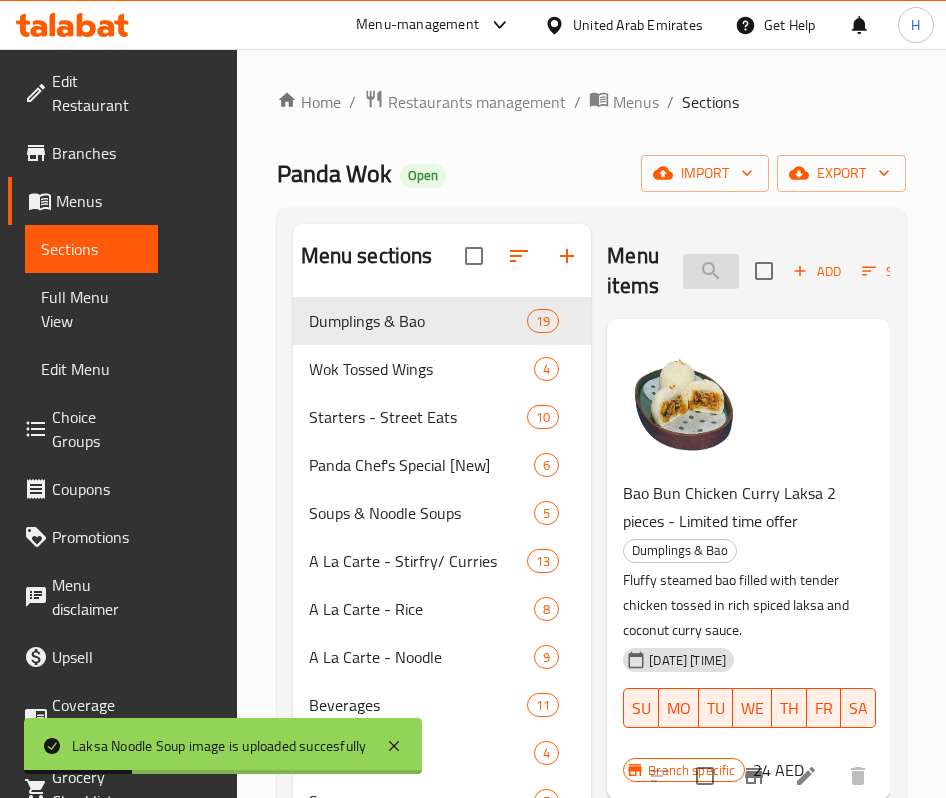 click on "laksa" at bounding box center [711, 271] 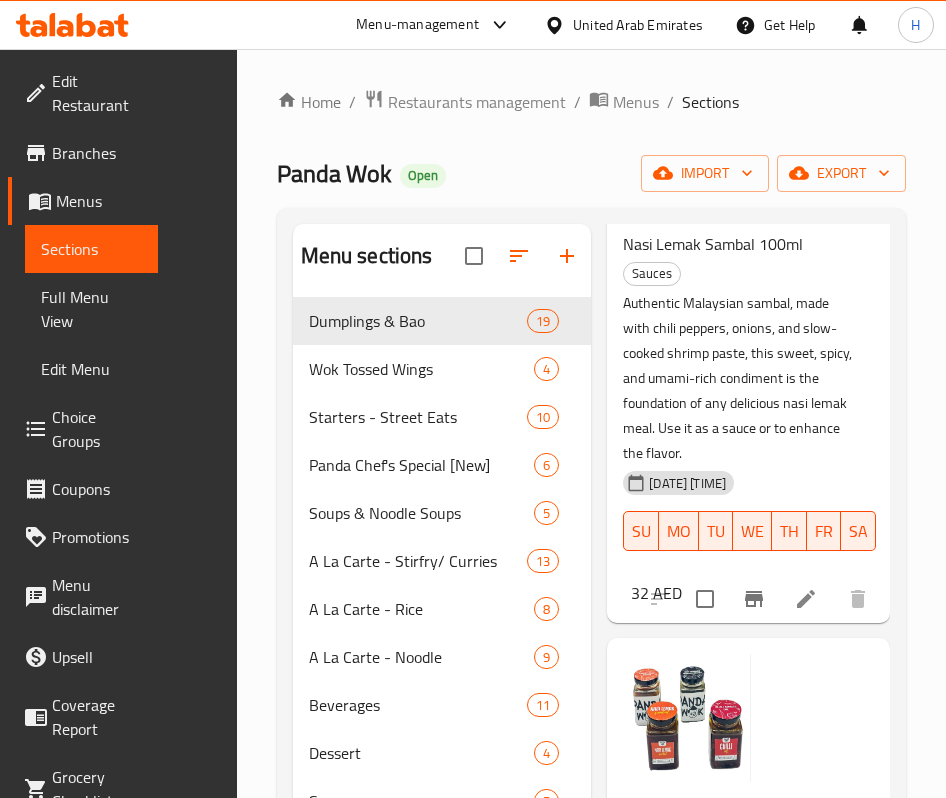 scroll, scrollTop: 277, scrollLeft: 0, axis: vertical 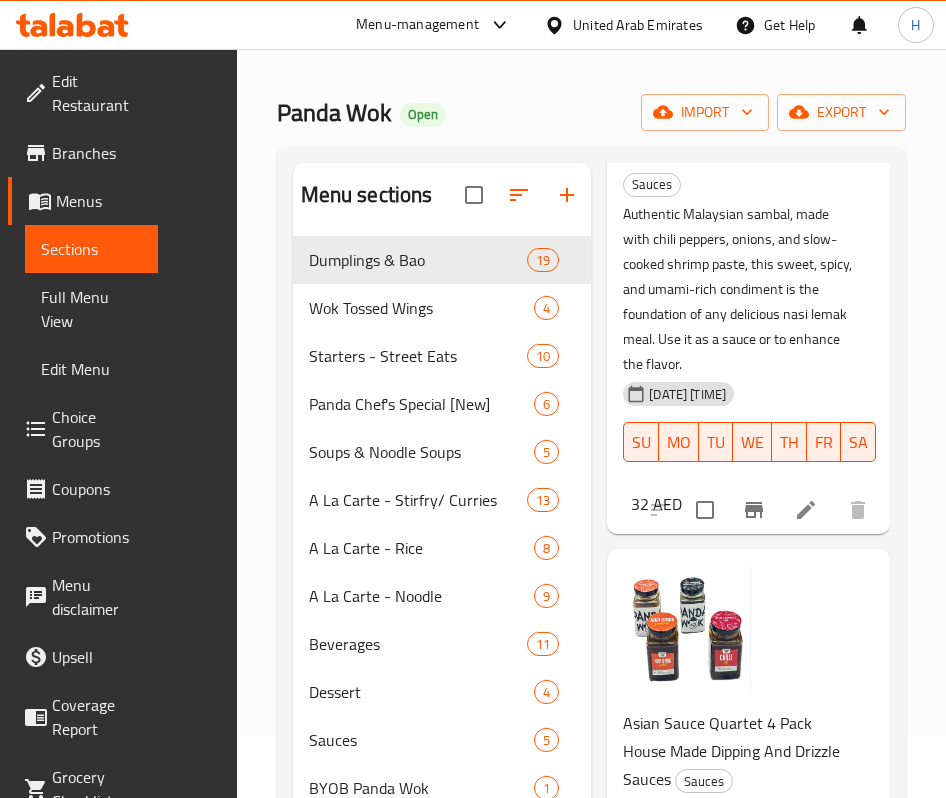 click on "Asian Sauce Quartet 4 Pack House Made Dipping And Drizzle Sauces Sauces Flavor packed combo of four house made Asian sauces chili garlic oil, spicy and aromatic perfect for noodles or dumplings nasi lemak. Sambal bold malaysian style chili paste with deep umami soy ginger garlic sauce, savory dipping sauce with a kick of sriracha sweet thai chili sauce, sweet, tangy and spiced with pineapple or lemongrass. Perfect for drizzling, dipping or marinating. Elevate any meal with this all in one Asian condiment pack [DATE] [TIME] SU MO TU WE TH FR SA 75 AED" at bounding box center [748, 902] 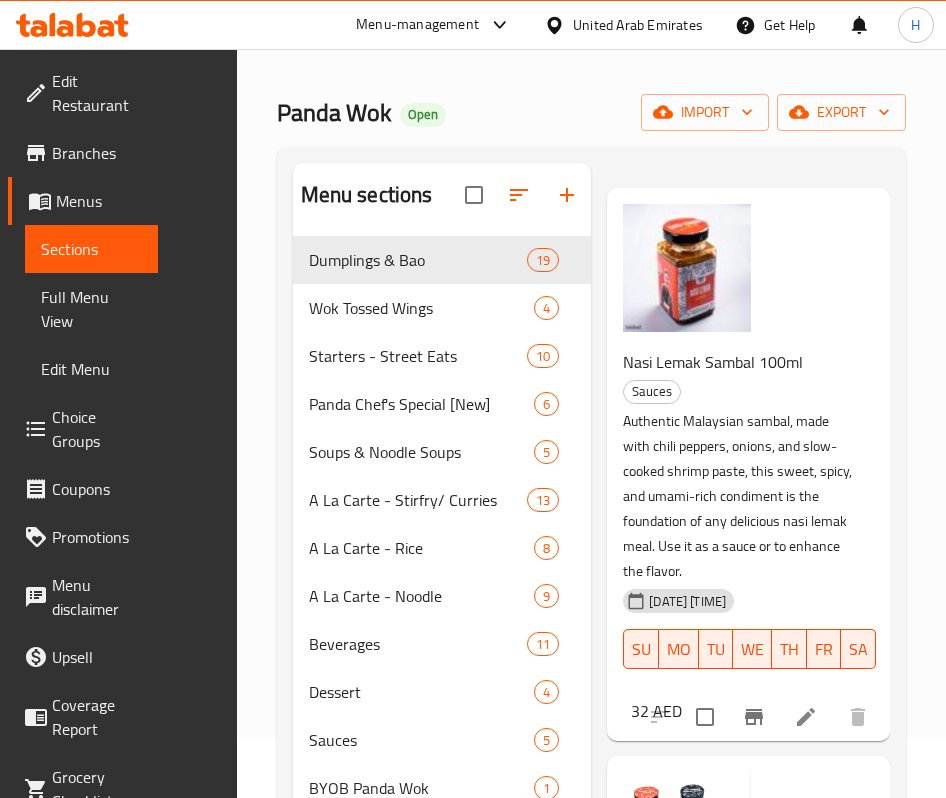 scroll, scrollTop: 0, scrollLeft: 0, axis: both 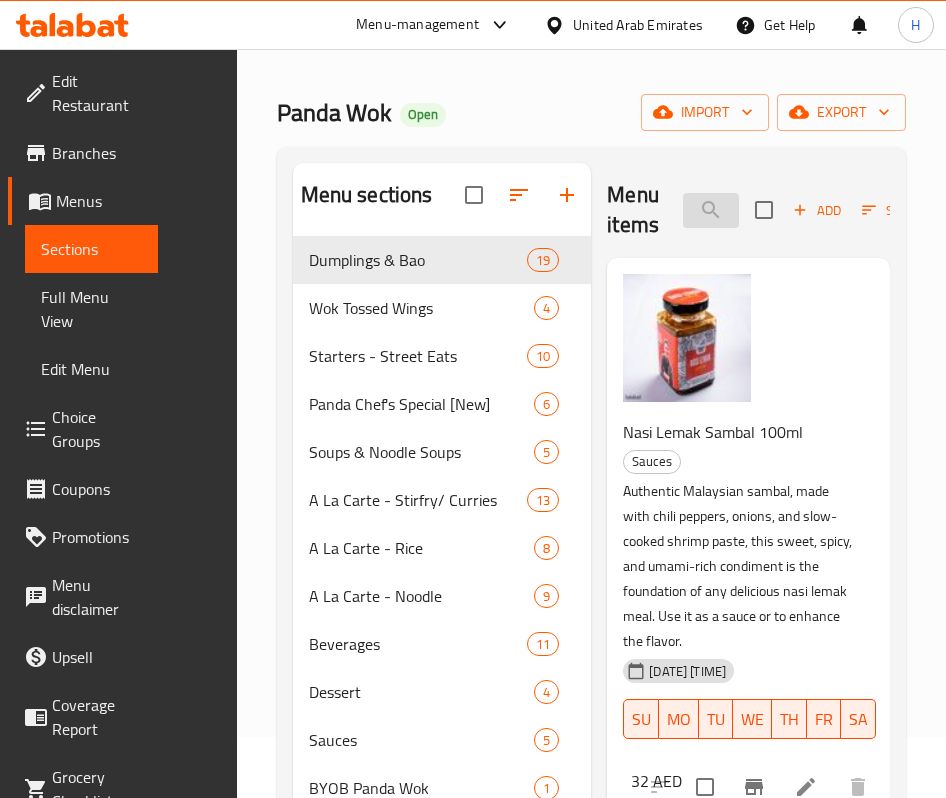 click on "mala" at bounding box center [711, 210] 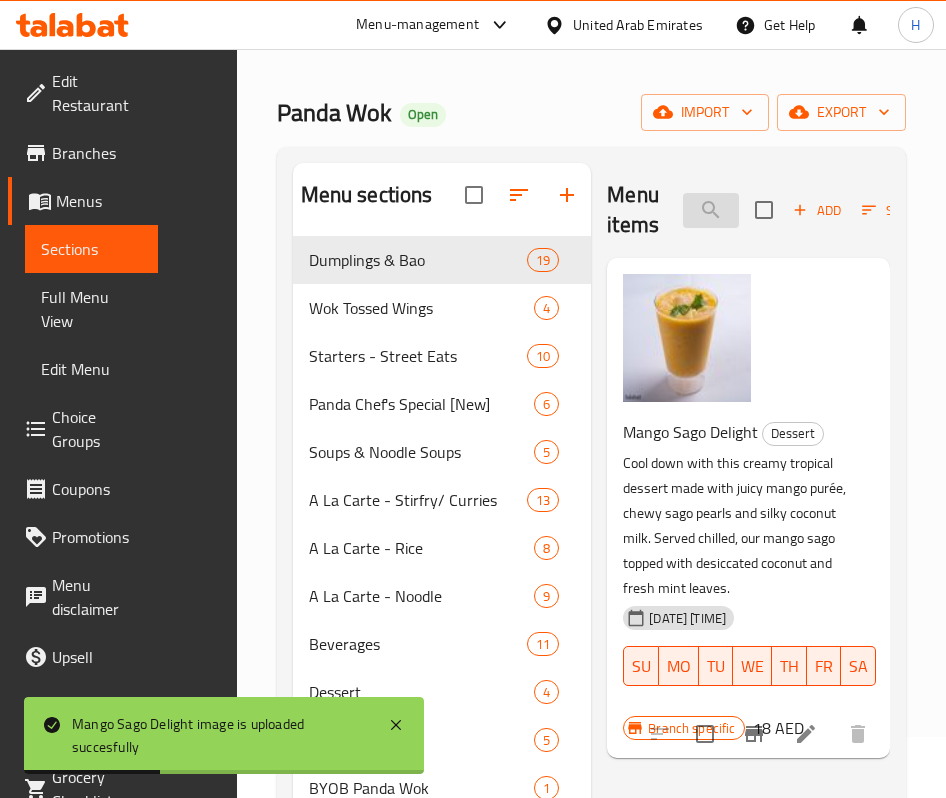 click on "mango" at bounding box center (711, 210) 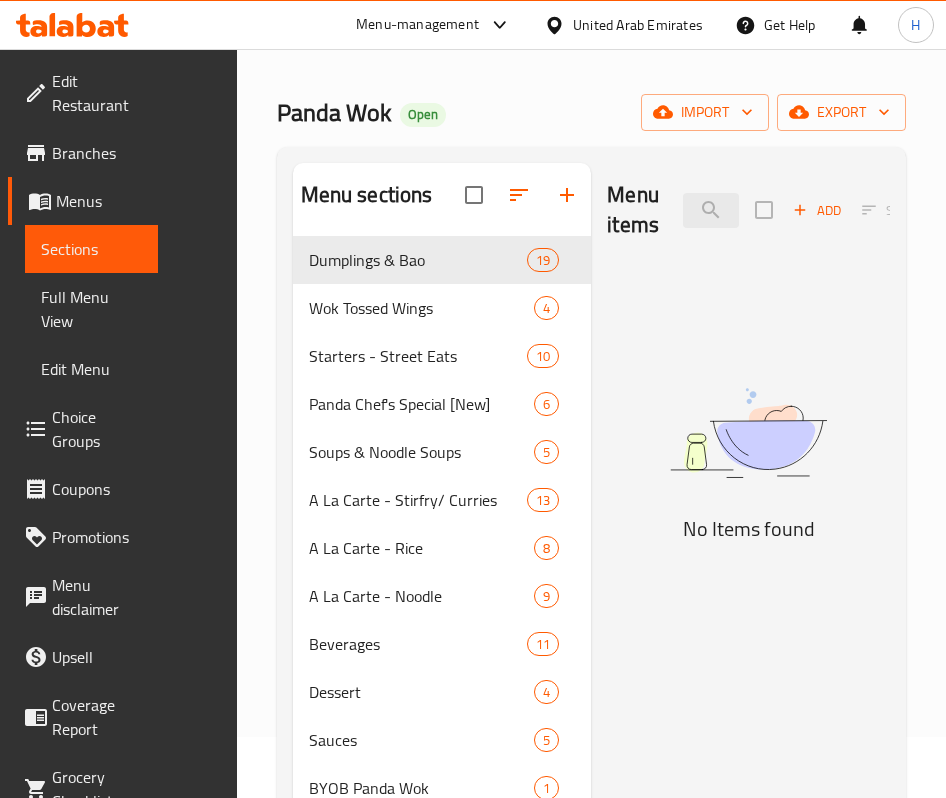 type on "m" 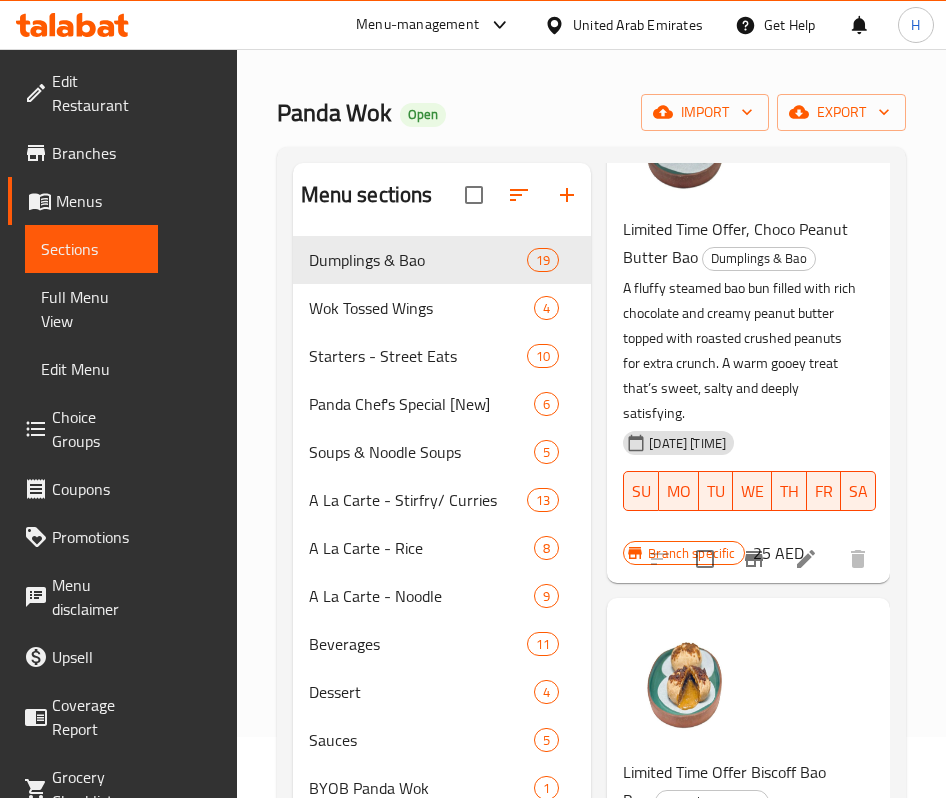 scroll, scrollTop: 5002, scrollLeft: 0, axis: vertical 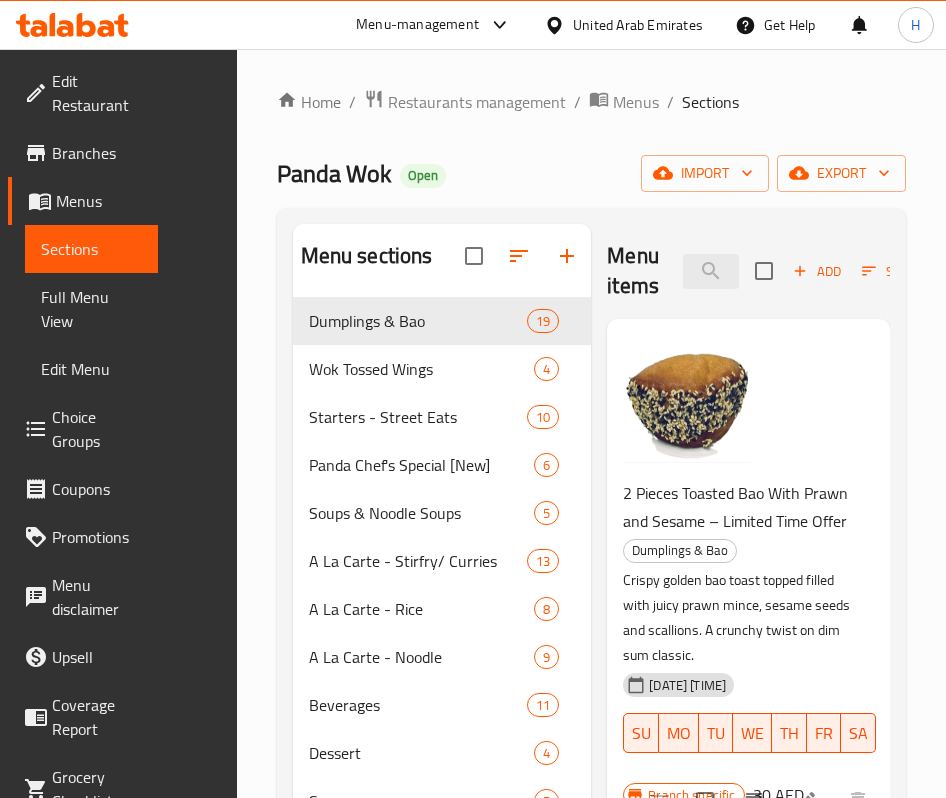 click on "Menu items bao Add Sort Manage items" at bounding box center (748, 271) 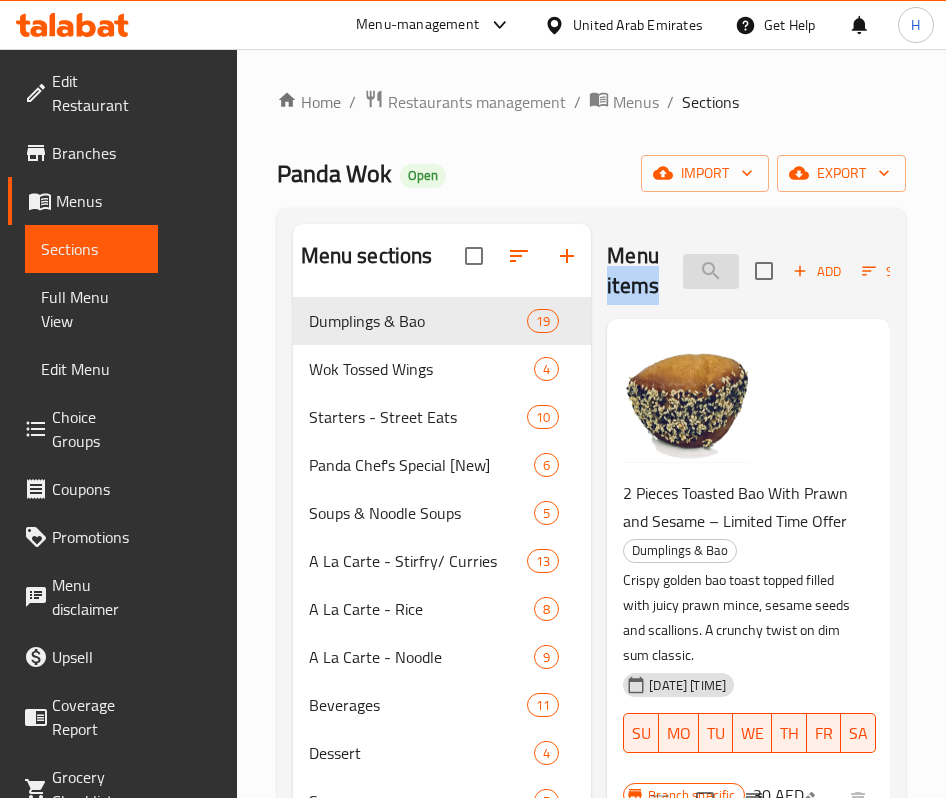 click on "bao" at bounding box center (711, 271) 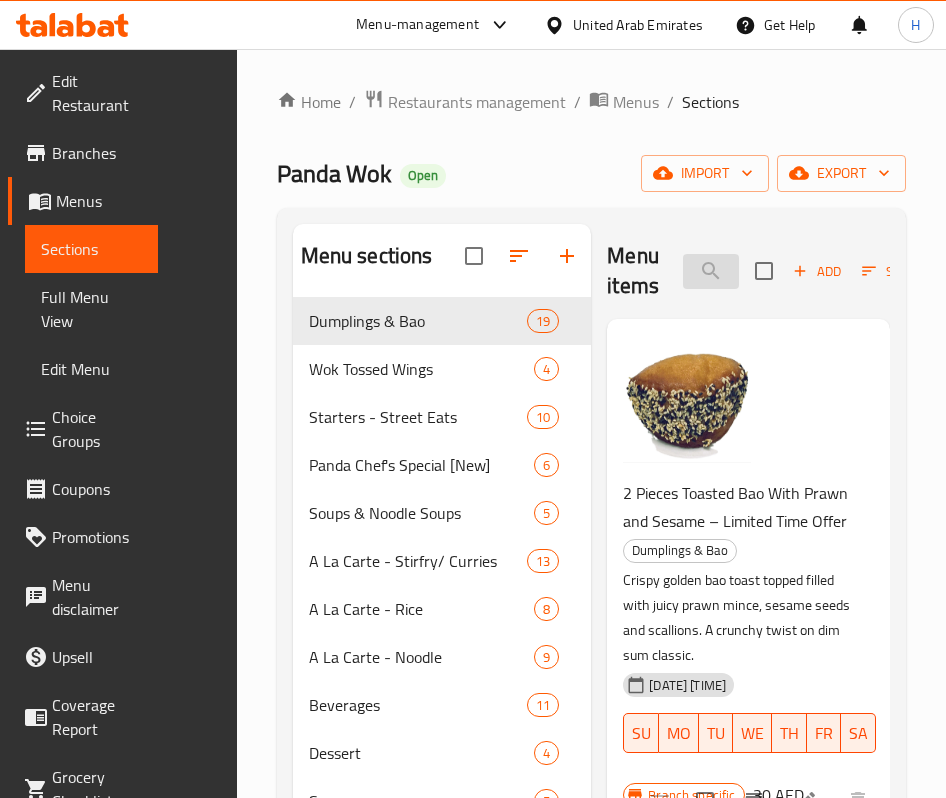 click on "bao" at bounding box center [711, 271] 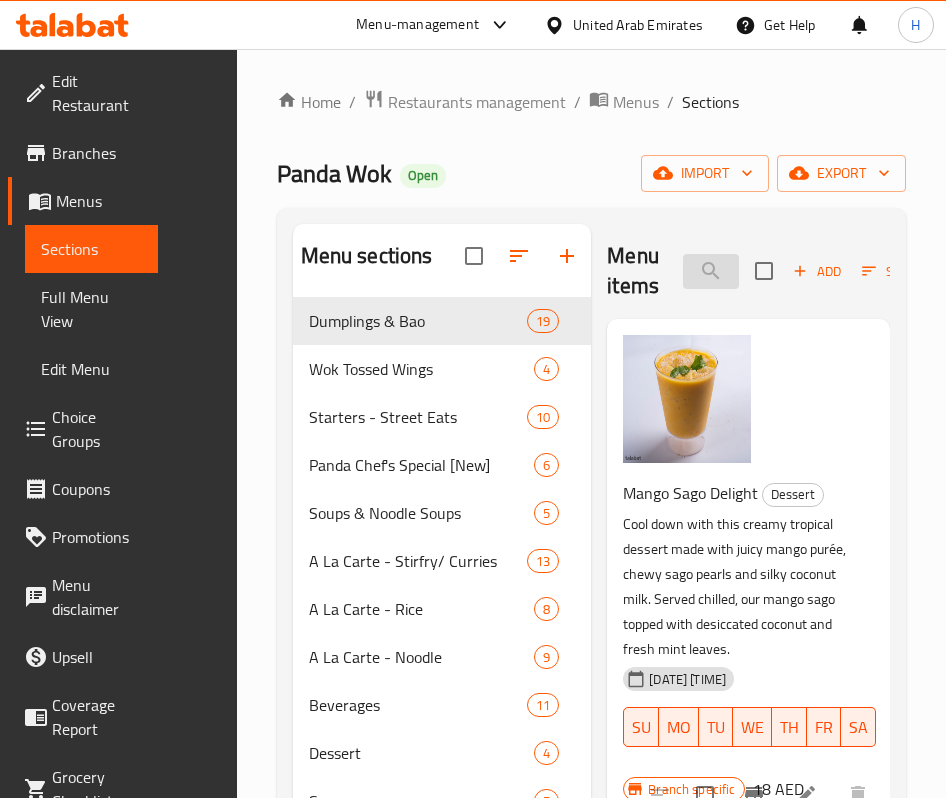 click on "mang" at bounding box center [711, 271] 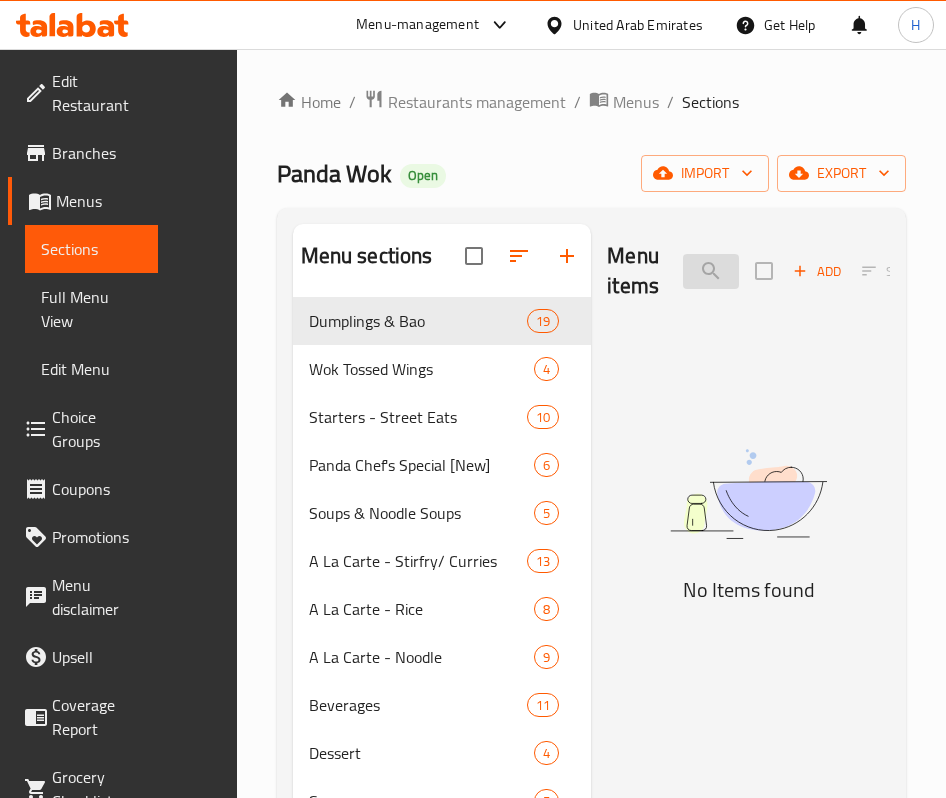 click on "mono" at bounding box center [711, 271] 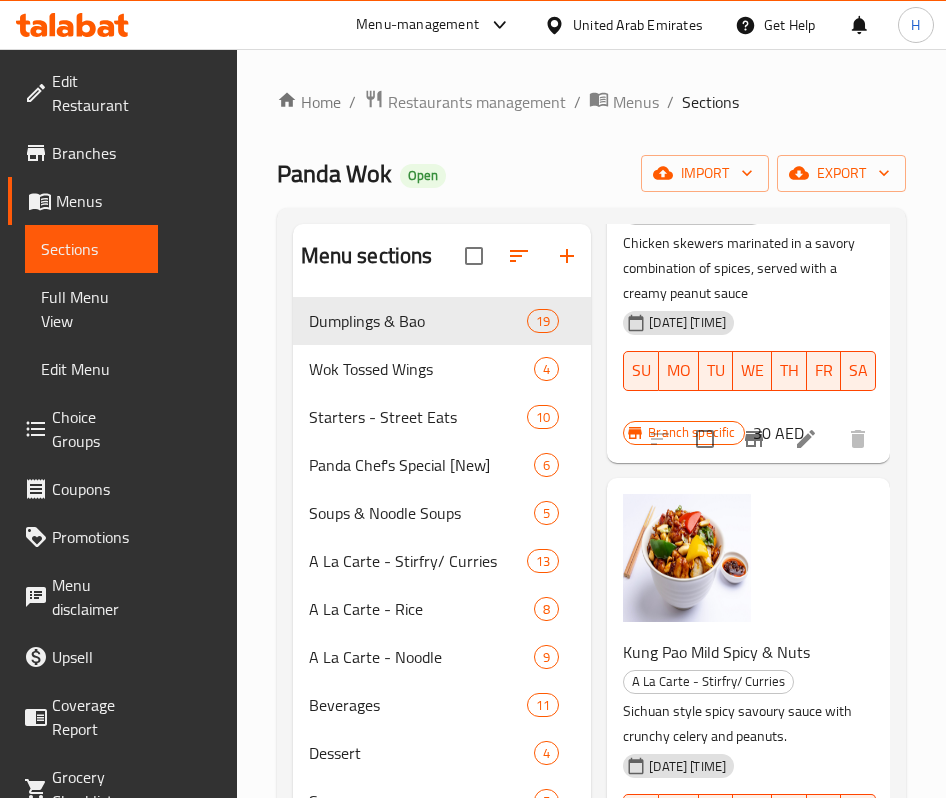 scroll, scrollTop: 936, scrollLeft: 0, axis: vertical 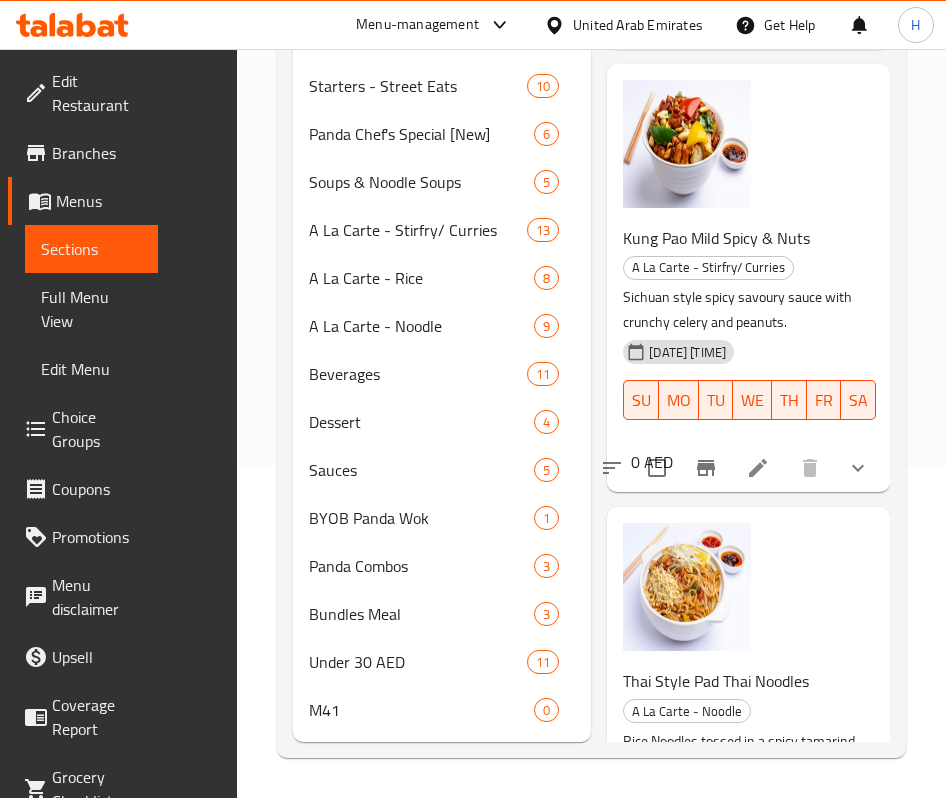click on "[DATE] [TIME] AED" at bounding box center [748, 733] 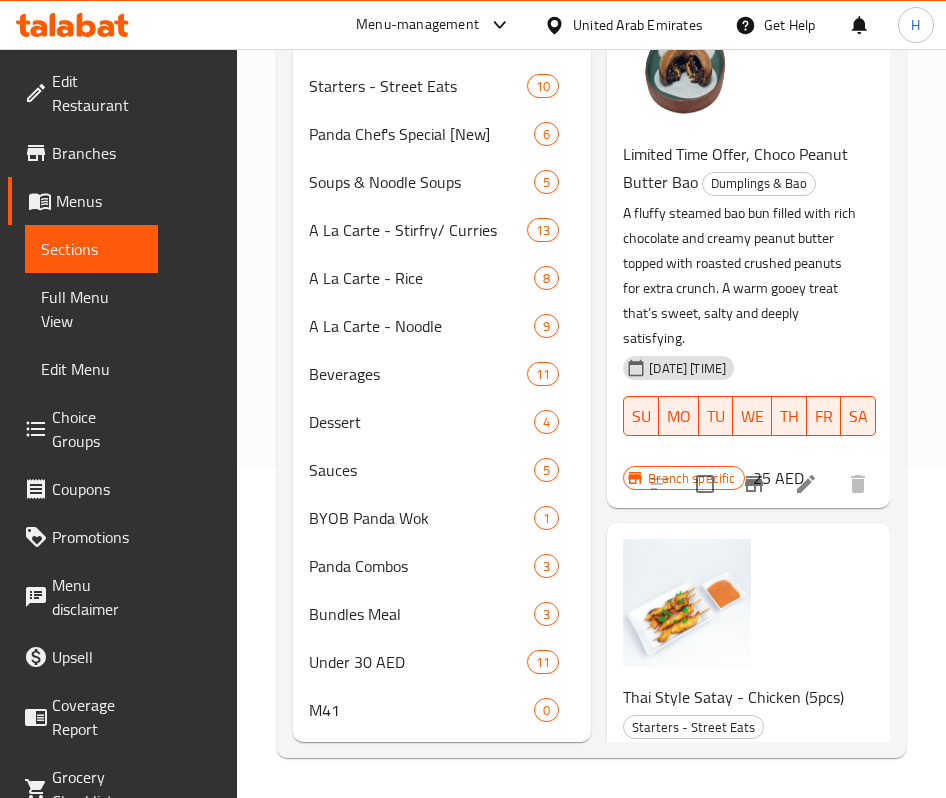 scroll, scrollTop: 0, scrollLeft: 0, axis: both 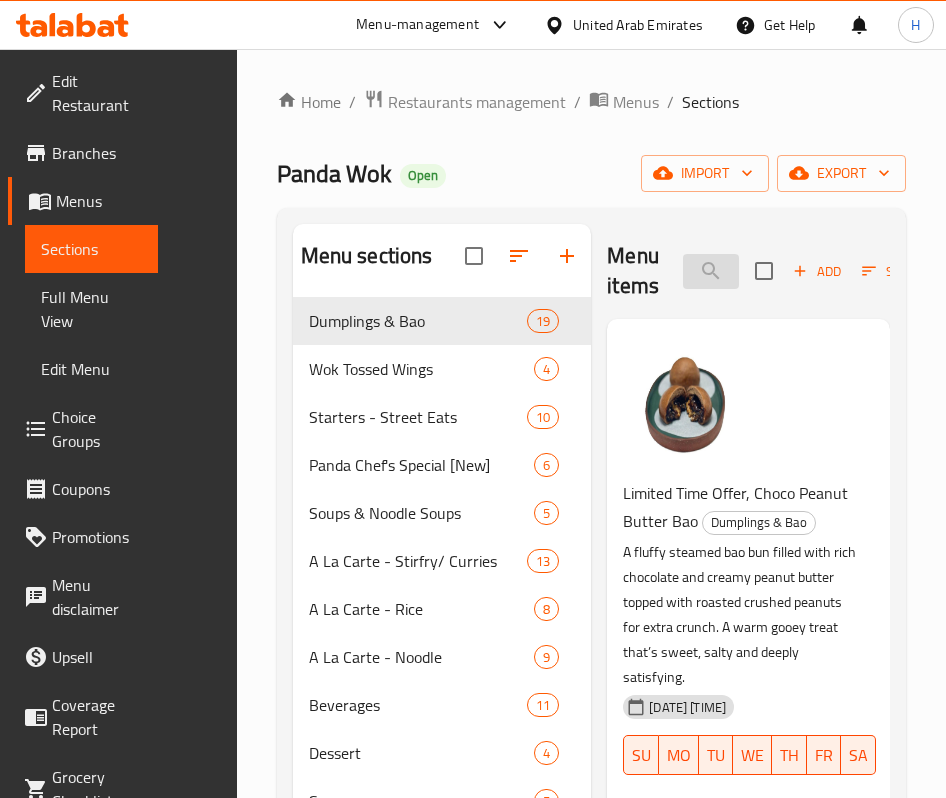 click on "peanut" at bounding box center (711, 271) 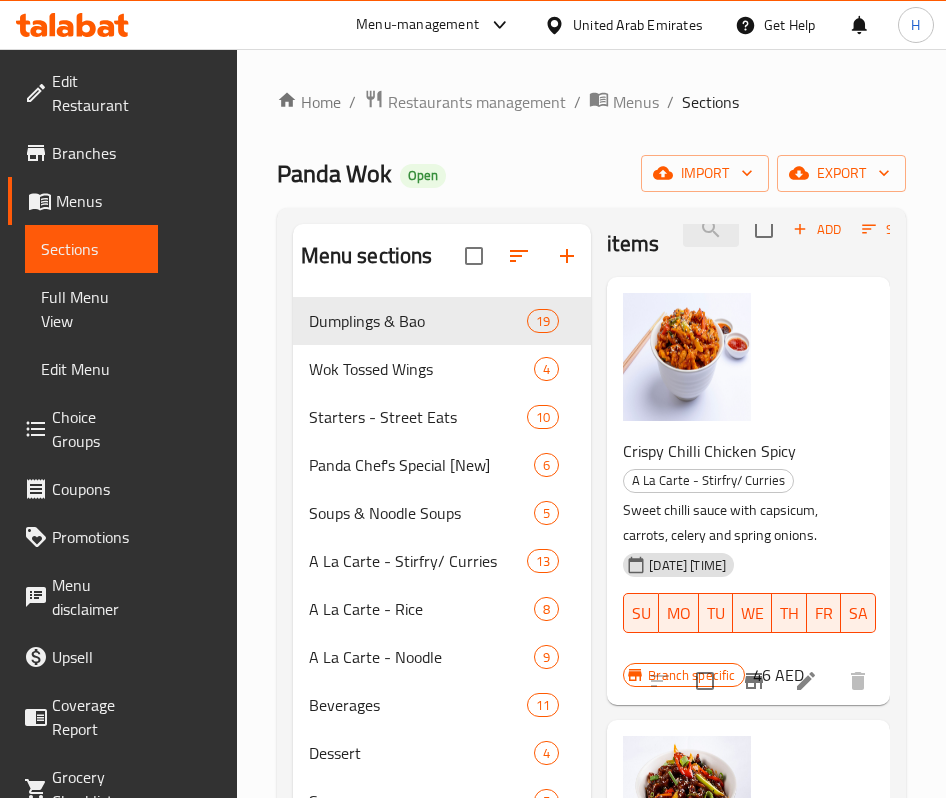 scroll, scrollTop: 55, scrollLeft: 0, axis: vertical 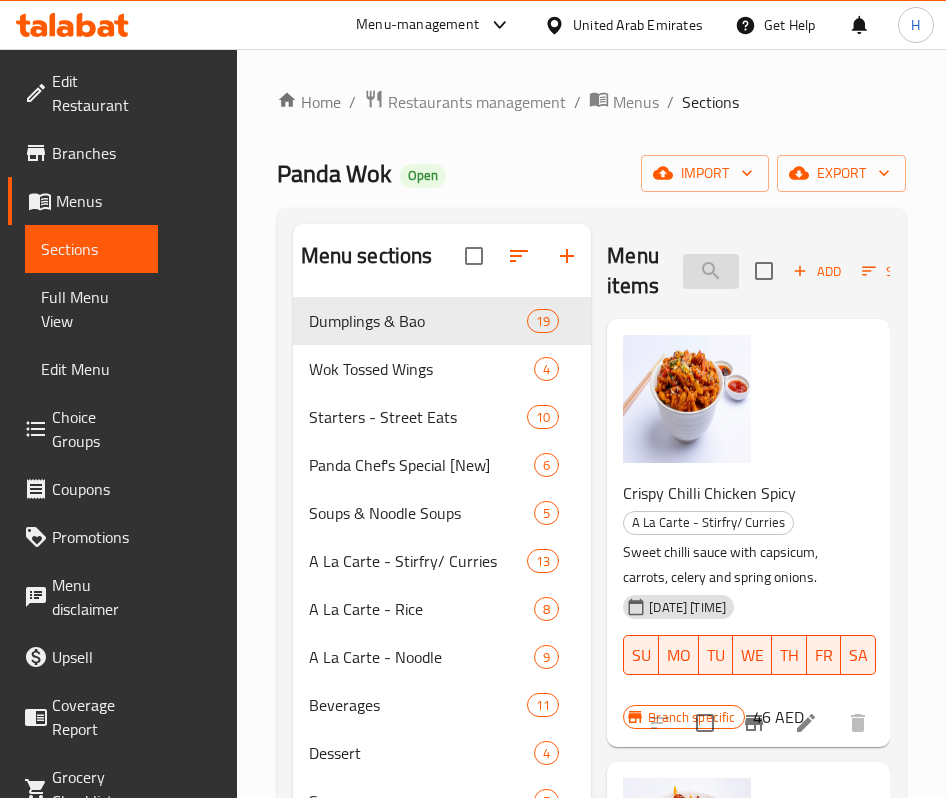click on "chilli sauc" at bounding box center (711, 271) 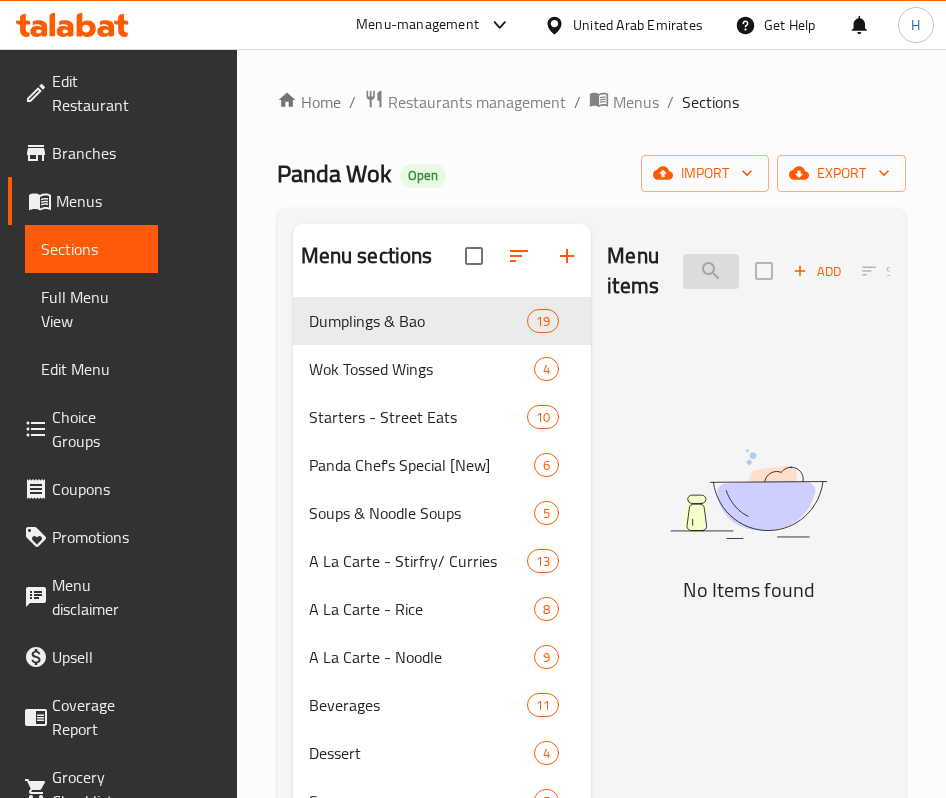 type on "p" 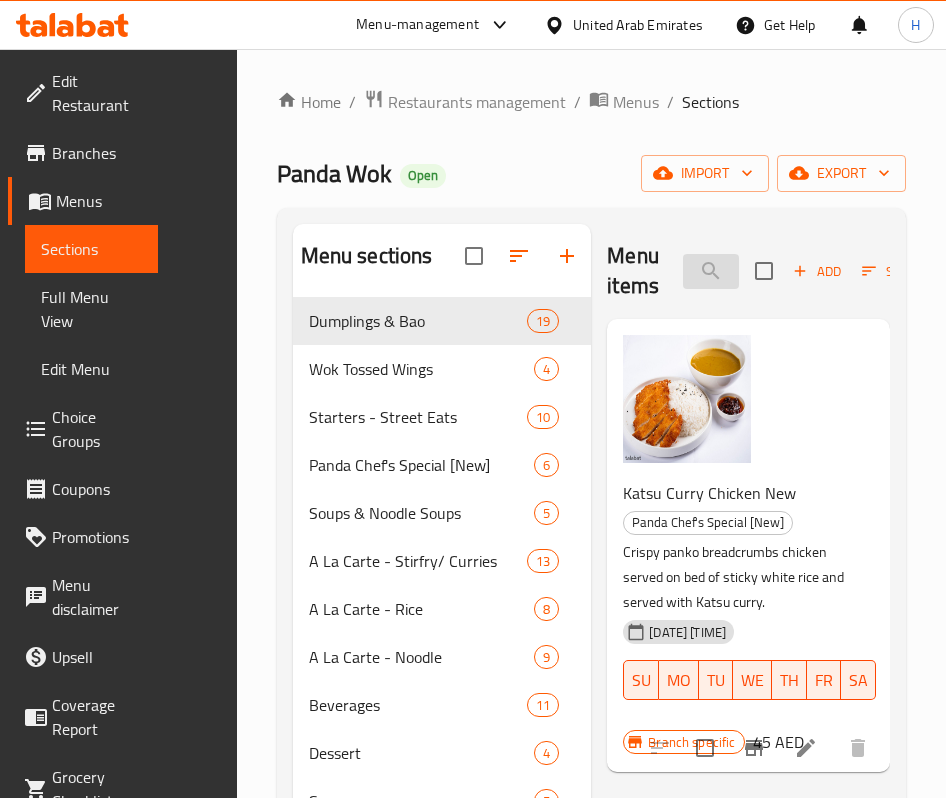 click on "katsu" at bounding box center (711, 271) 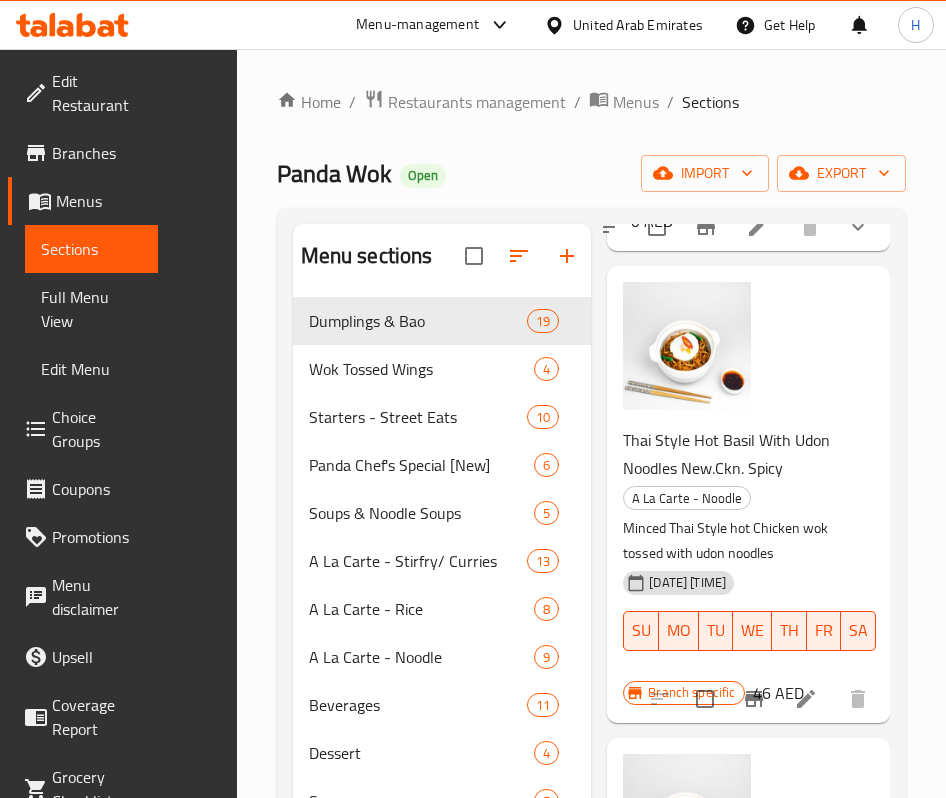 scroll, scrollTop: 1650, scrollLeft: 0, axis: vertical 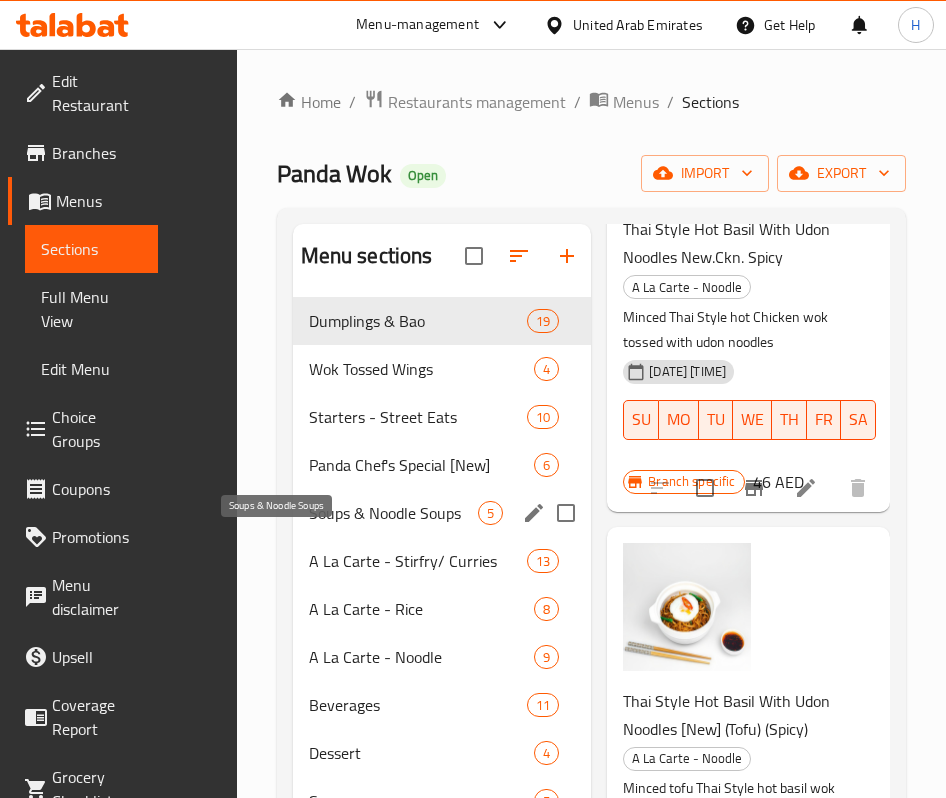 click on "Soups & Noodle Soups" at bounding box center (394, 513) 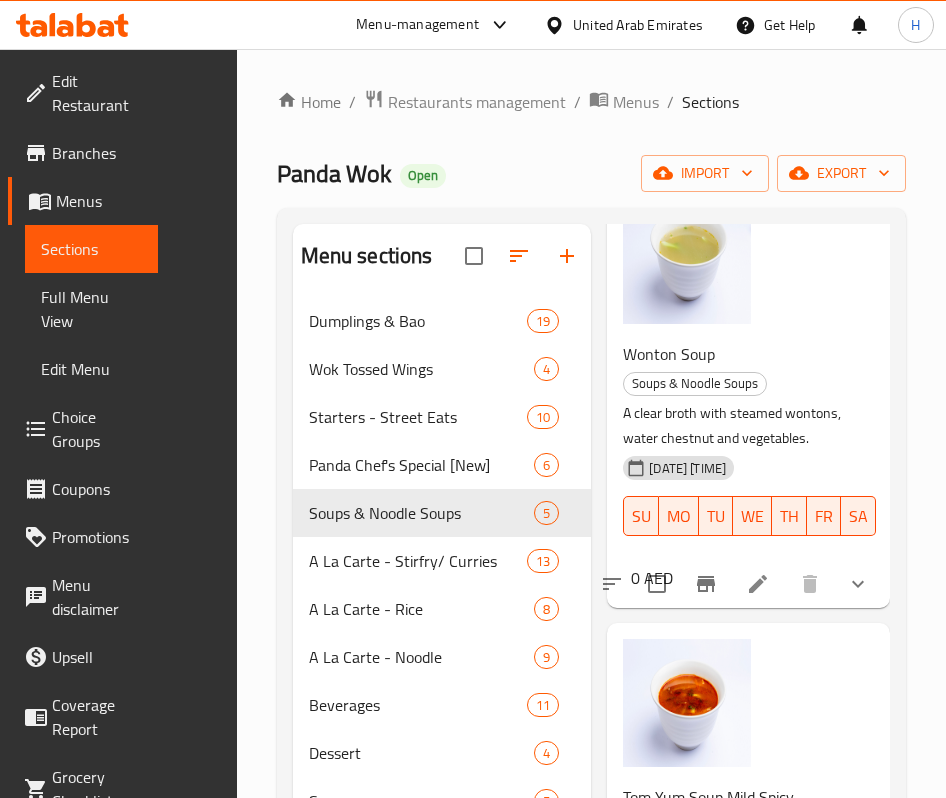scroll, scrollTop: 1111, scrollLeft: 0, axis: vertical 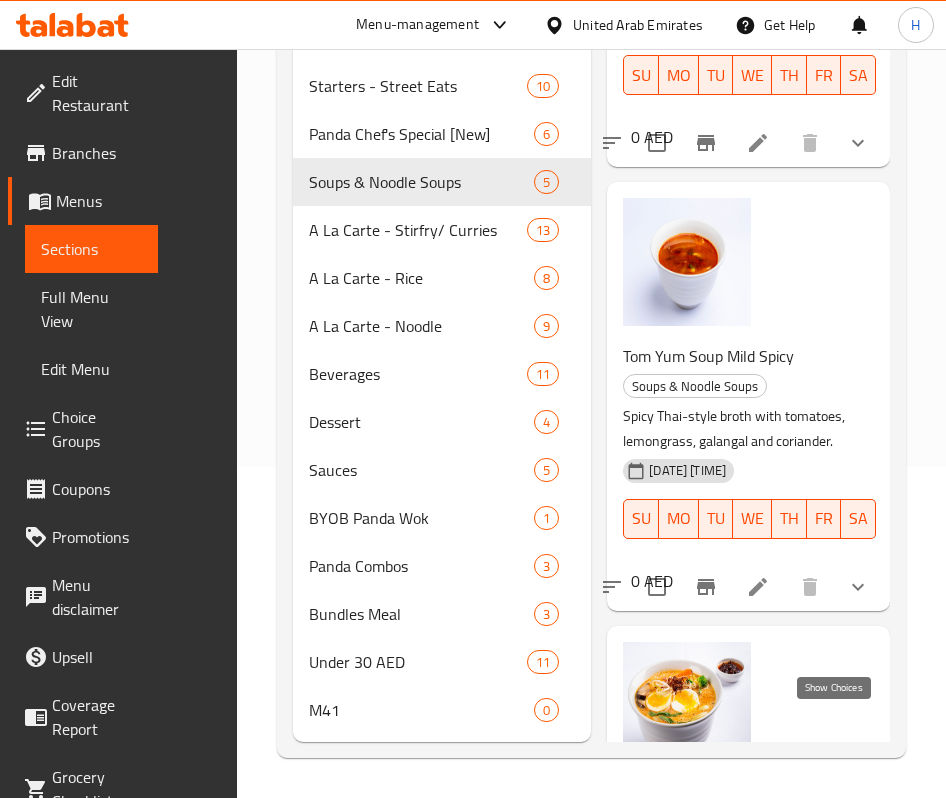click 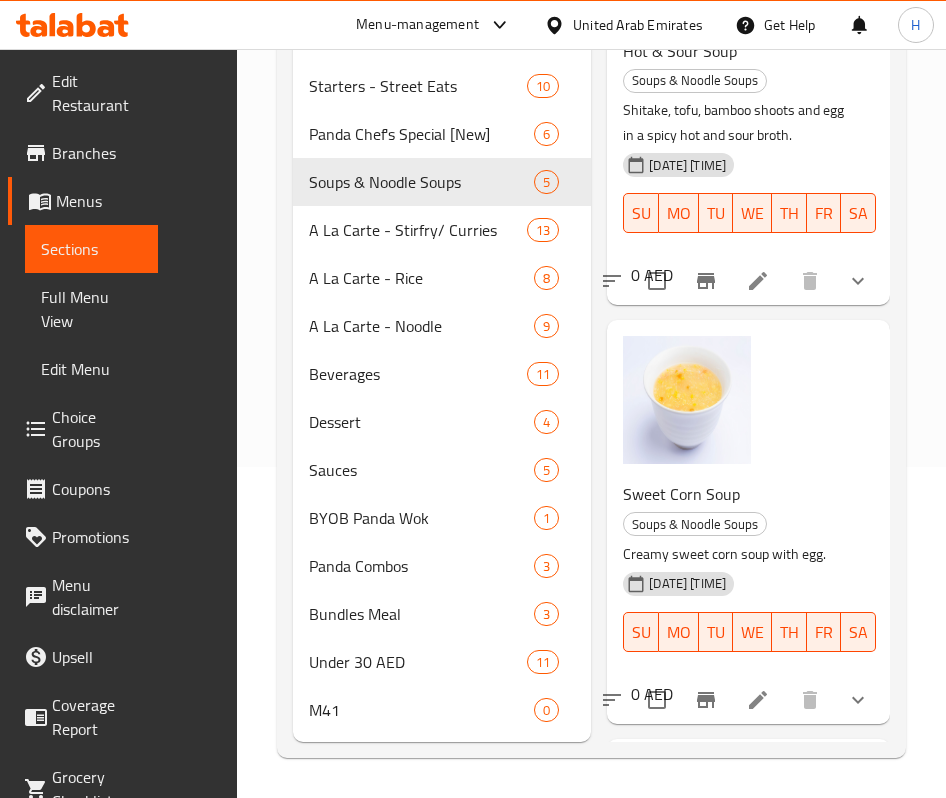 scroll, scrollTop: 0, scrollLeft: 0, axis: both 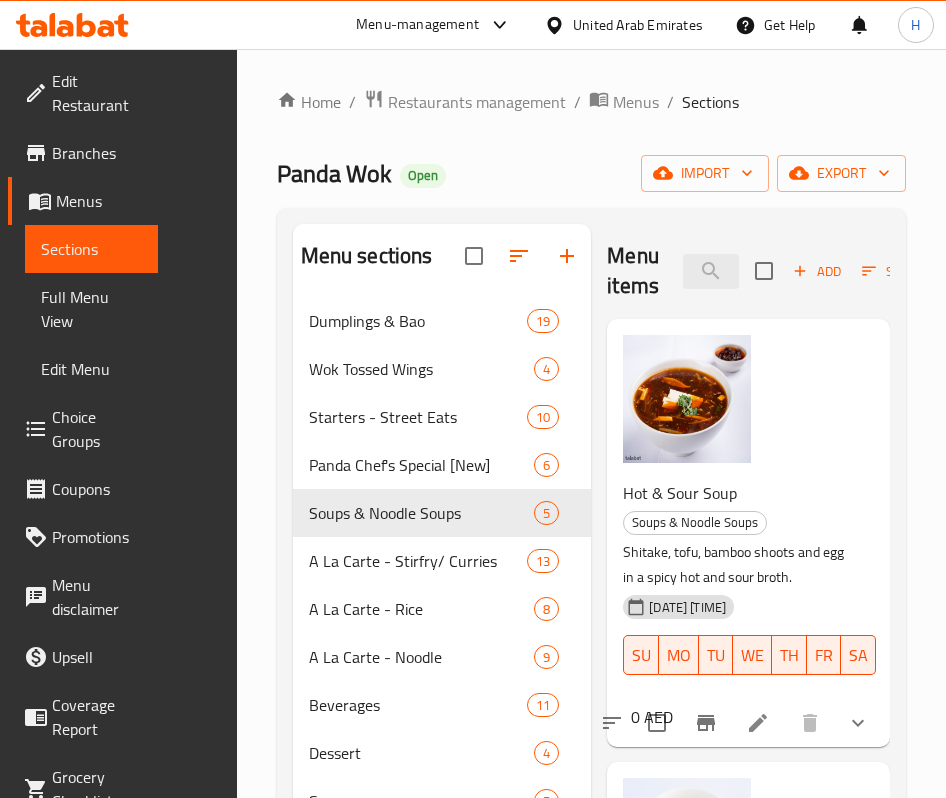 click on "Menu items noodle Add Sort Manage items" at bounding box center [748, 271] 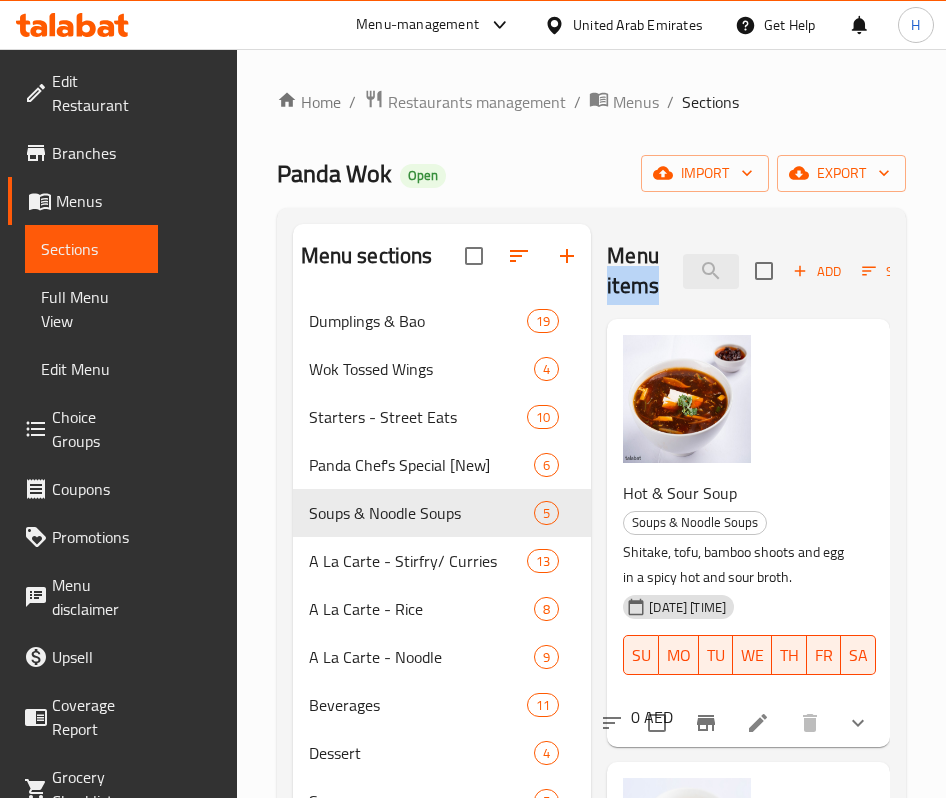 click on "Menu items noodle Add Sort Manage items" at bounding box center (748, 271) 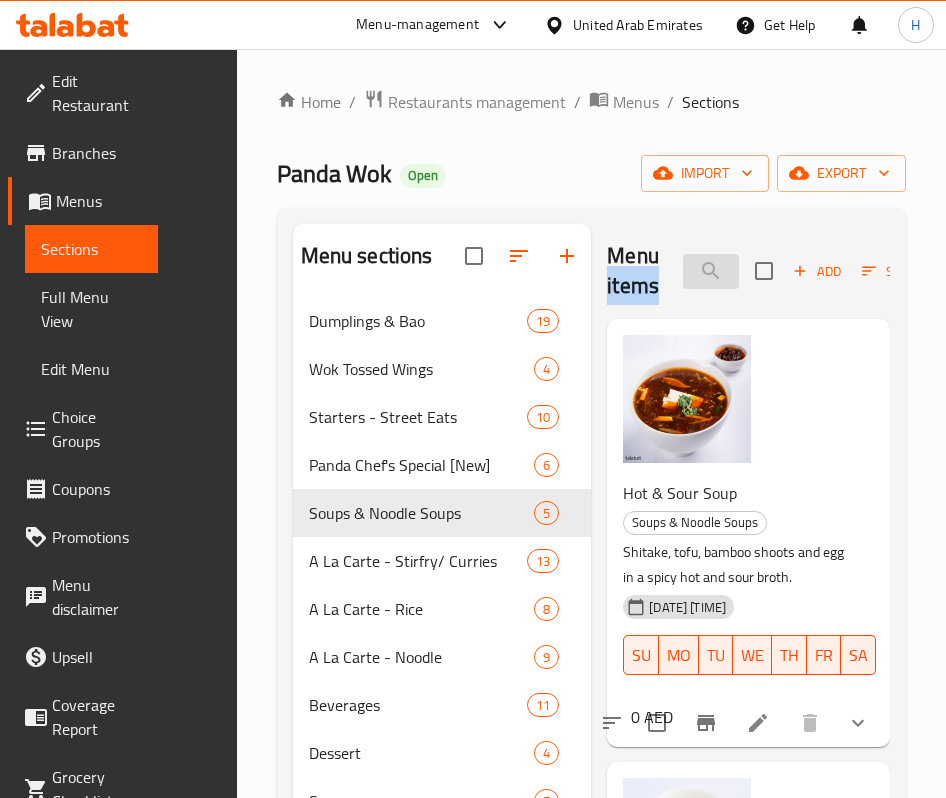 click on "noodle" at bounding box center (711, 271) 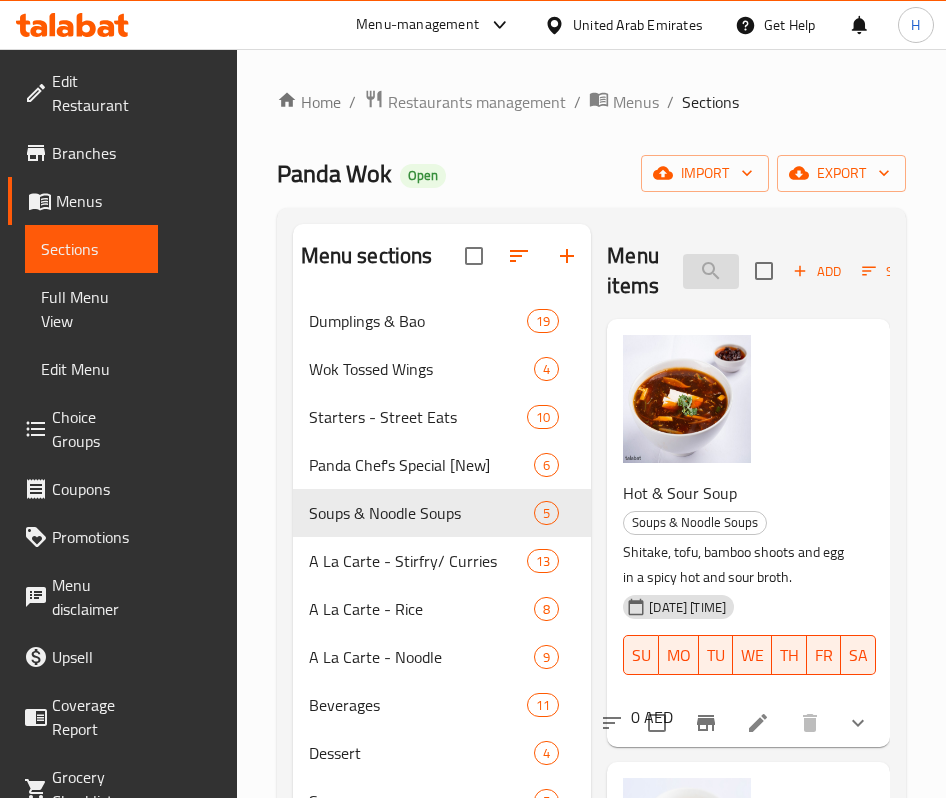 click on "noodle" at bounding box center (711, 271) 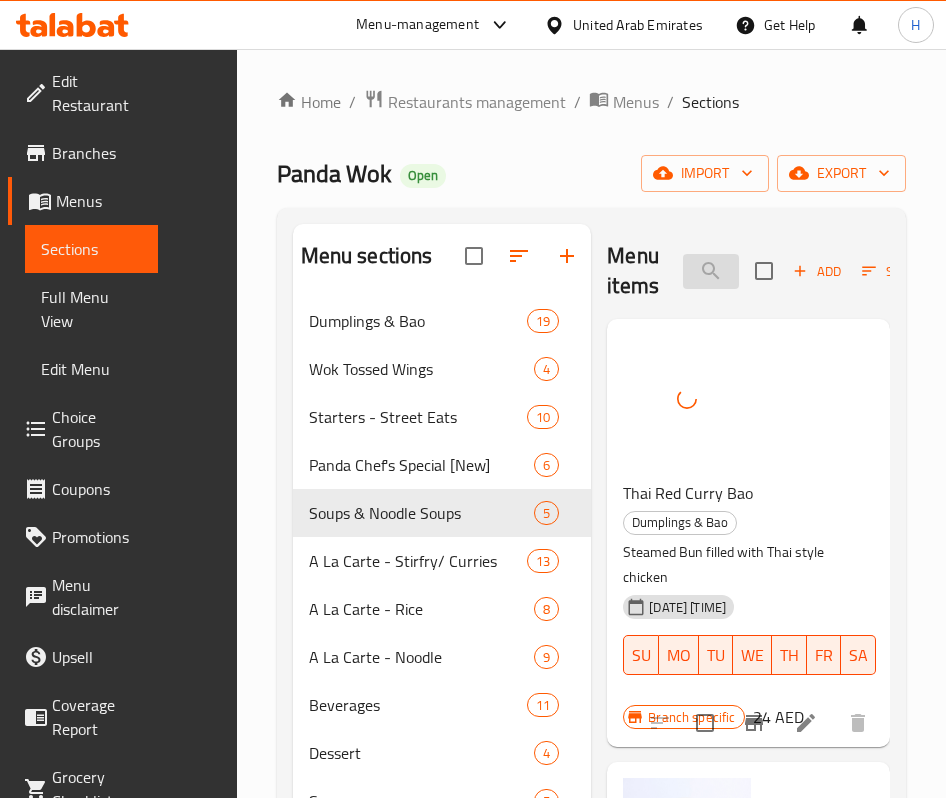 click on "red c" at bounding box center (711, 271) 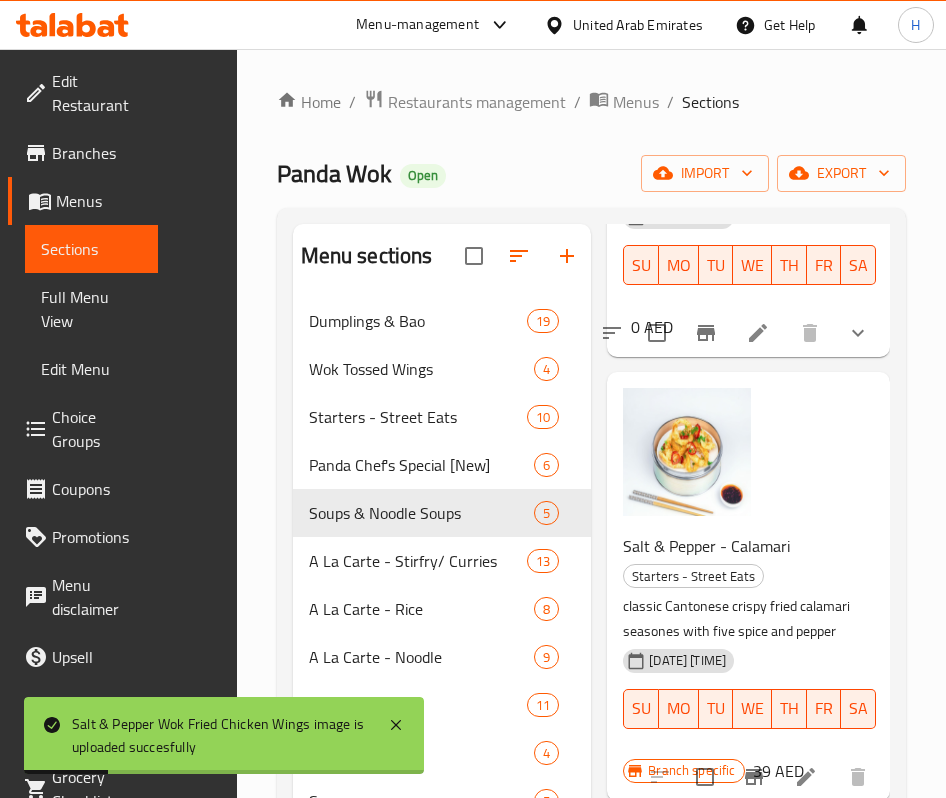 scroll, scrollTop: 470, scrollLeft: 0, axis: vertical 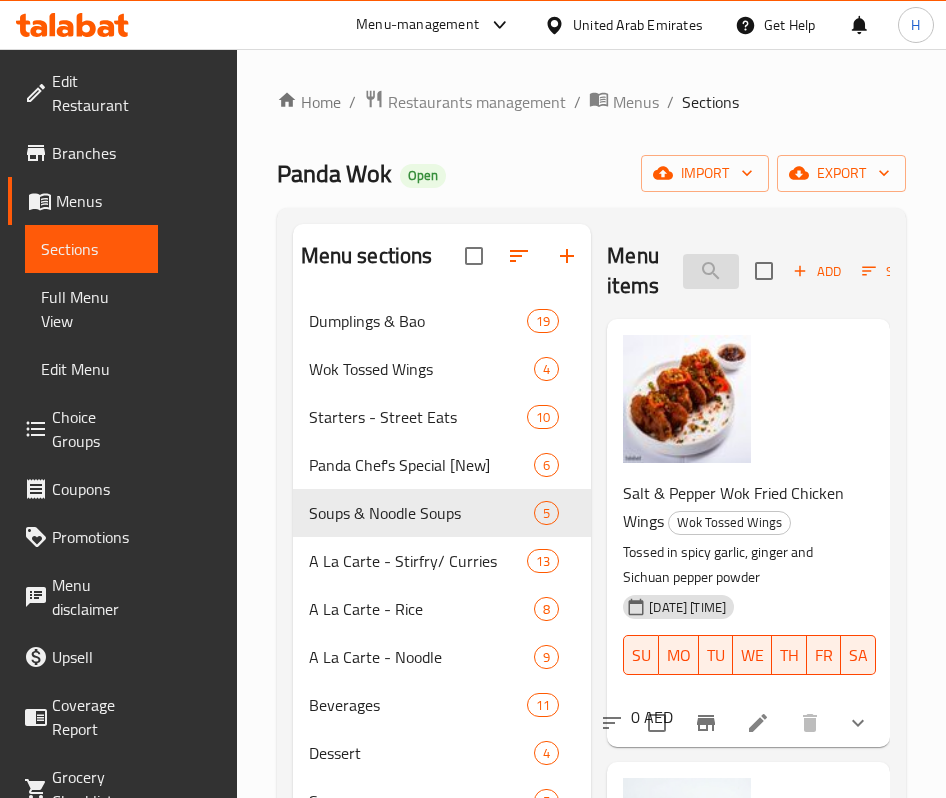 click on "salt" at bounding box center [711, 271] 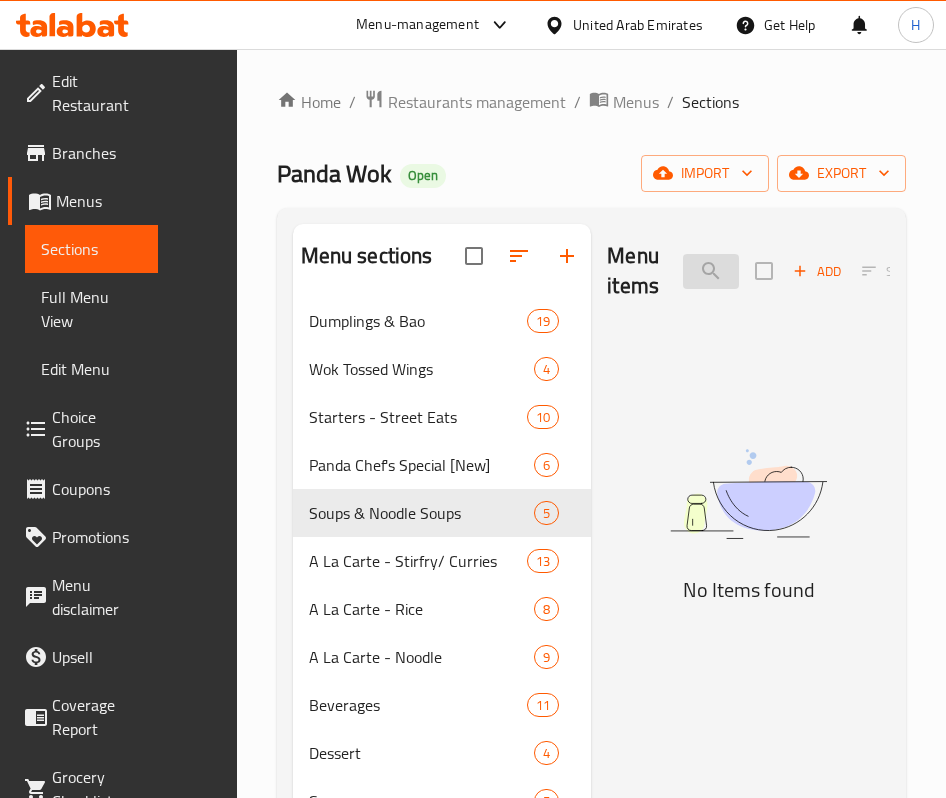 click on "siu" at bounding box center (711, 271) 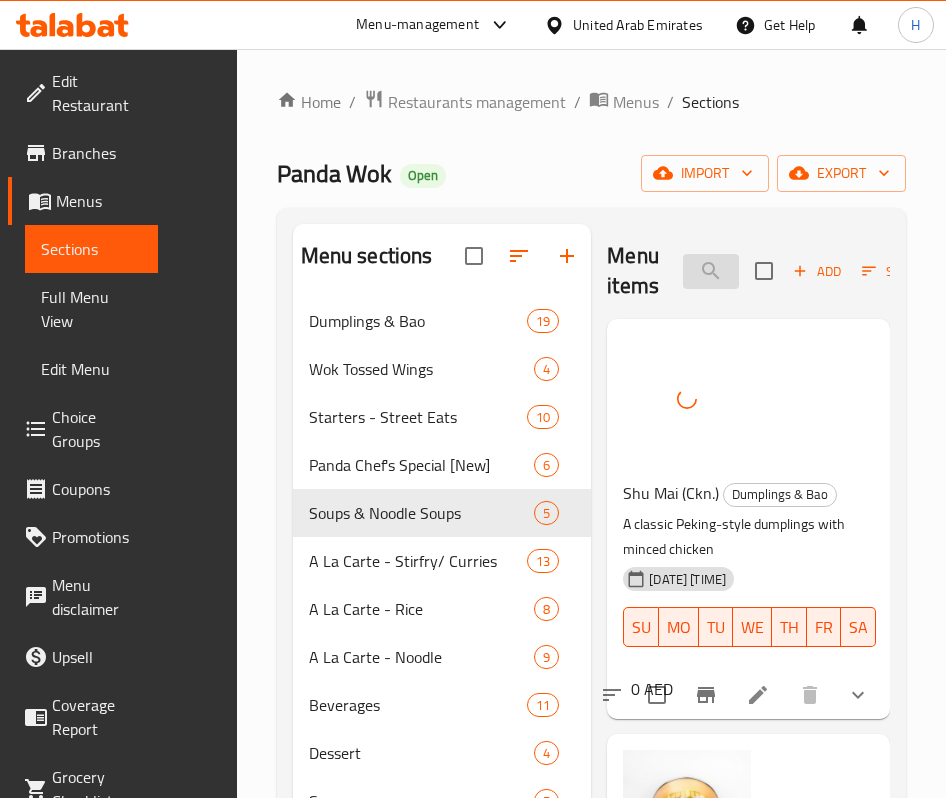 click on "mai" at bounding box center [711, 271] 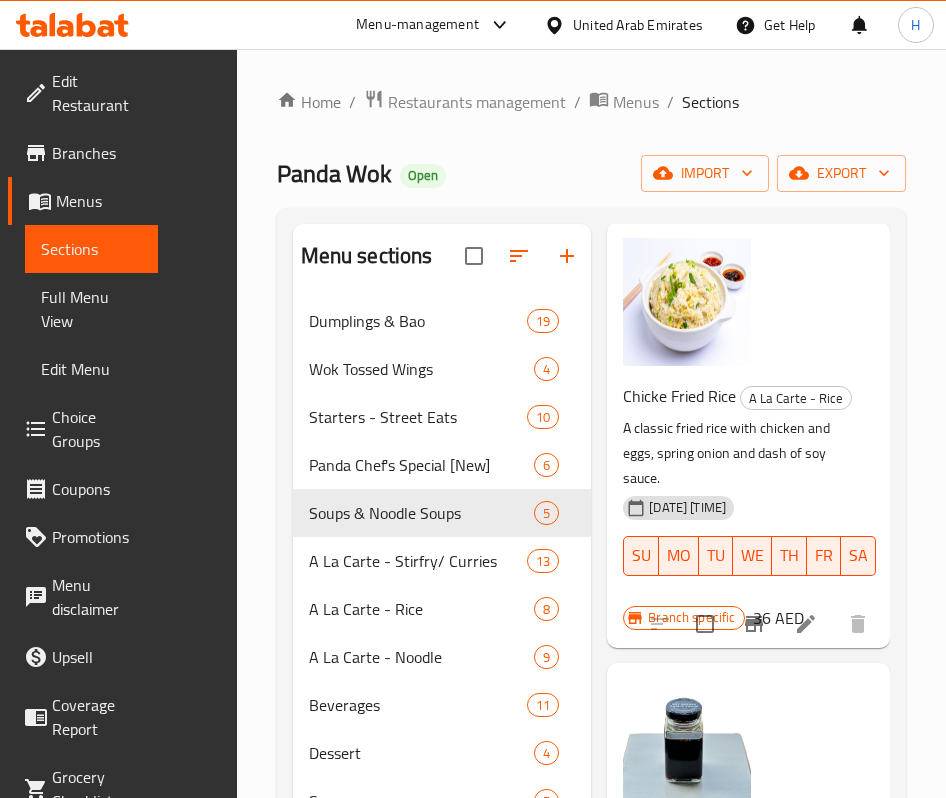 scroll, scrollTop: 1650, scrollLeft: 0, axis: vertical 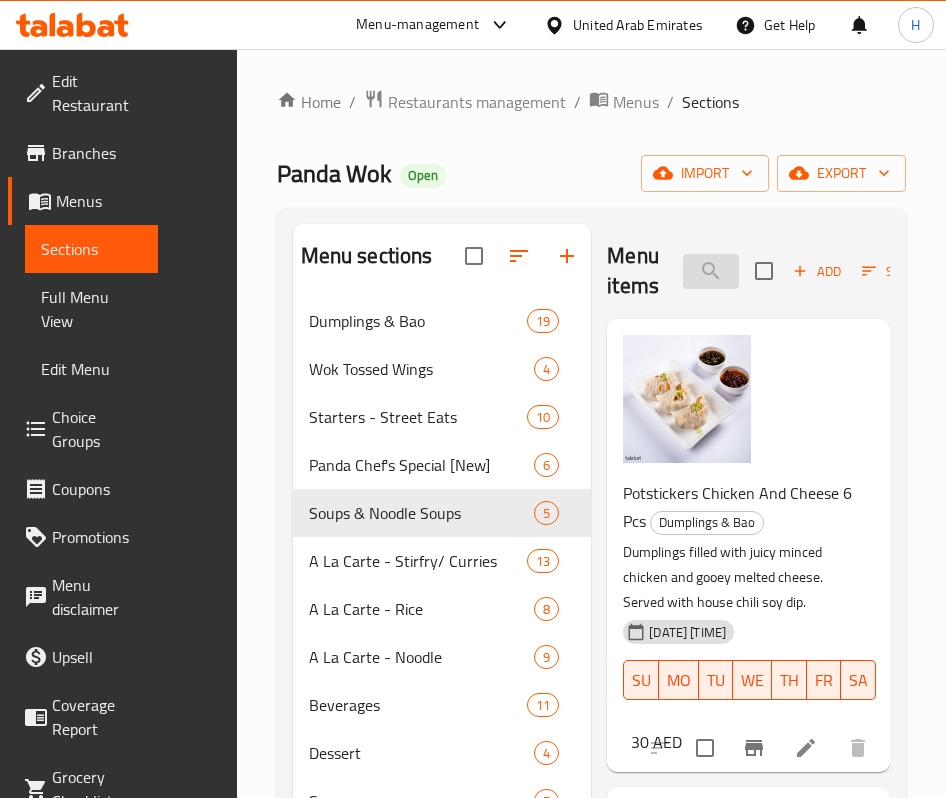 click on "soy" at bounding box center [711, 271] 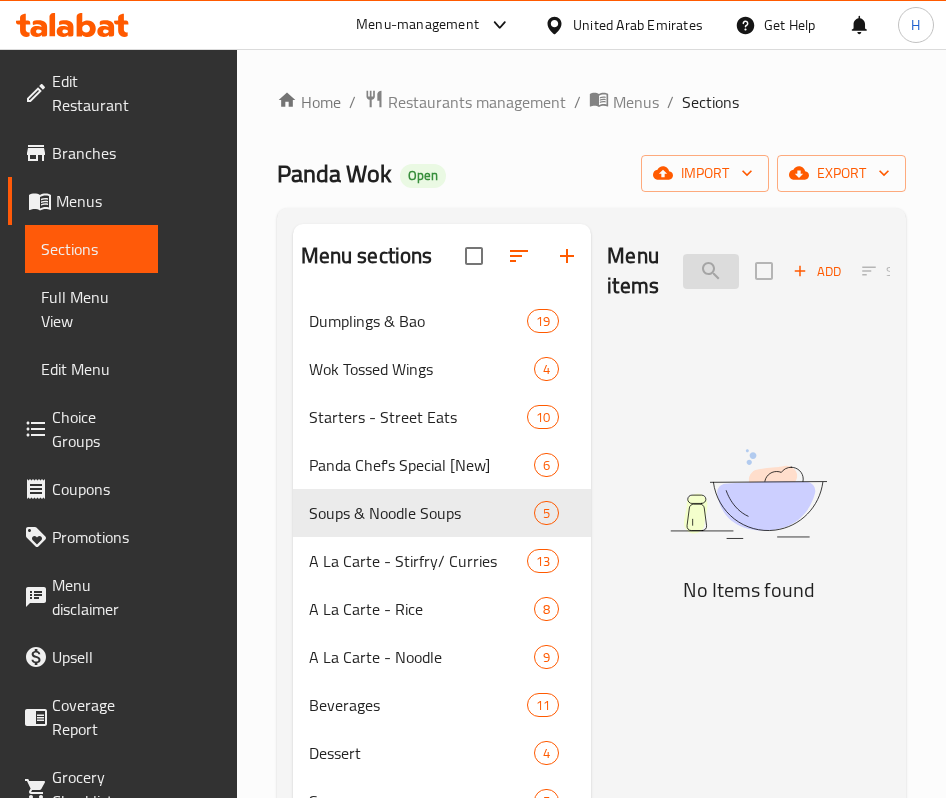 type on "s" 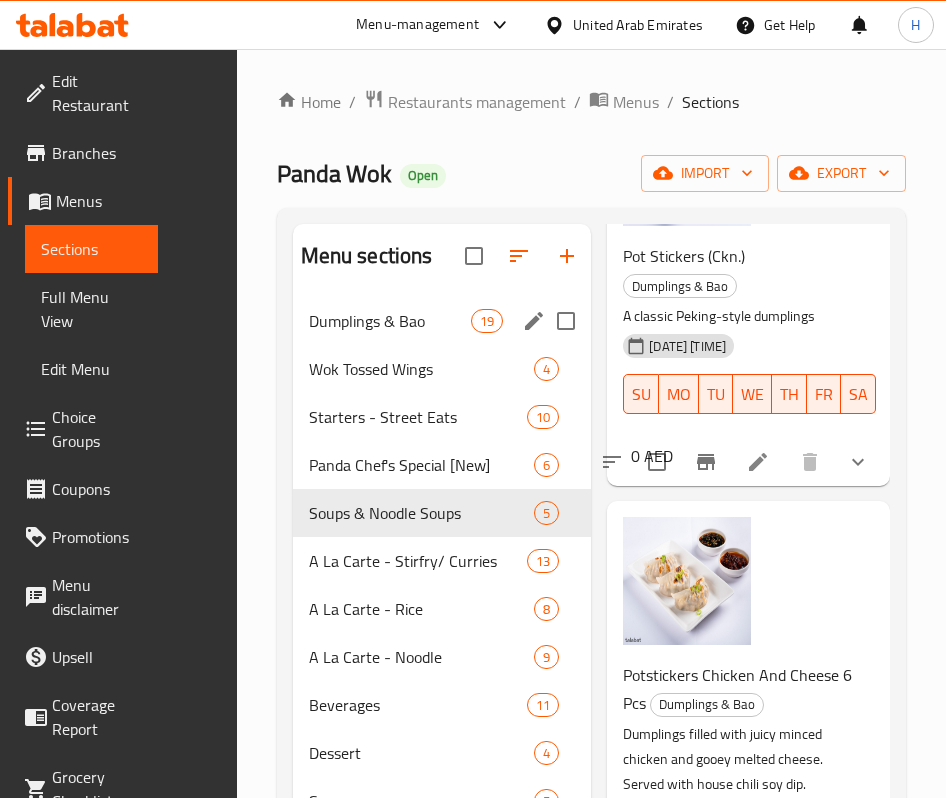 scroll, scrollTop: 532, scrollLeft: 0, axis: vertical 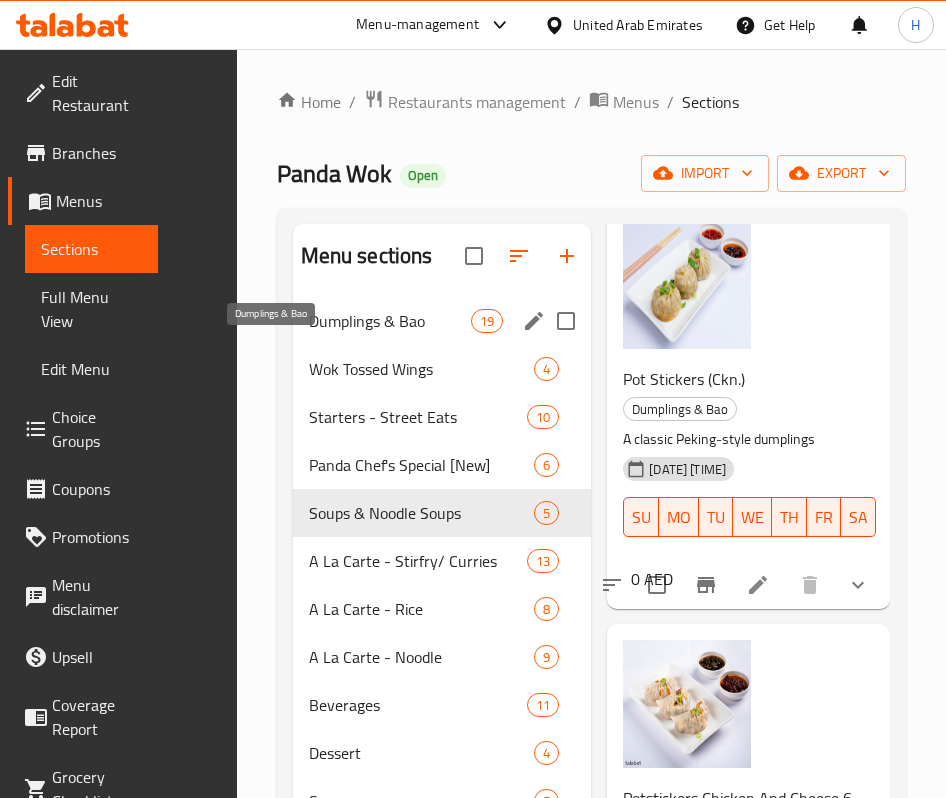 type on "dum" 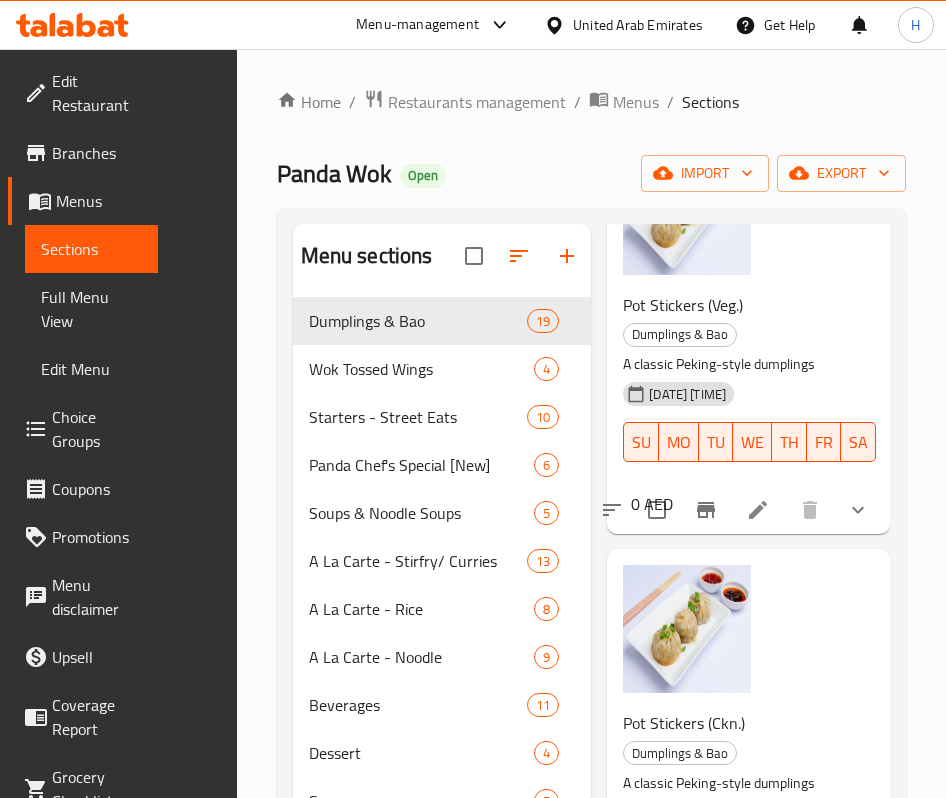 scroll, scrollTop: 0, scrollLeft: 0, axis: both 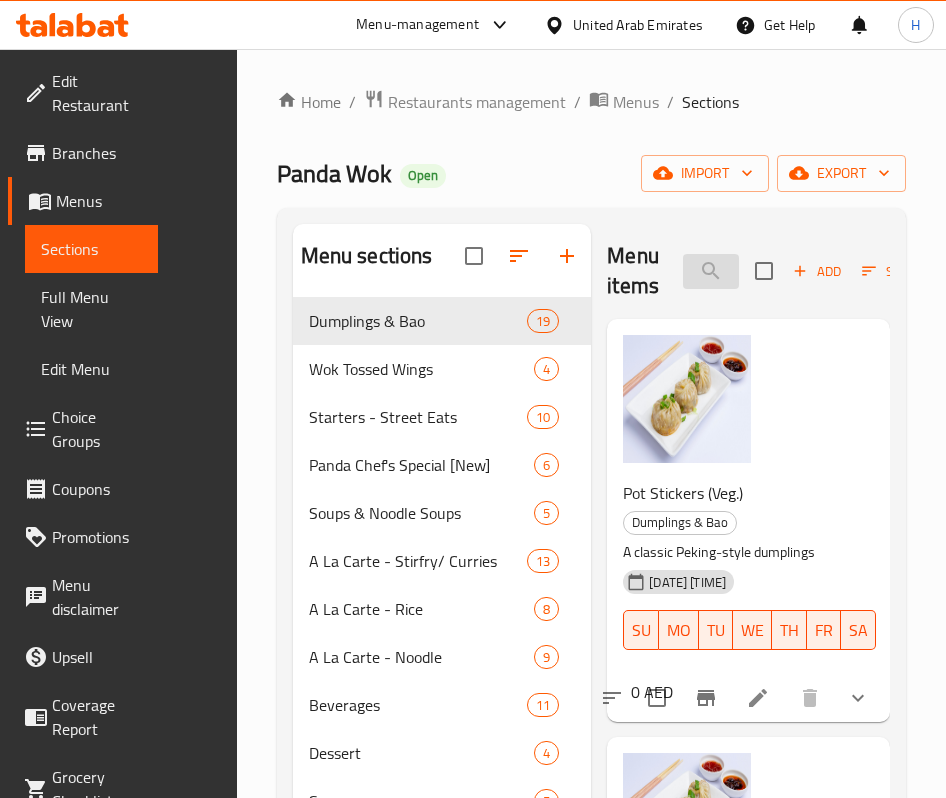 click on "dum" at bounding box center [711, 271] 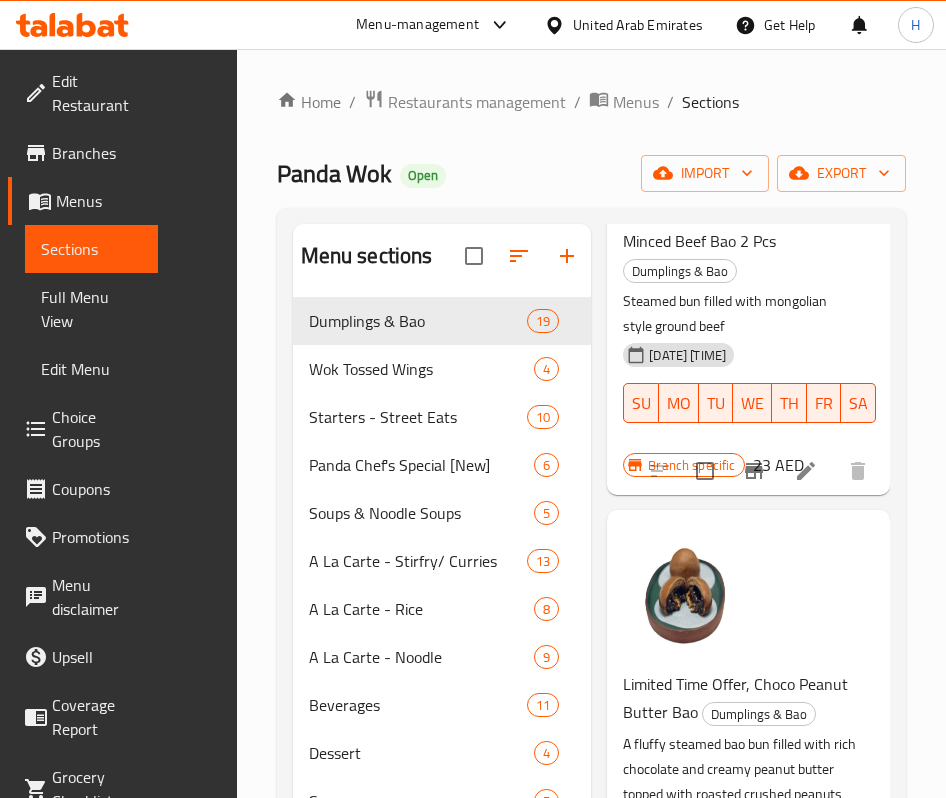 scroll, scrollTop: 7282, scrollLeft: 0, axis: vertical 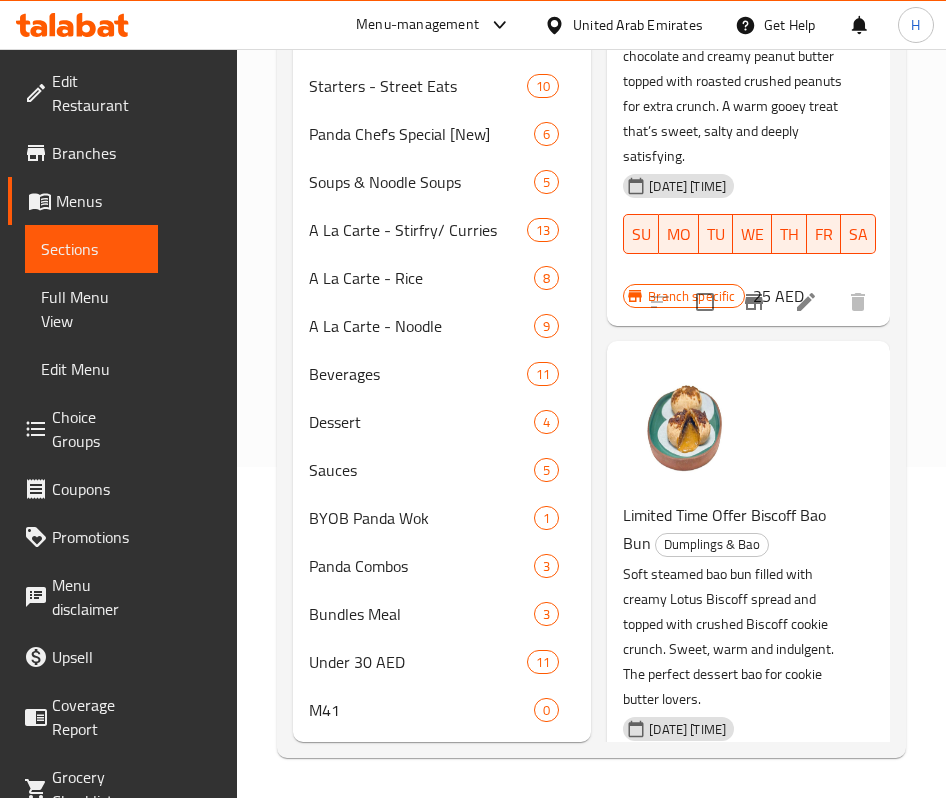 click on "Choco Crunch Bao 2 Pcs Dumplings & Bao Fluffy steamed bao with a molten Ovaltine center rich, crunchy and nostalgic. [DATE] [TIME] SU MO TU WE TH FR SA Branch specific 24 AED" at bounding box center (748, 1554) 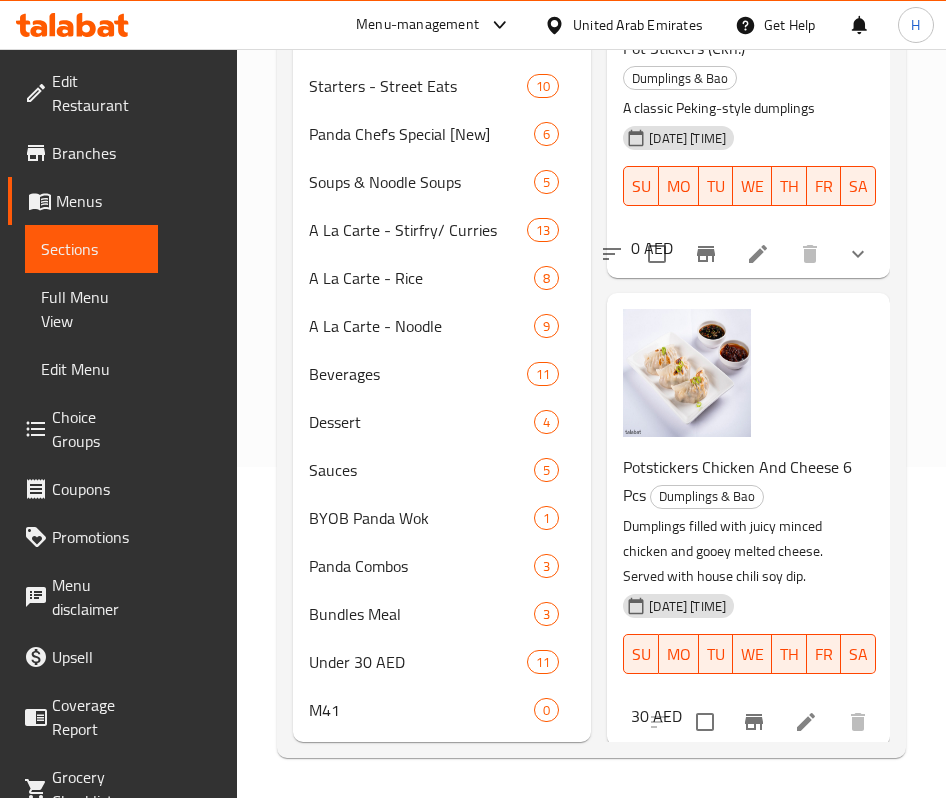 scroll, scrollTop: 0, scrollLeft: 0, axis: both 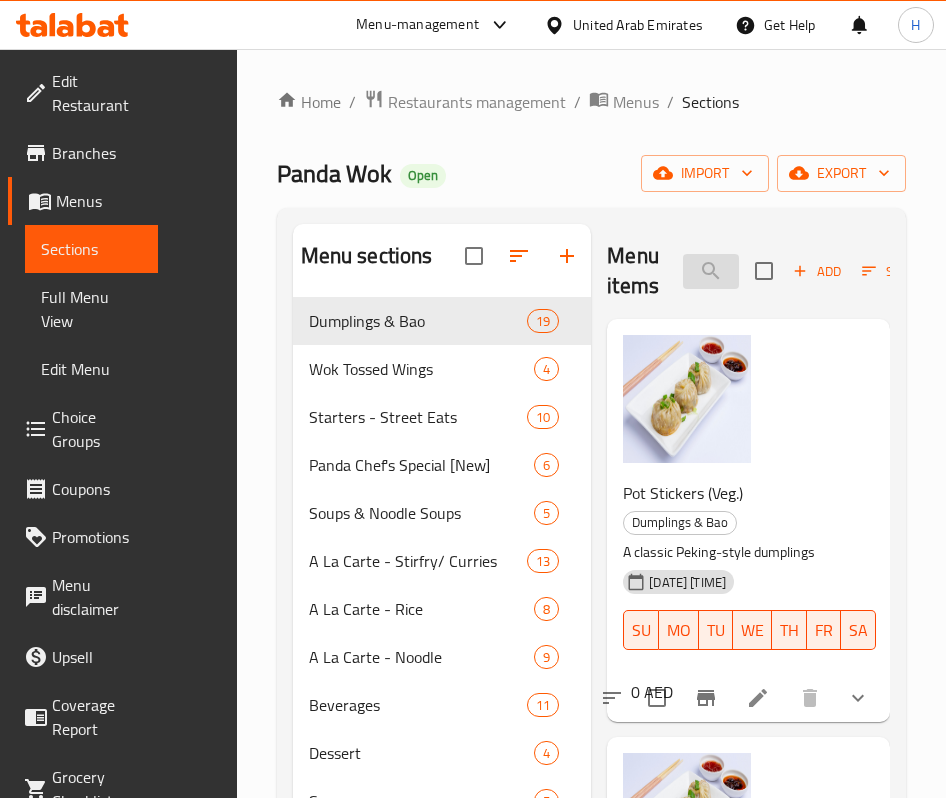 click at bounding box center (711, 271) 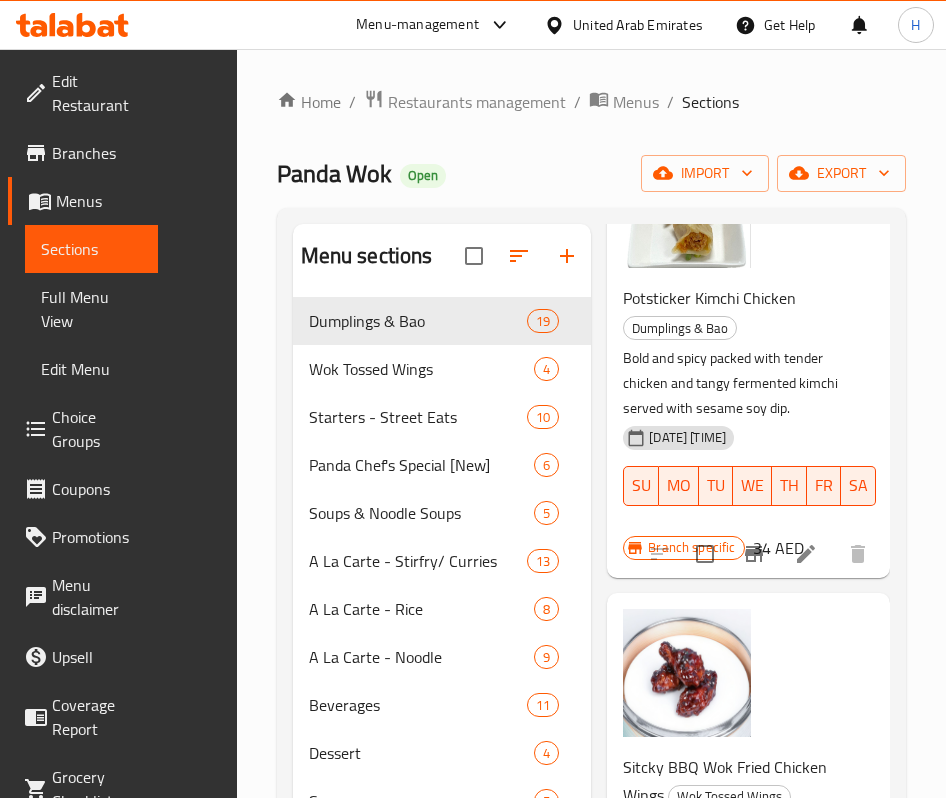 scroll, scrollTop: 1586, scrollLeft: 0, axis: vertical 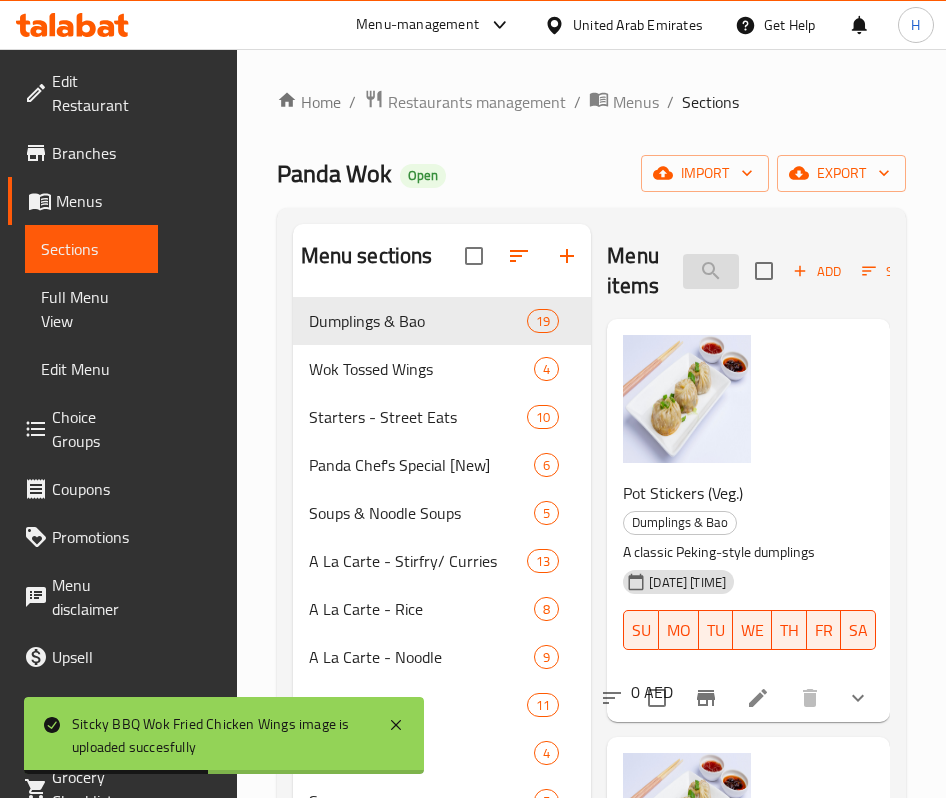 click on "stick" at bounding box center [711, 271] 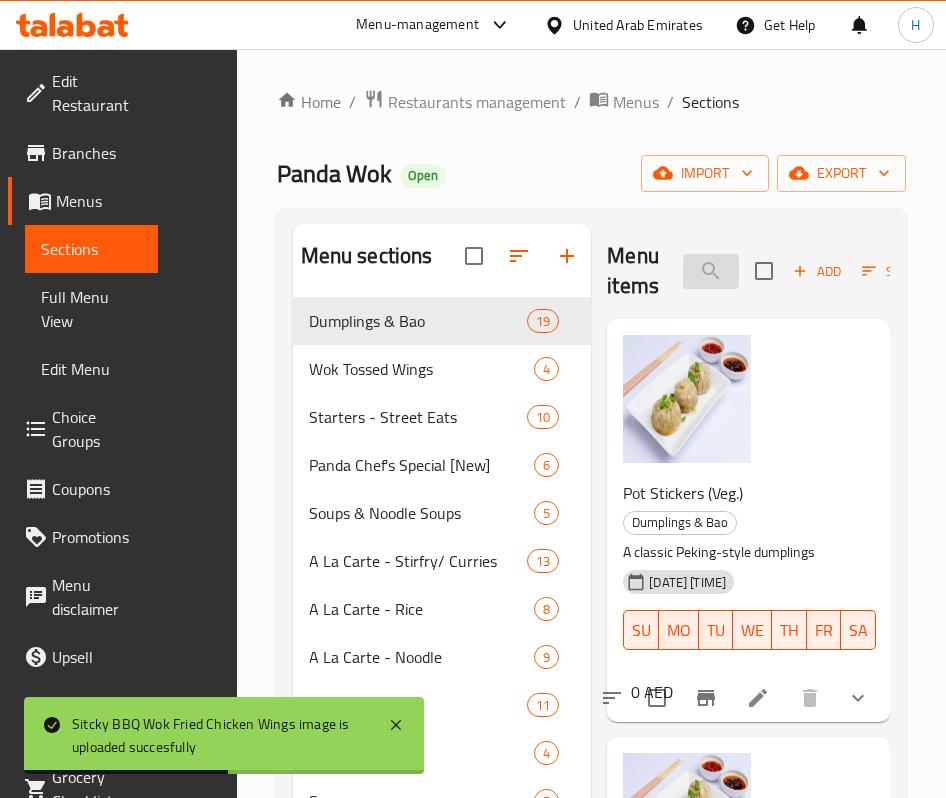 click on "stick" at bounding box center [711, 271] 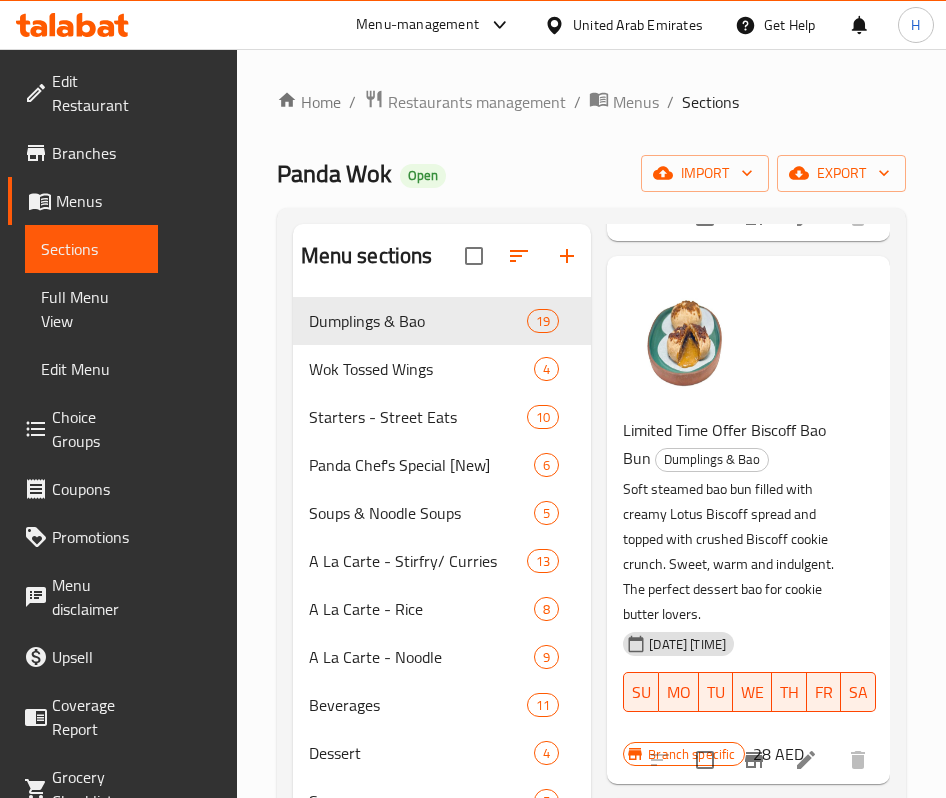 scroll, scrollTop: 1650, scrollLeft: 0, axis: vertical 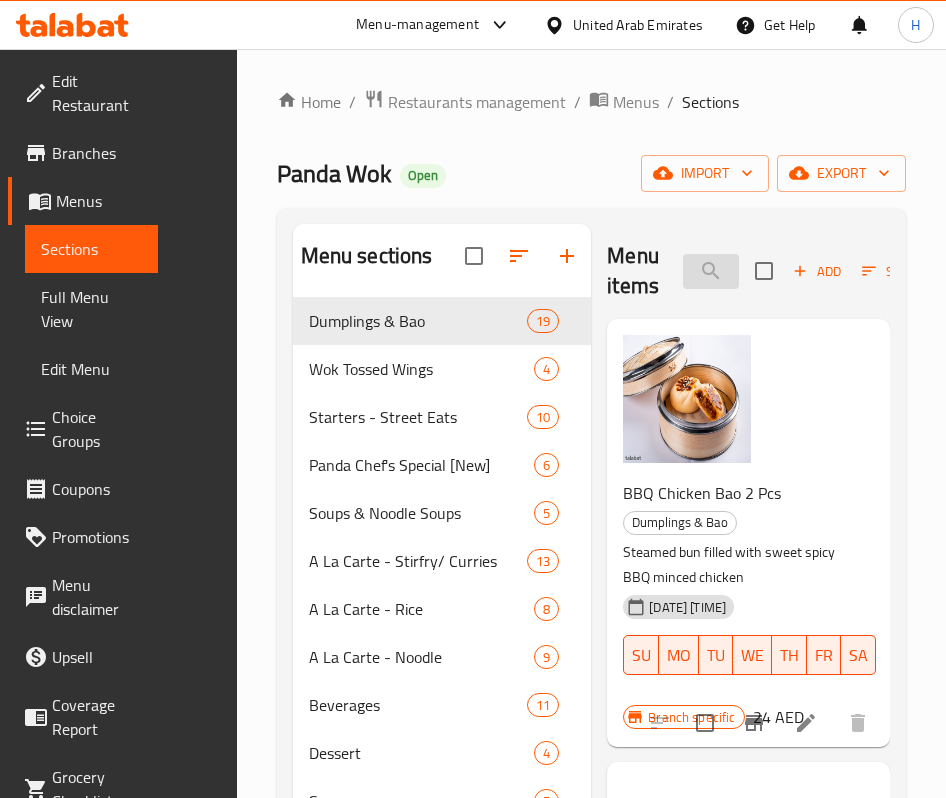 click on "sweet" at bounding box center (711, 271) 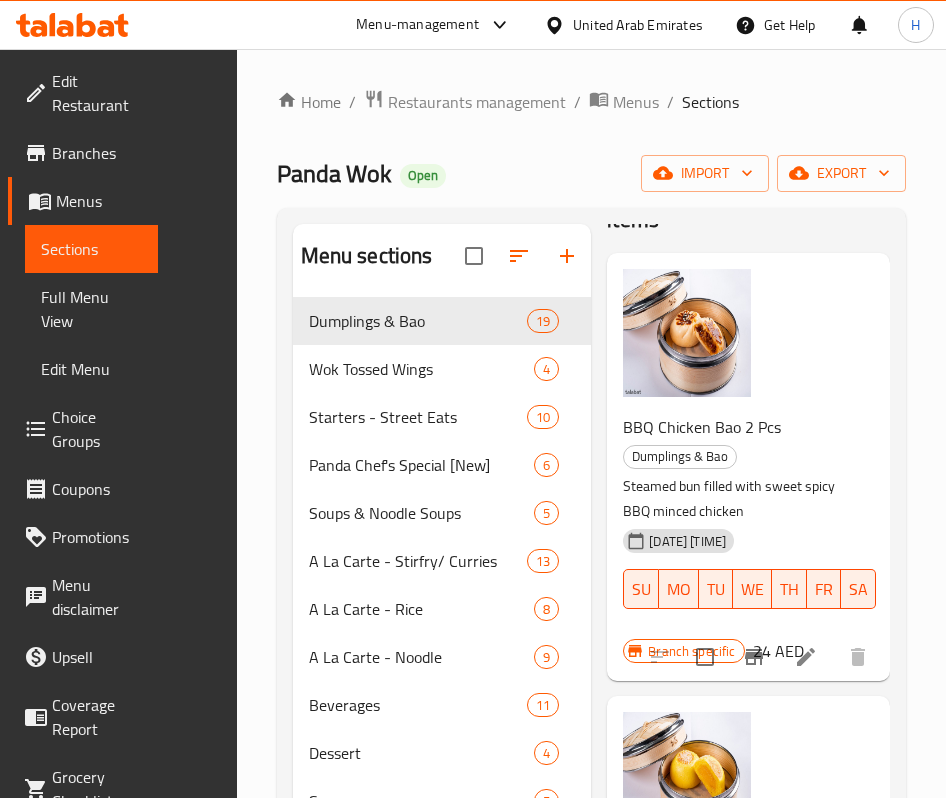 scroll, scrollTop: 0, scrollLeft: 0, axis: both 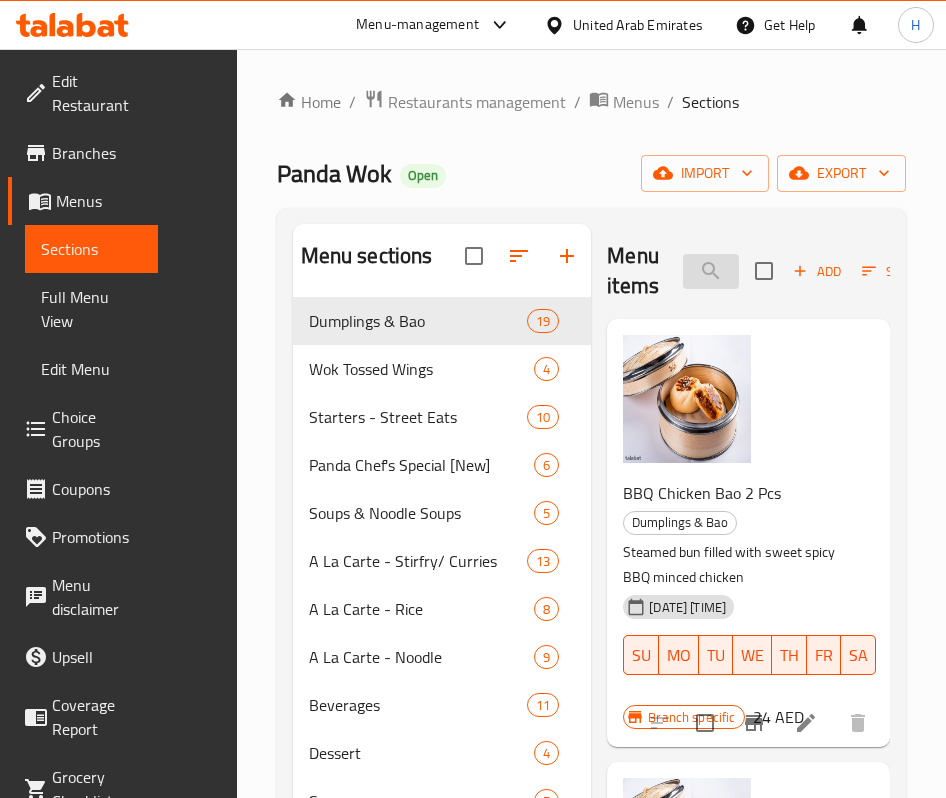 click on "sweet" at bounding box center [711, 271] 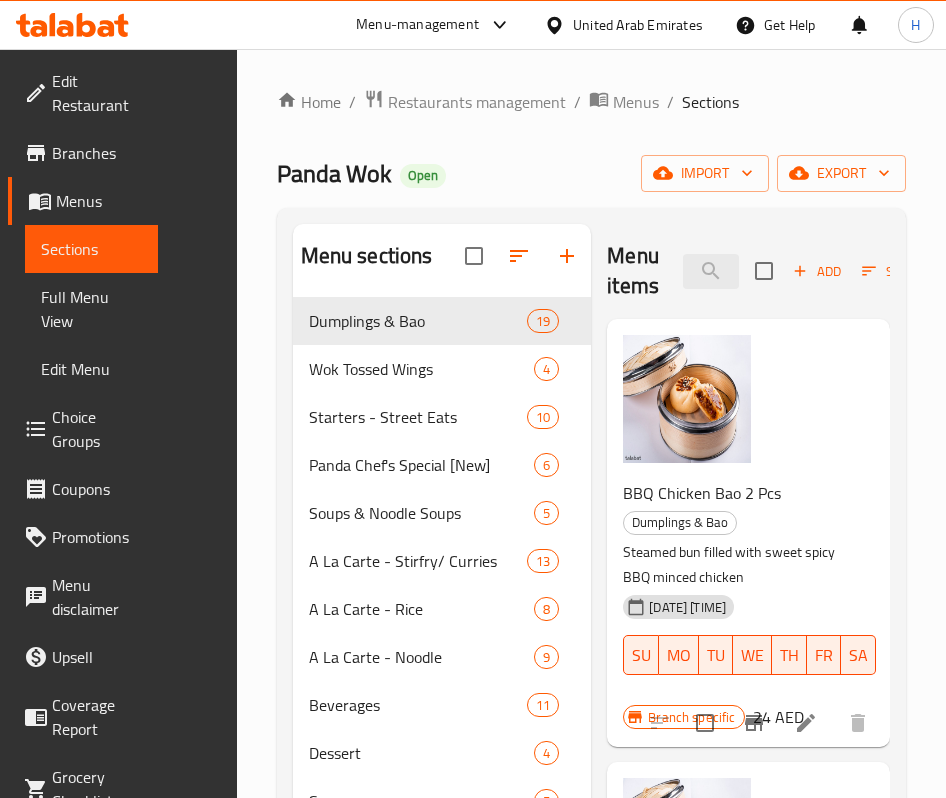 click on "[DATE] [TIME] [NUMBER] AED" at bounding box center [748, 533] 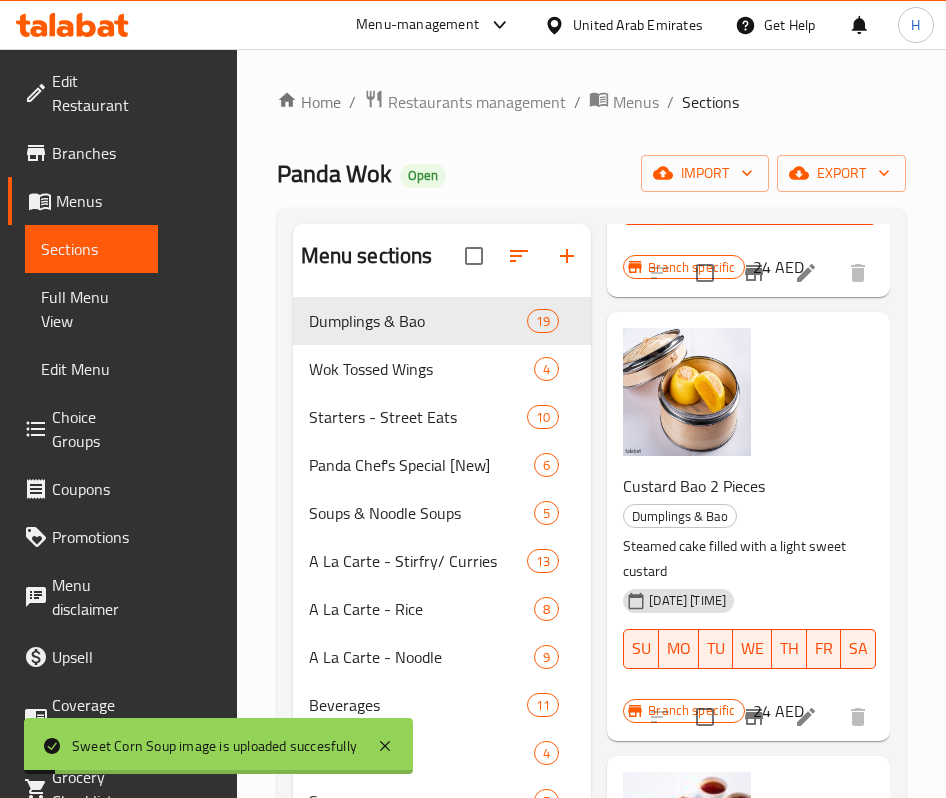 scroll, scrollTop: 0, scrollLeft: 0, axis: both 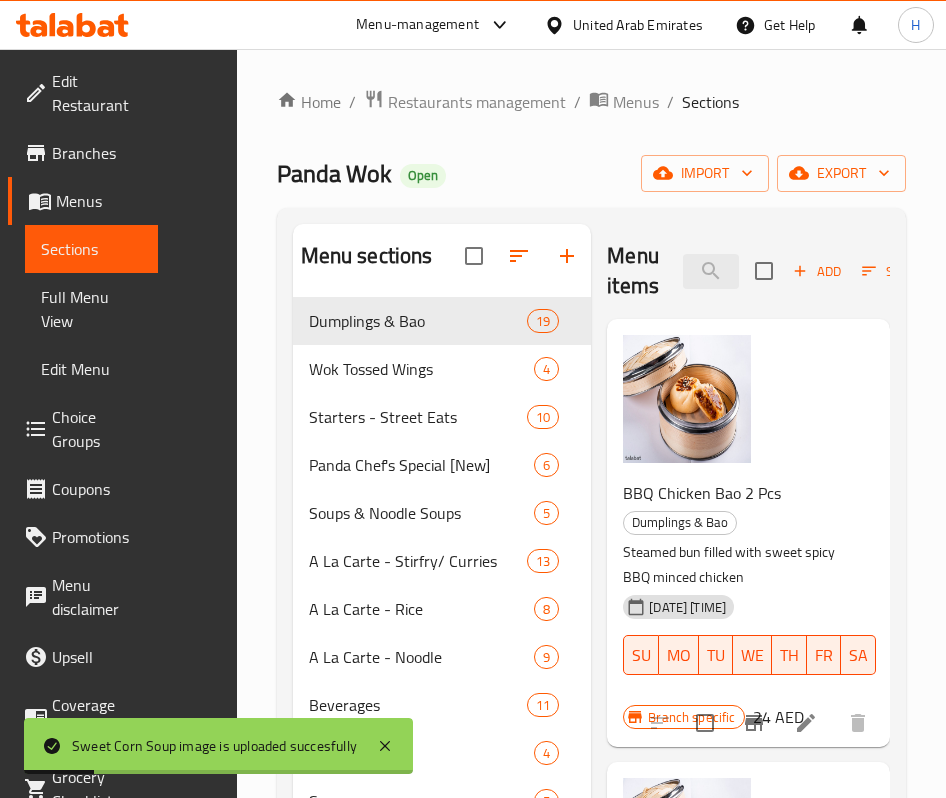 click on "Menu items sweet Add Sort Manage items" at bounding box center [748, 271] 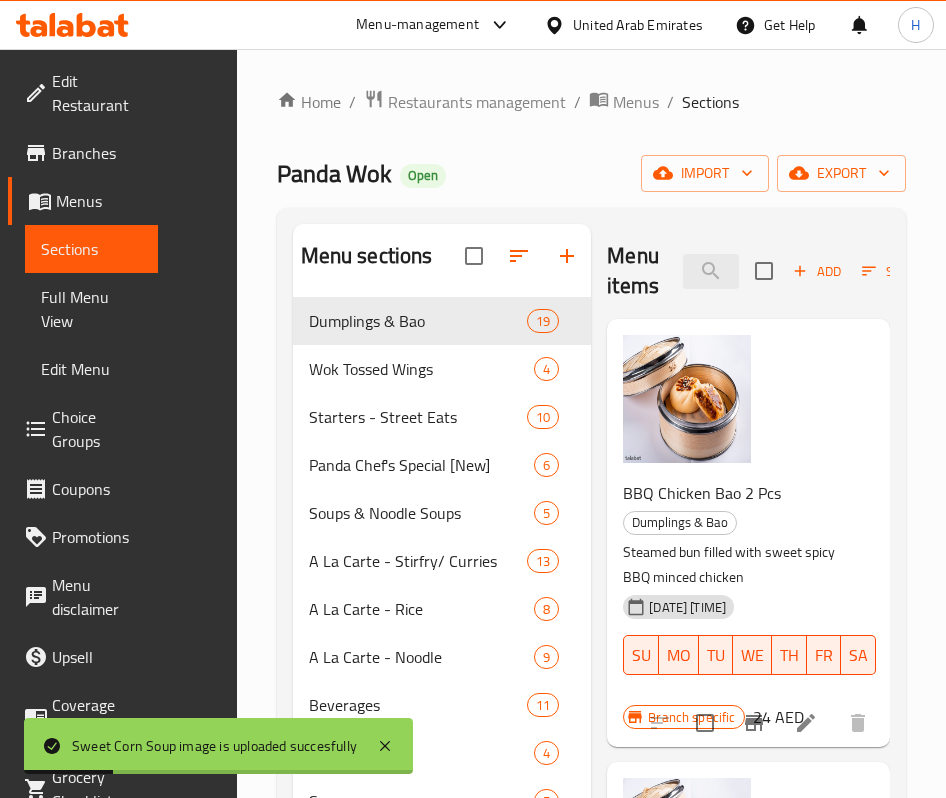 click on "Menu items sweet Add Sort Manage items" at bounding box center [748, 271] 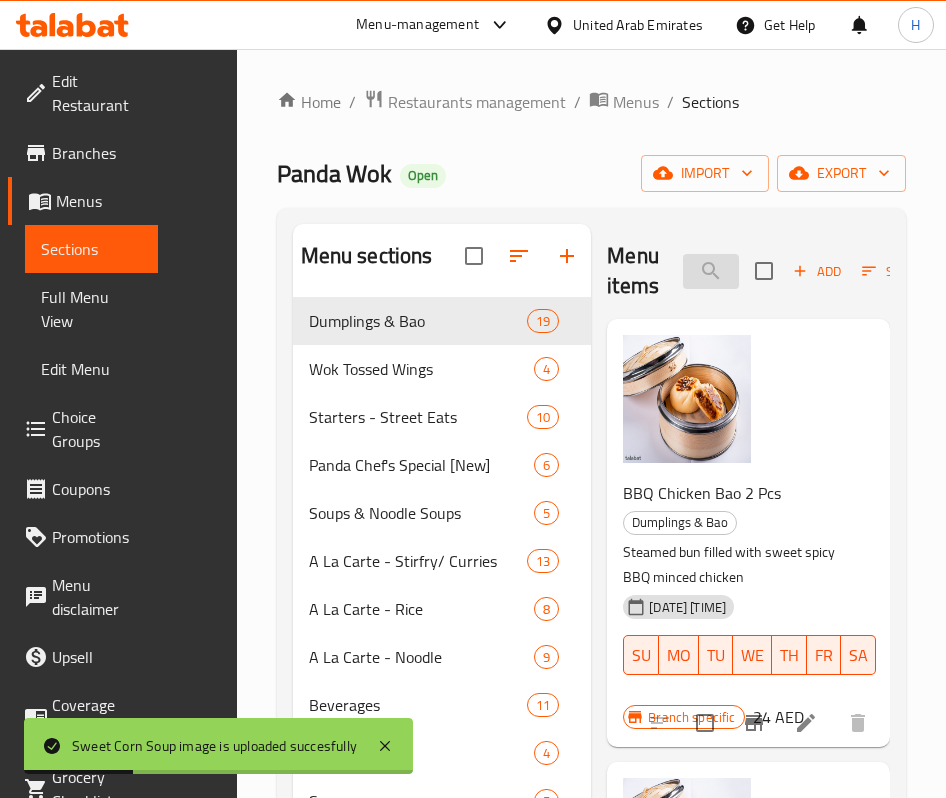 click on "sweet" at bounding box center [711, 271] 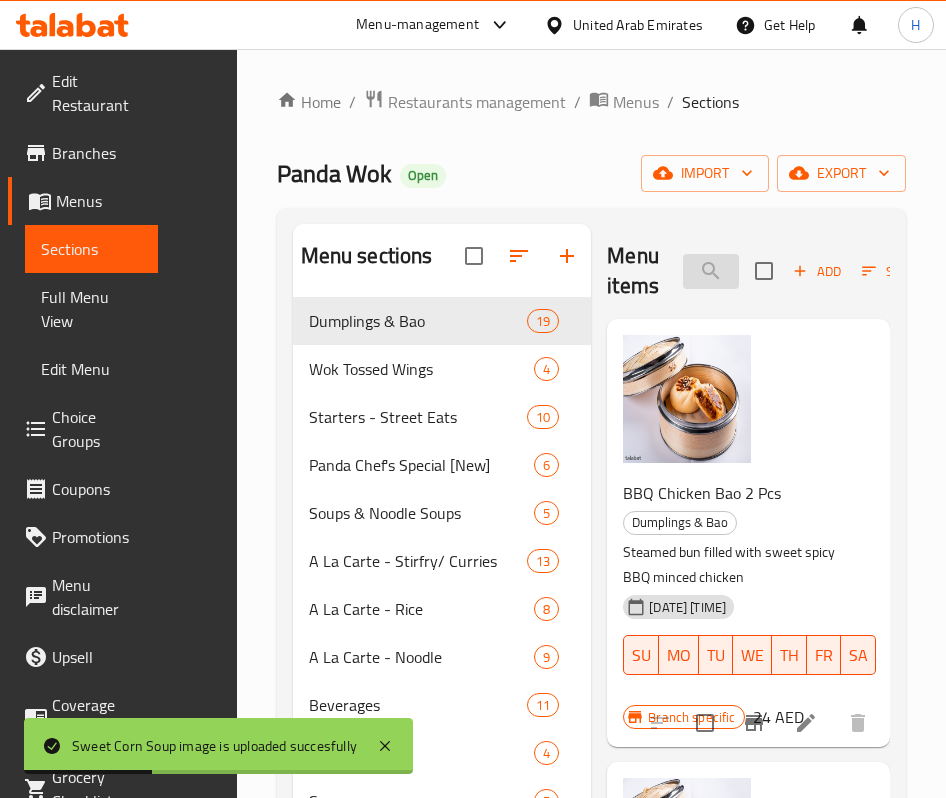 click on "sweet" at bounding box center [711, 271] 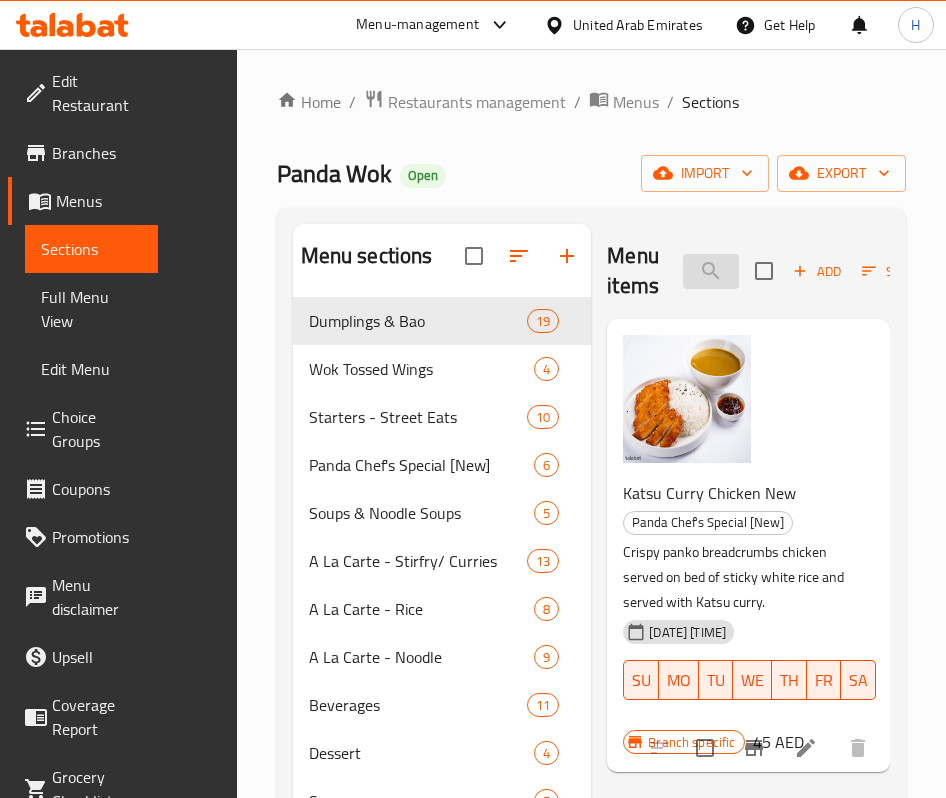 click on "kat" at bounding box center [711, 271] 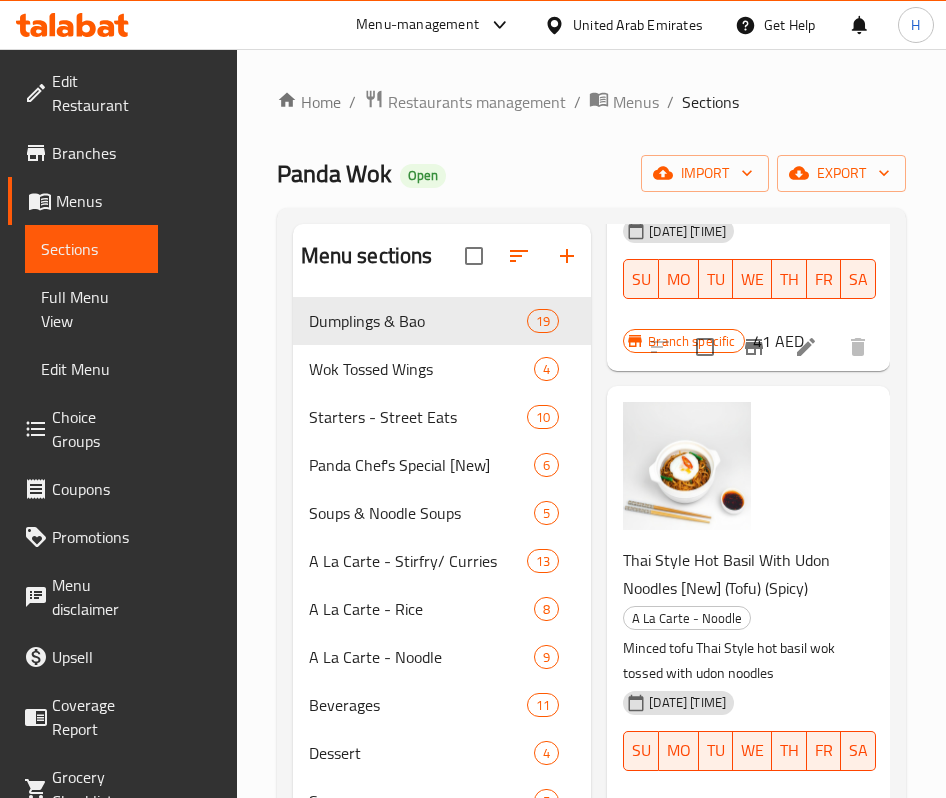 scroll, scrollTop: 2216, scrollLeft: 0, axis: vertical 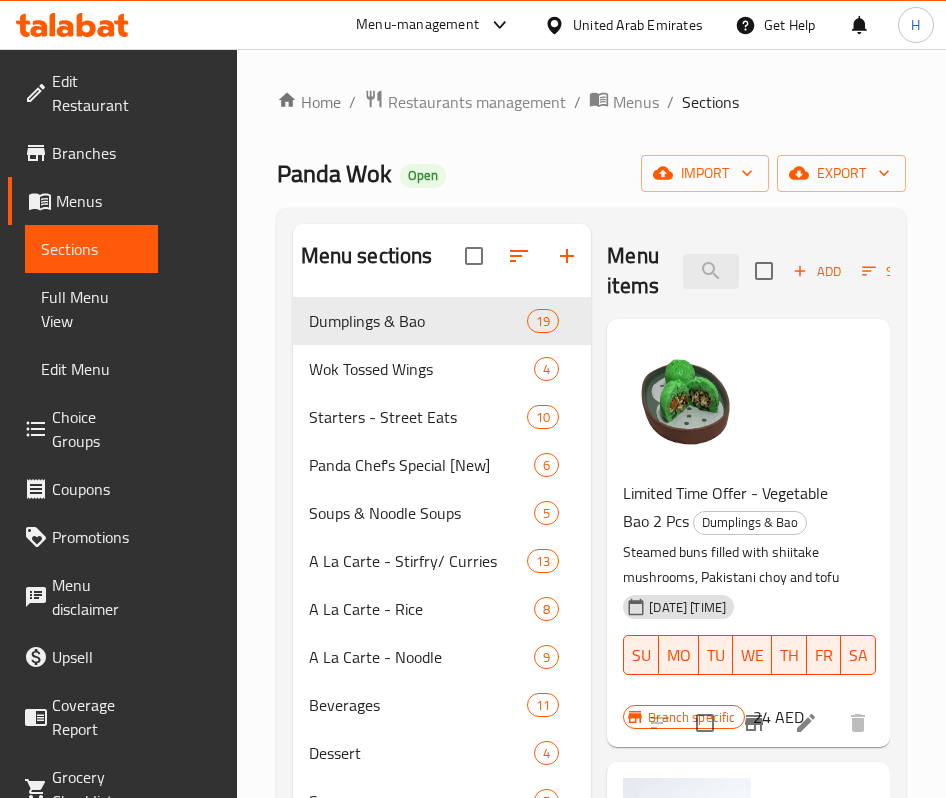 click on "Menu items tofu Add Sort Manage items" at bounding box center (748, 271) 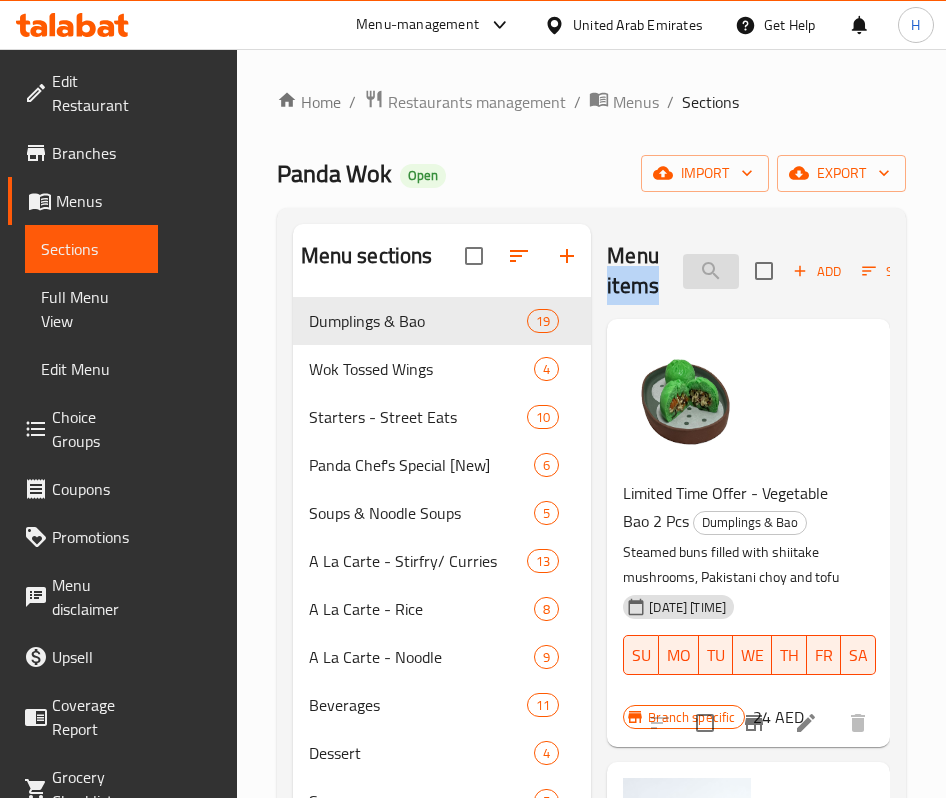 click on "tofu" at bounding box center [711, 271] 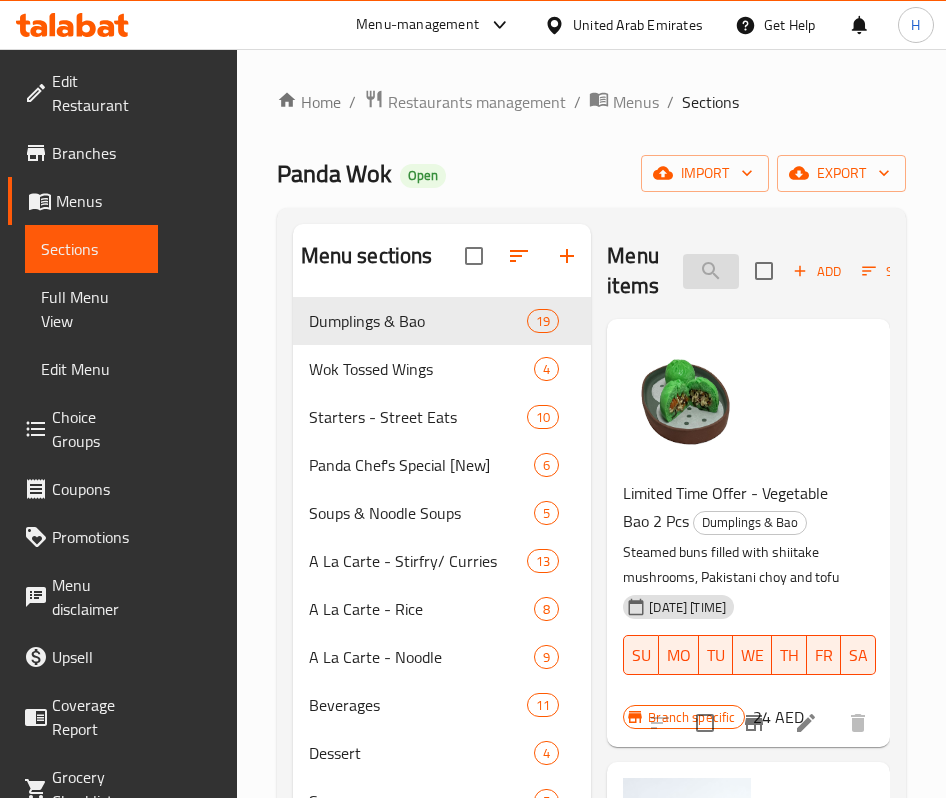 click on "tofu" at bounding box center (711, 271) 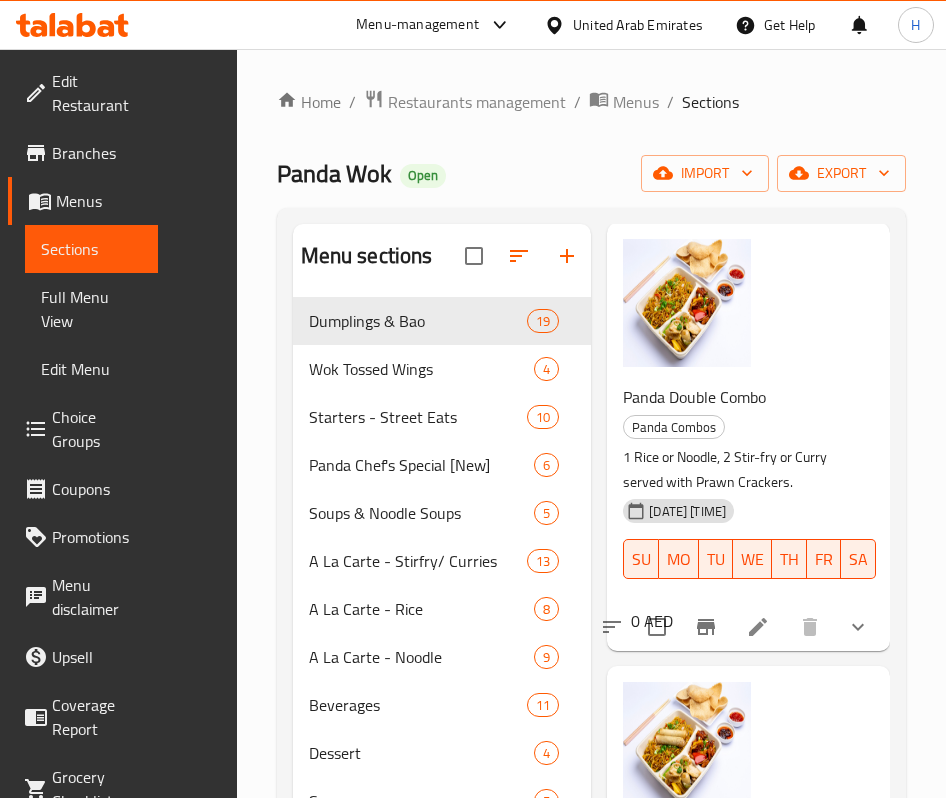 scroll, scrollTop: 3554, scrollLeft: 0, axis: vertical 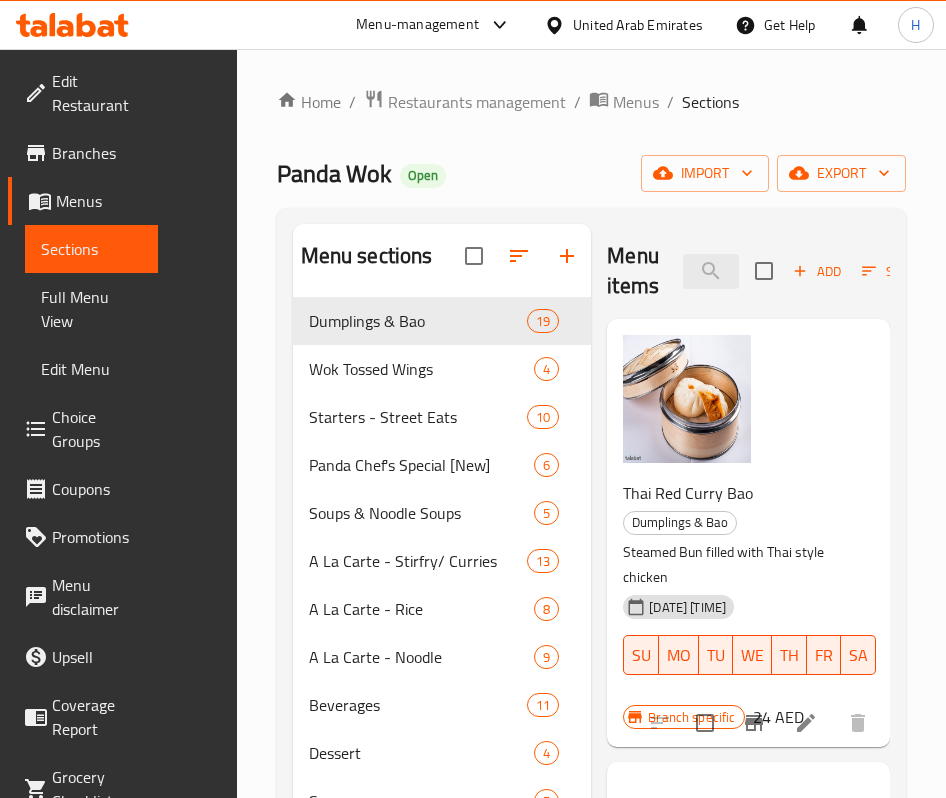 click on "Menu items curry Add Sort Manage items" at bounding box center [748, 271] 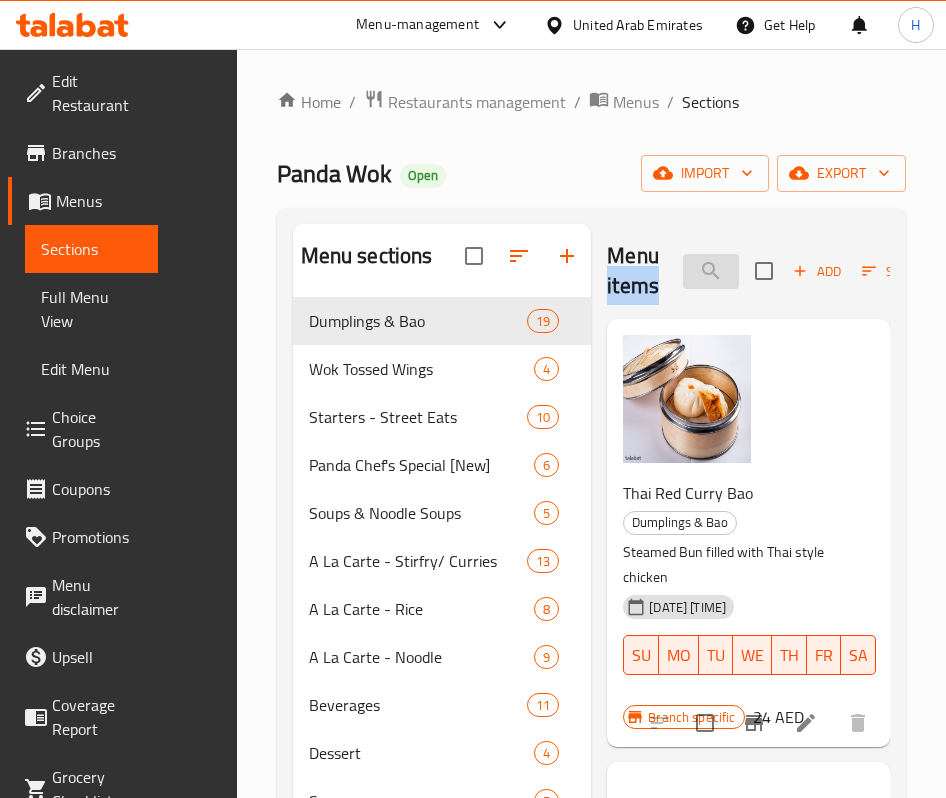 click on "curry" at bounding box center (711, 271) 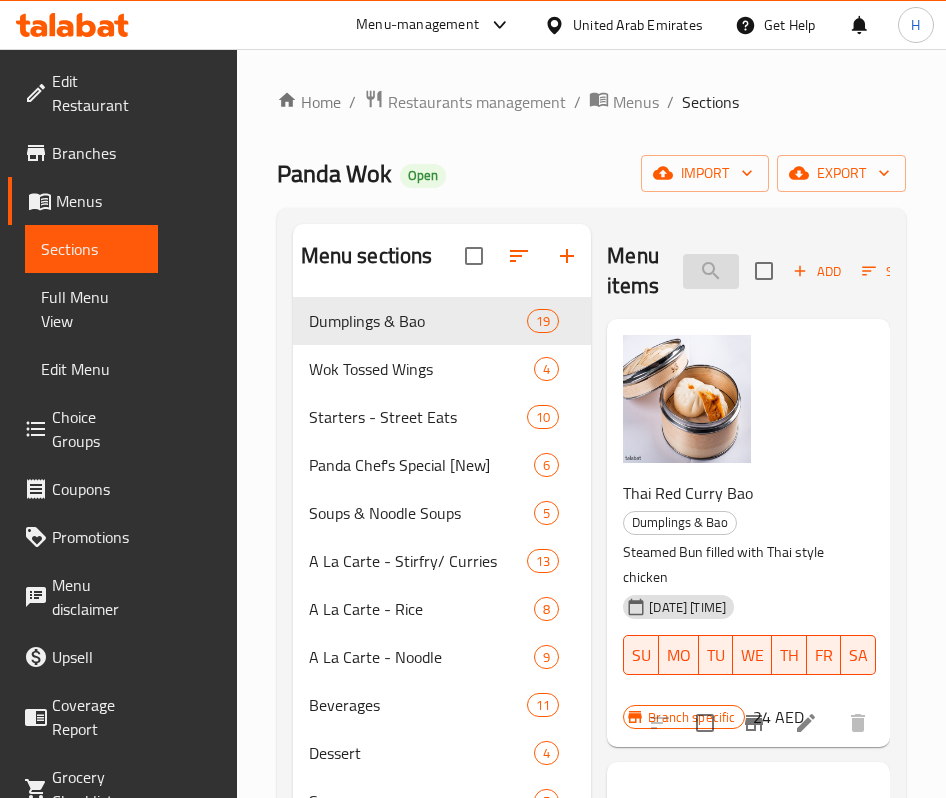 click on "curry" at bounding box center [711, 271] 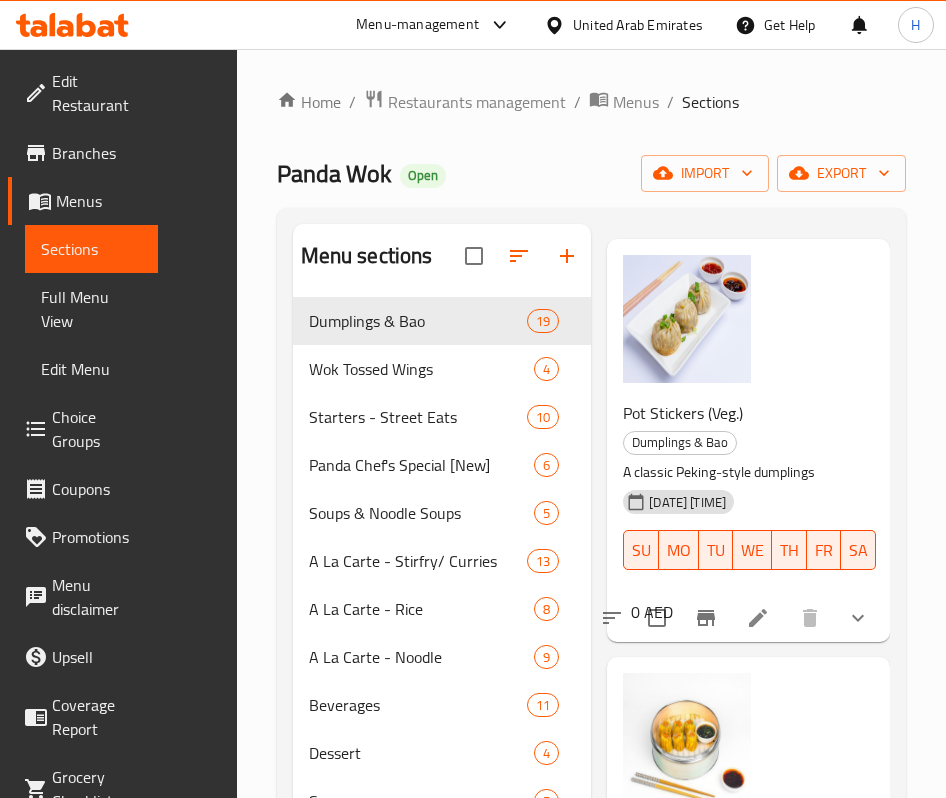 scroll, scrollTop: 0, scrollLeft: 0, axis: both 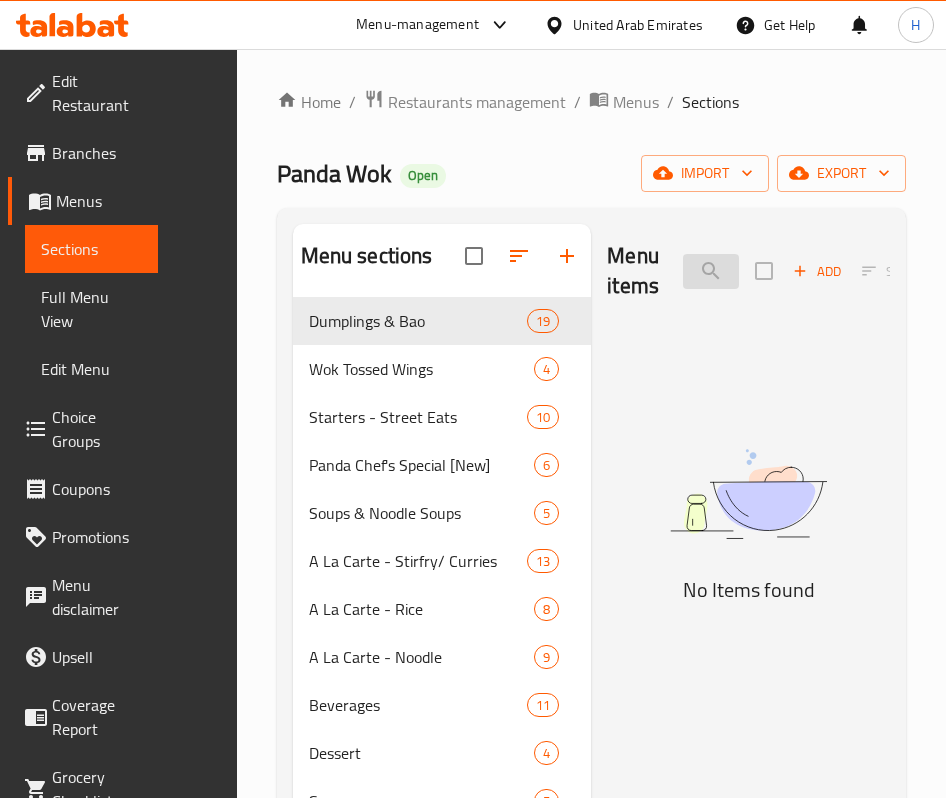 drag, startPoint x: 681, startPoint y: 270, endPoint x: 605, endPoint y: 281, distance: 76.79192 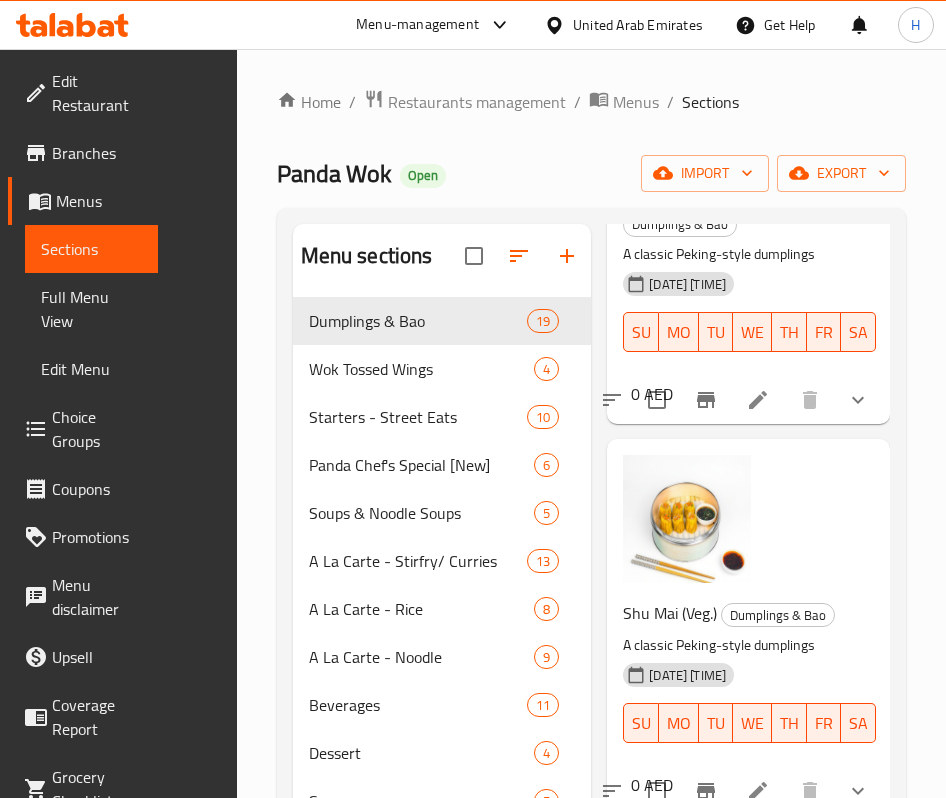 scroll, scrollTop: 150, scrollLeft: 0, axis: vertical 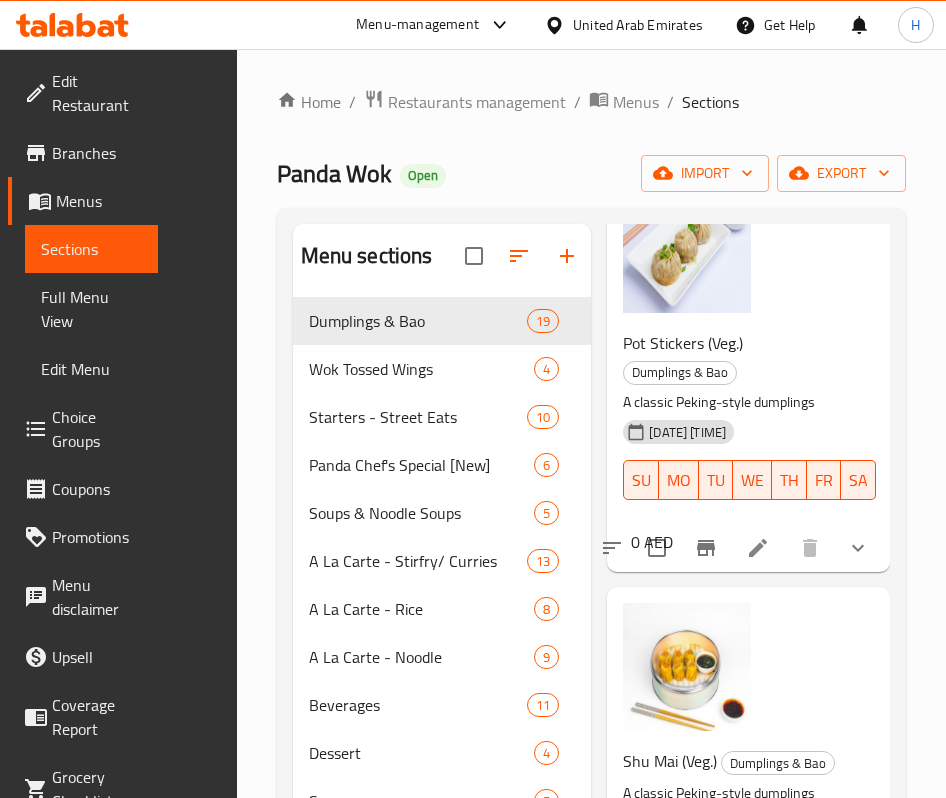 click at bounding box center (735, 548) 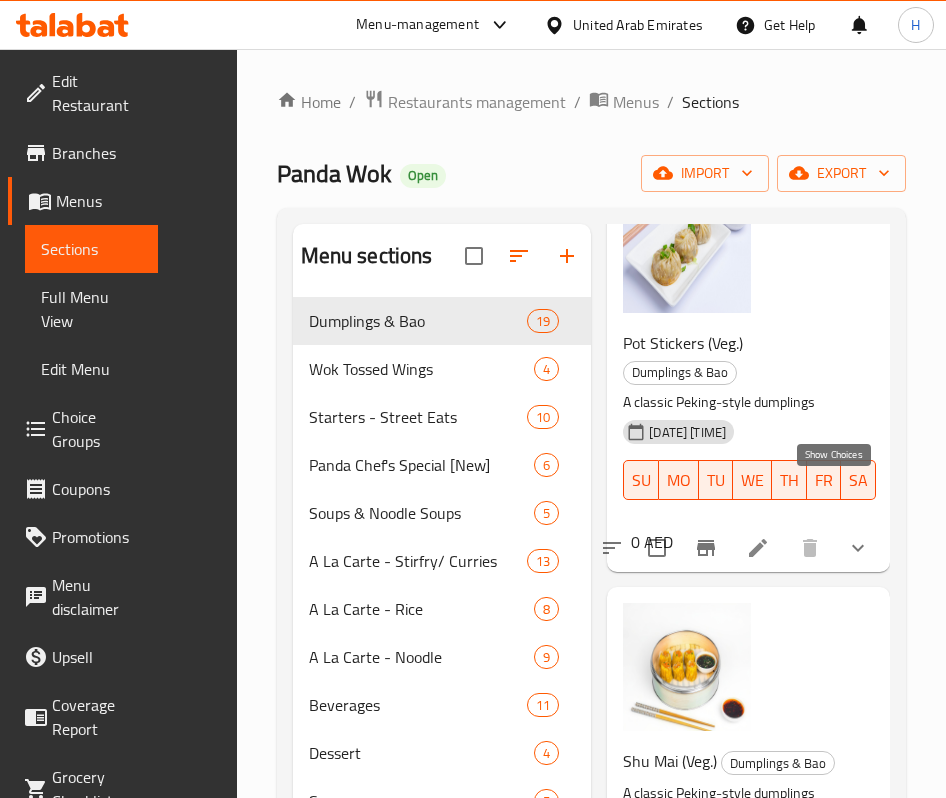 click 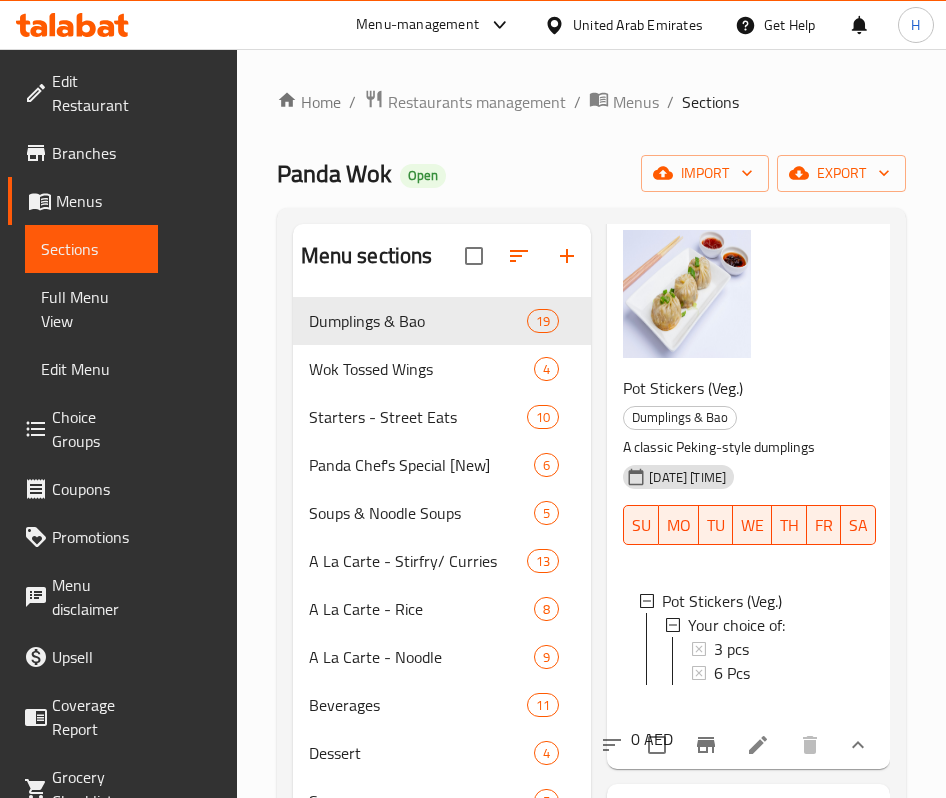 scroll, scrollTop: 0, scrollLeft: 0, axis: both 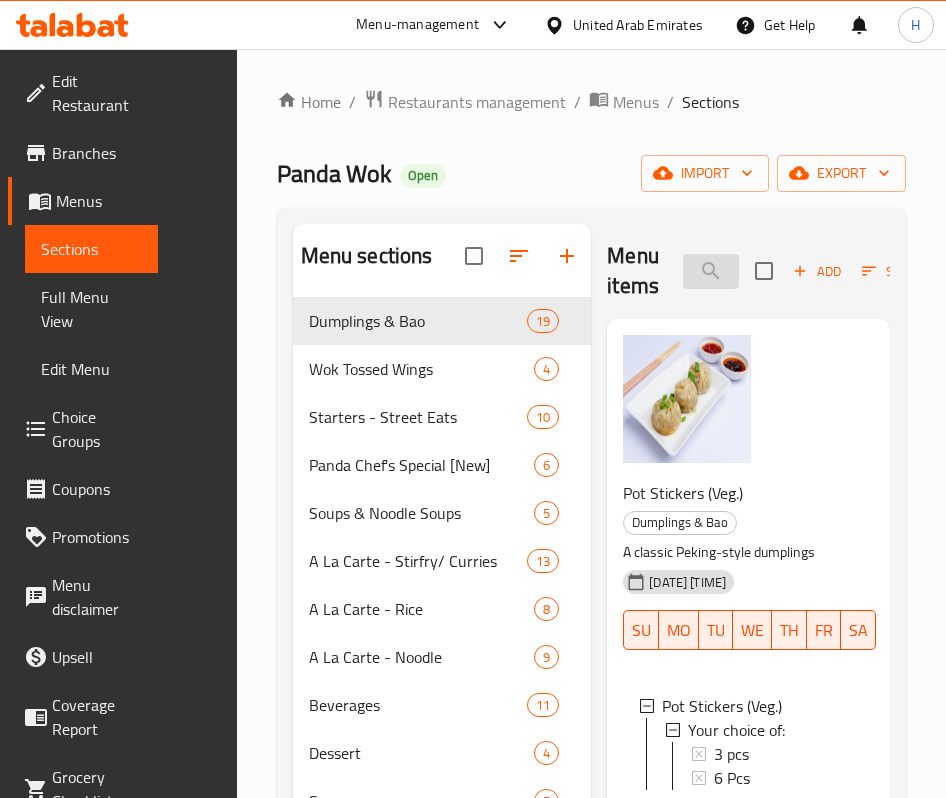 click on "veg" at bounding box center (711, 271) 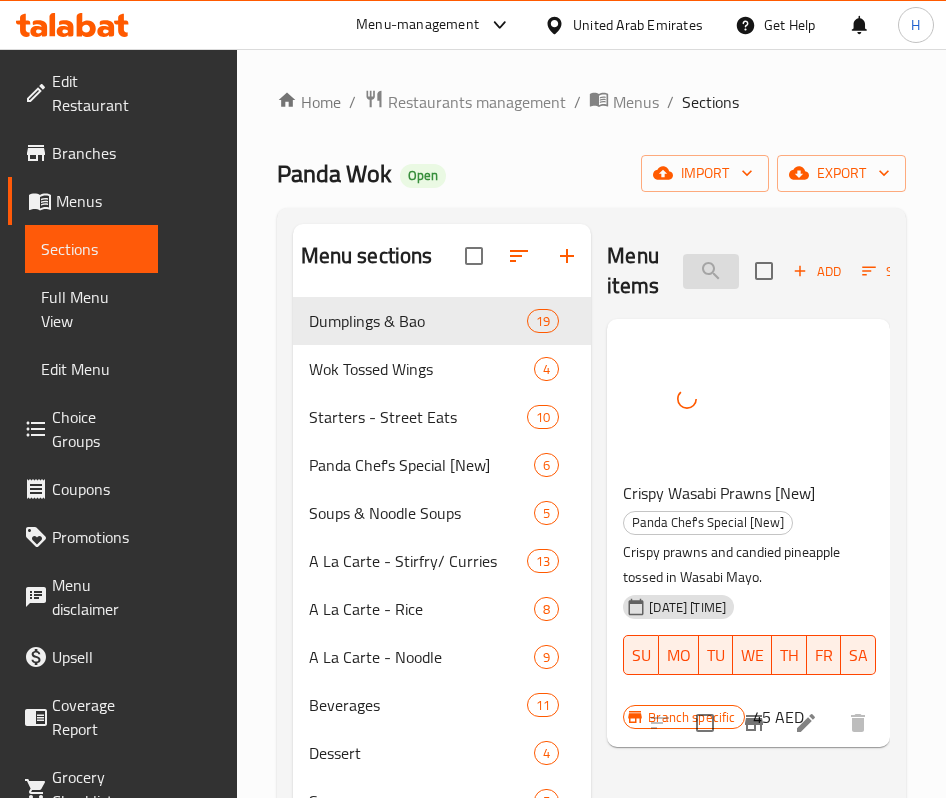 click on "wasabi" at bounding box center [711, 271] 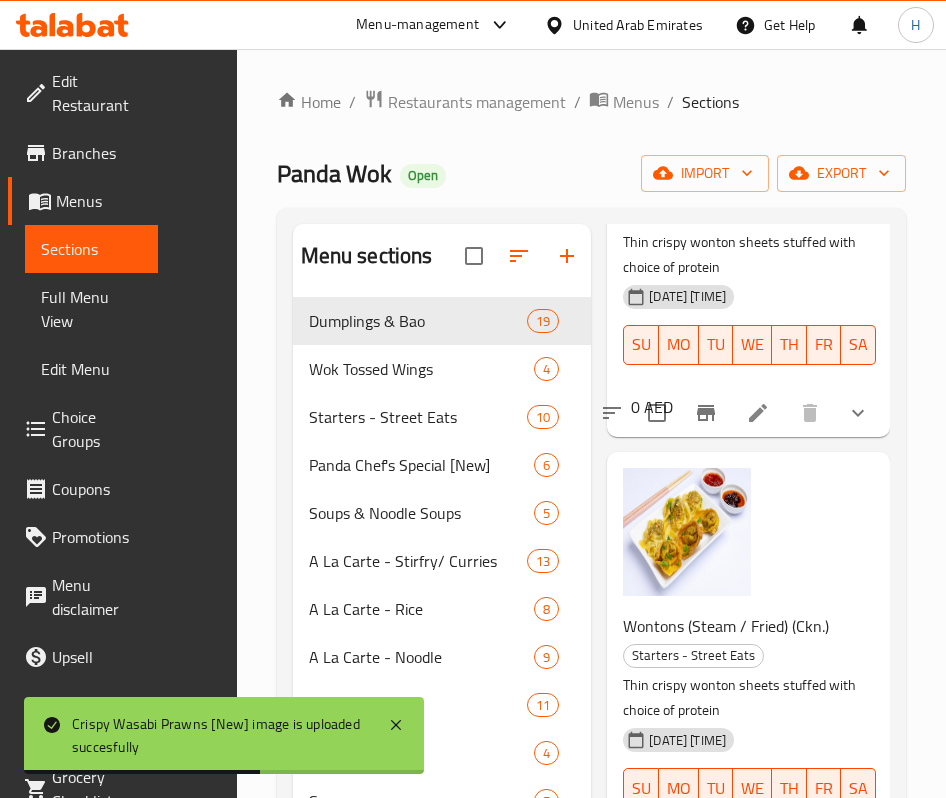 scroll, scrollTop: 833, scrollLeft: 0, axis: vertical 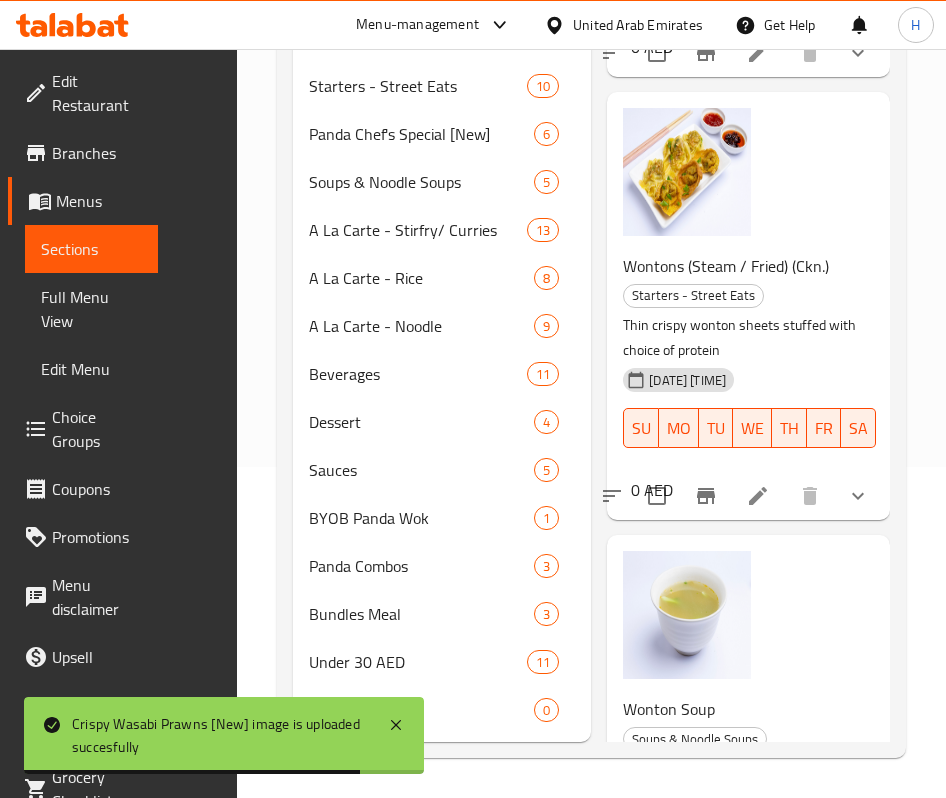 type on "wont" 